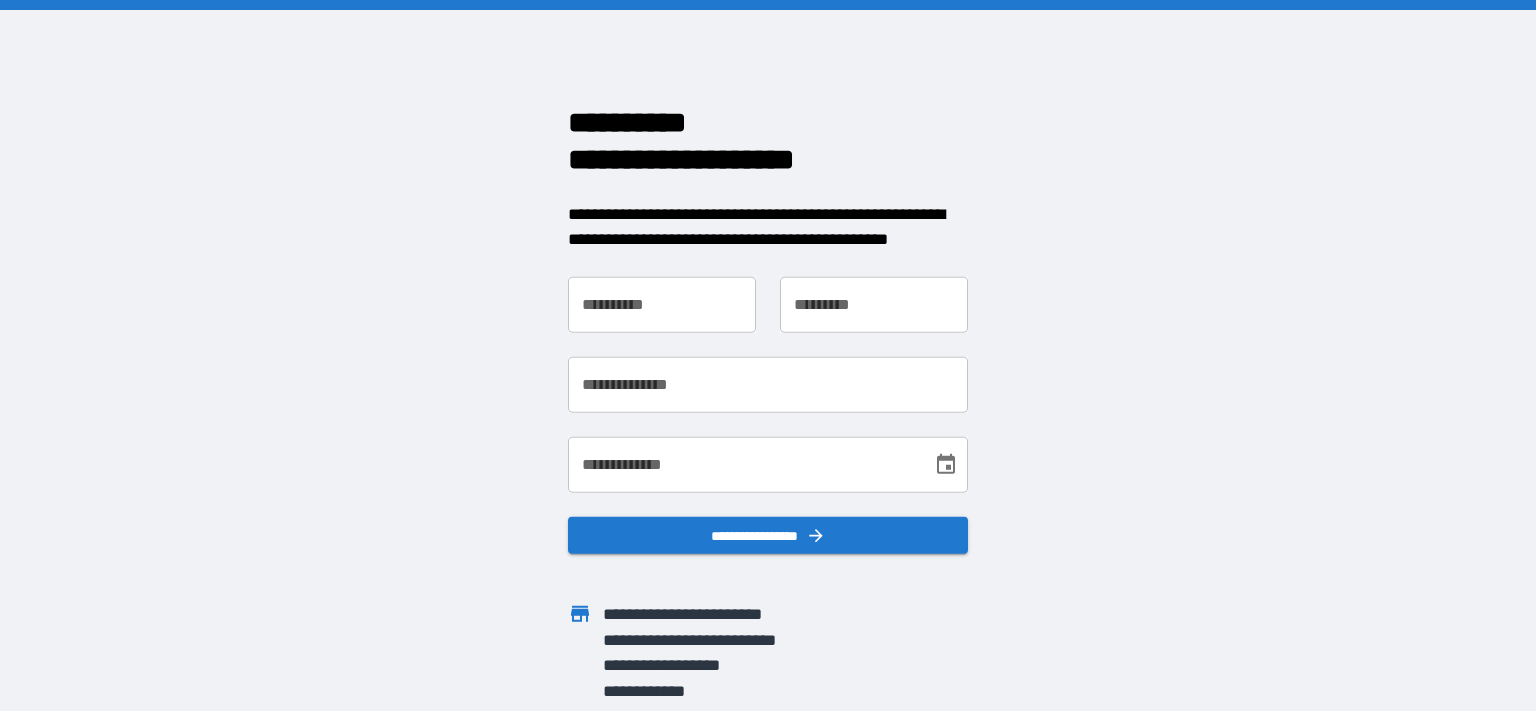 scroll, scrollTop: 0, scrollLeft: 0, axis: both 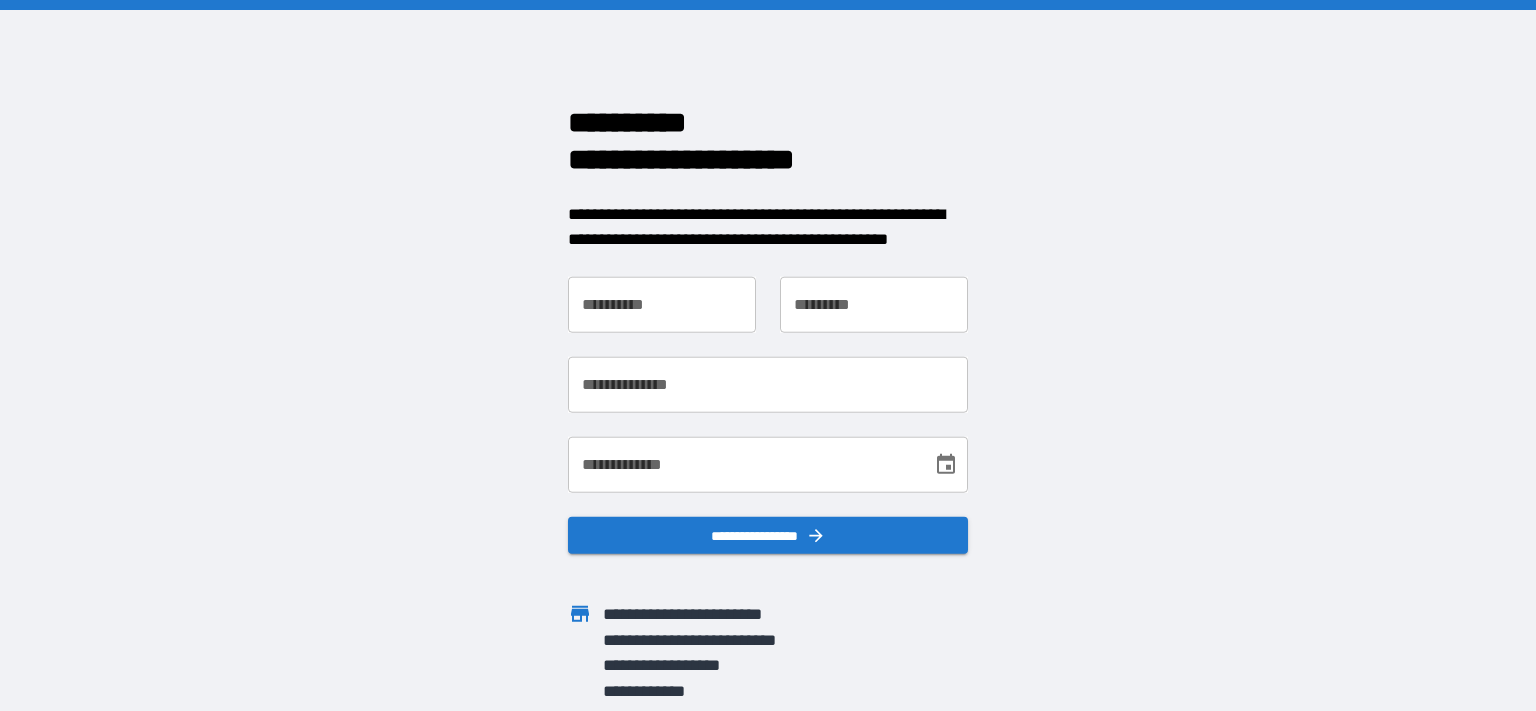 click on "**********" at bounding box center [662, 304] 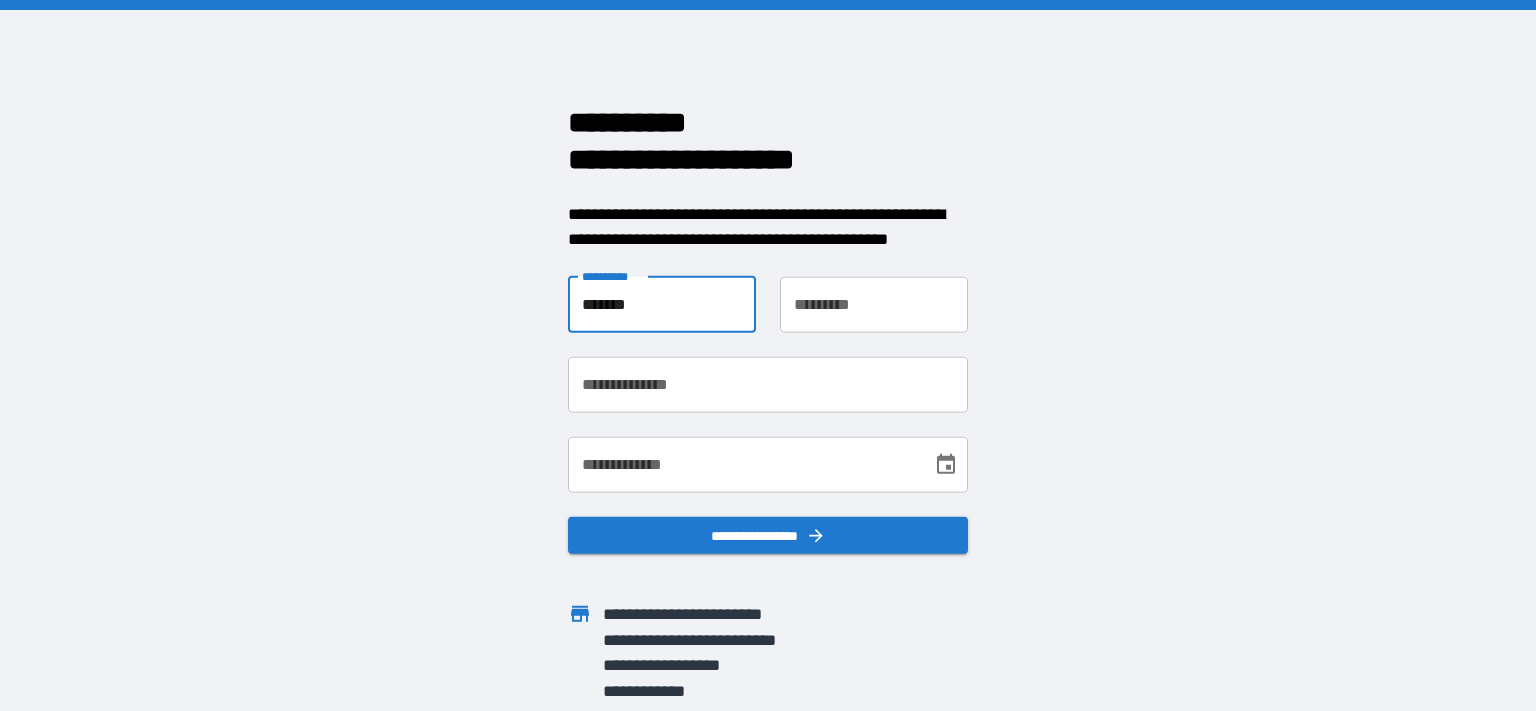 type on "*******" 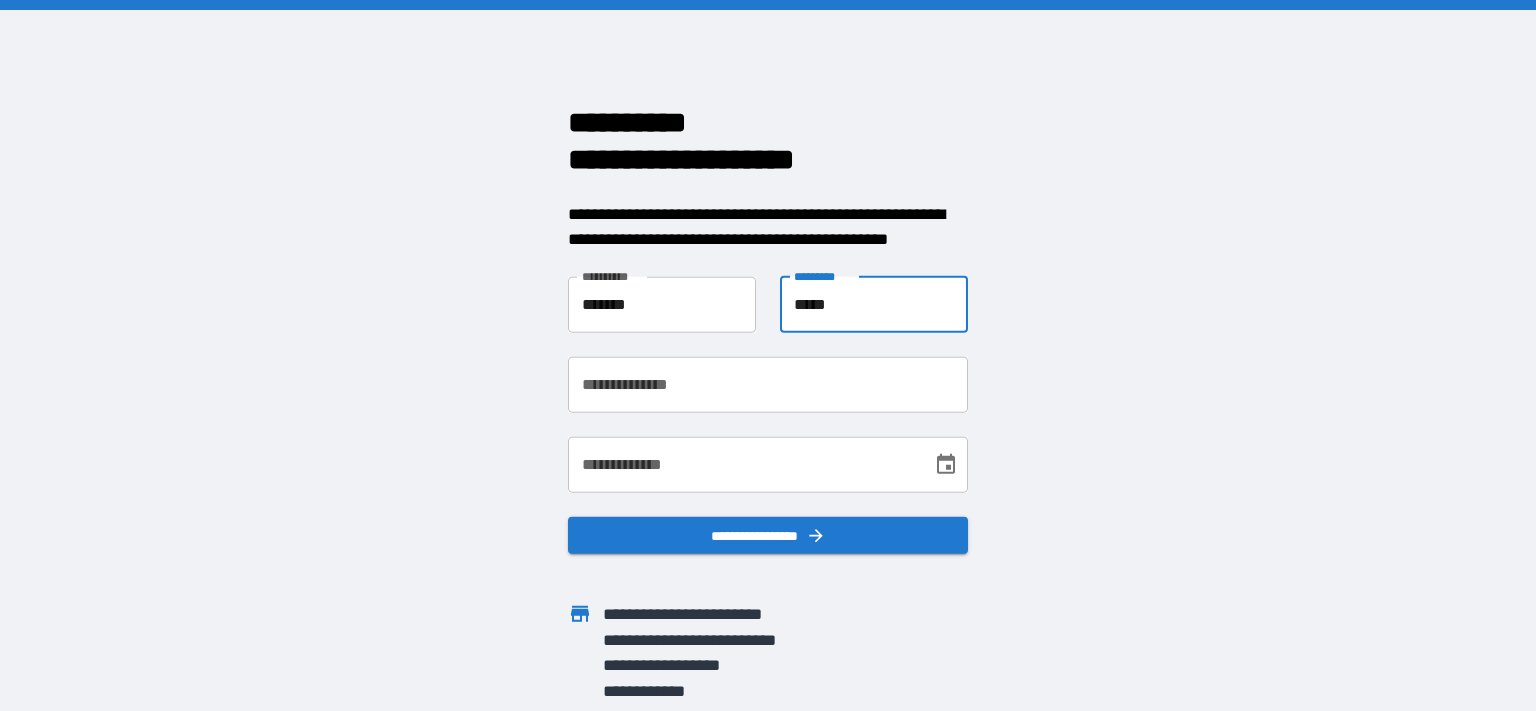 type on "*****" 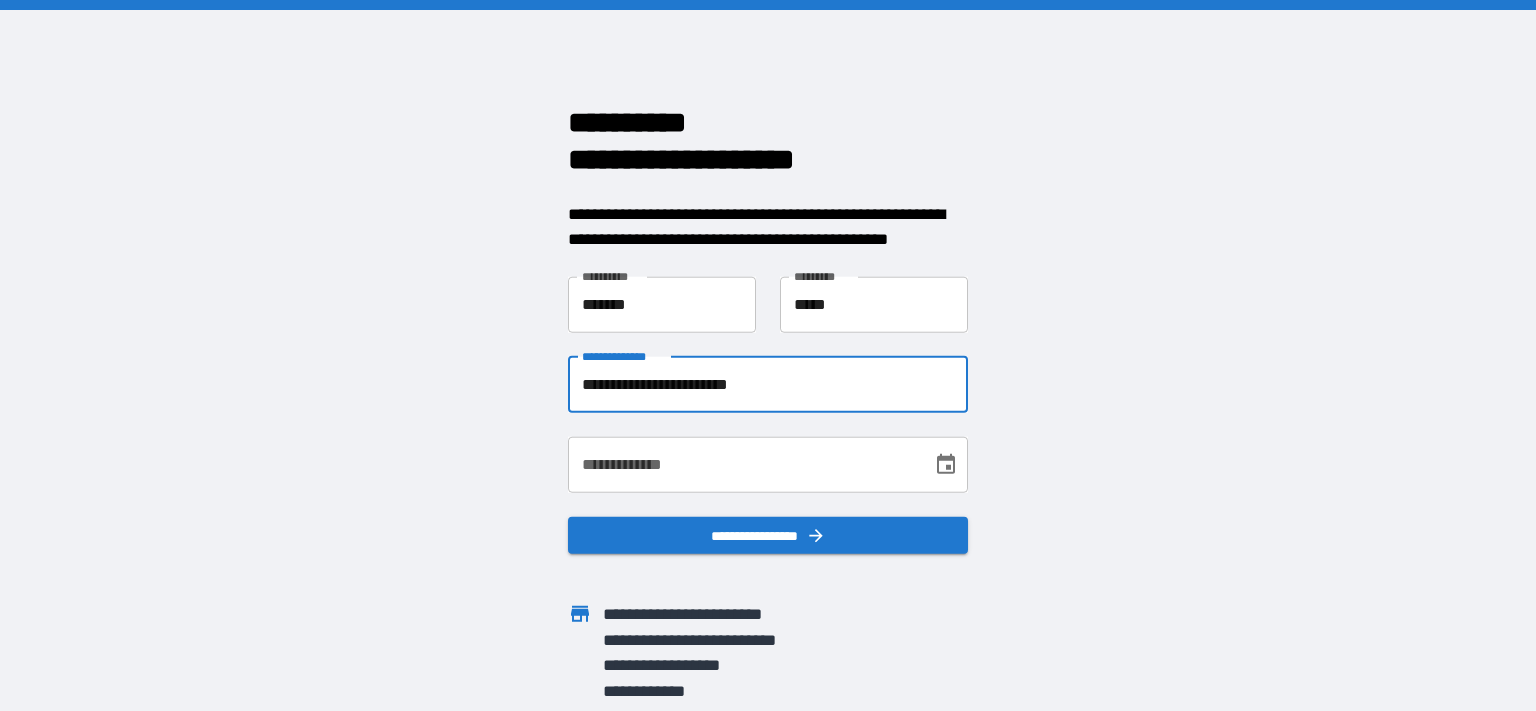 type on "**********" 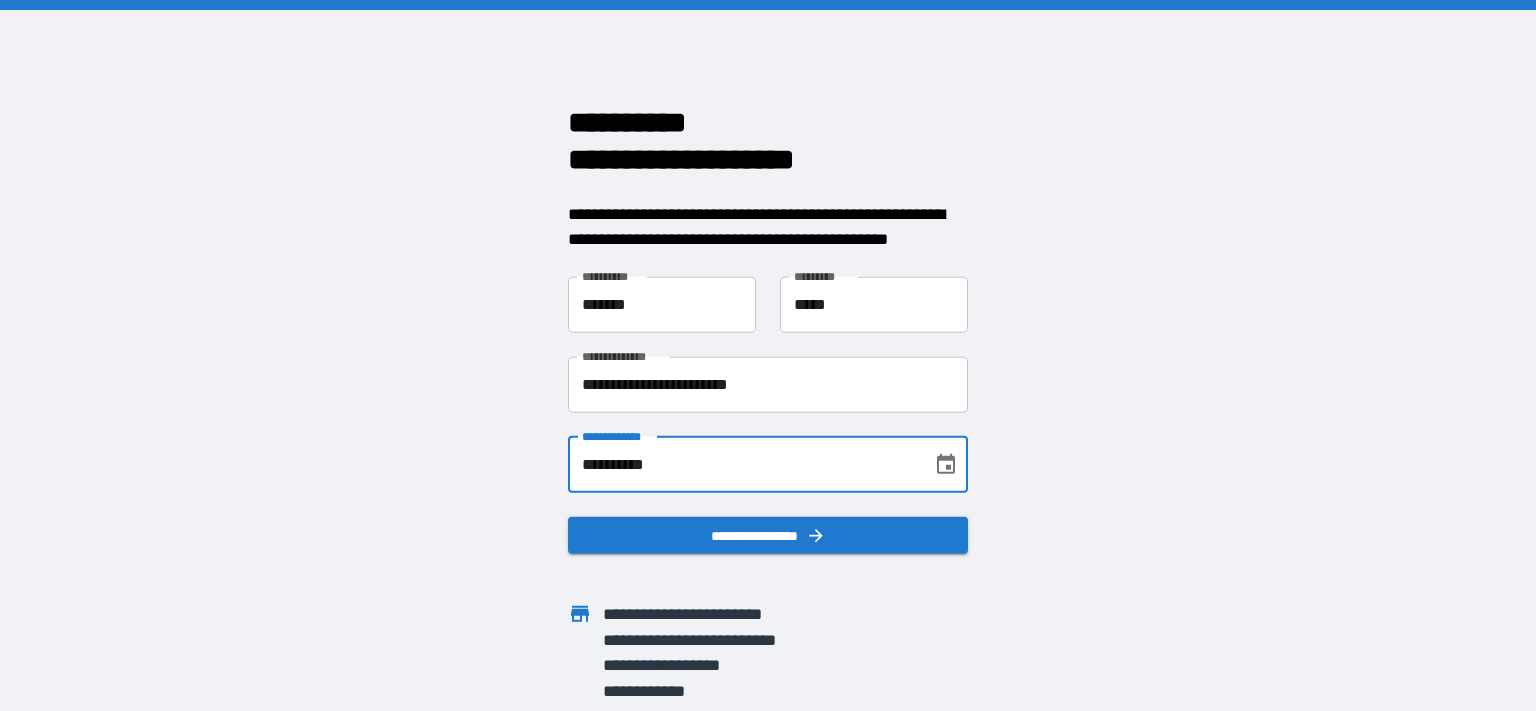 type on "**********" 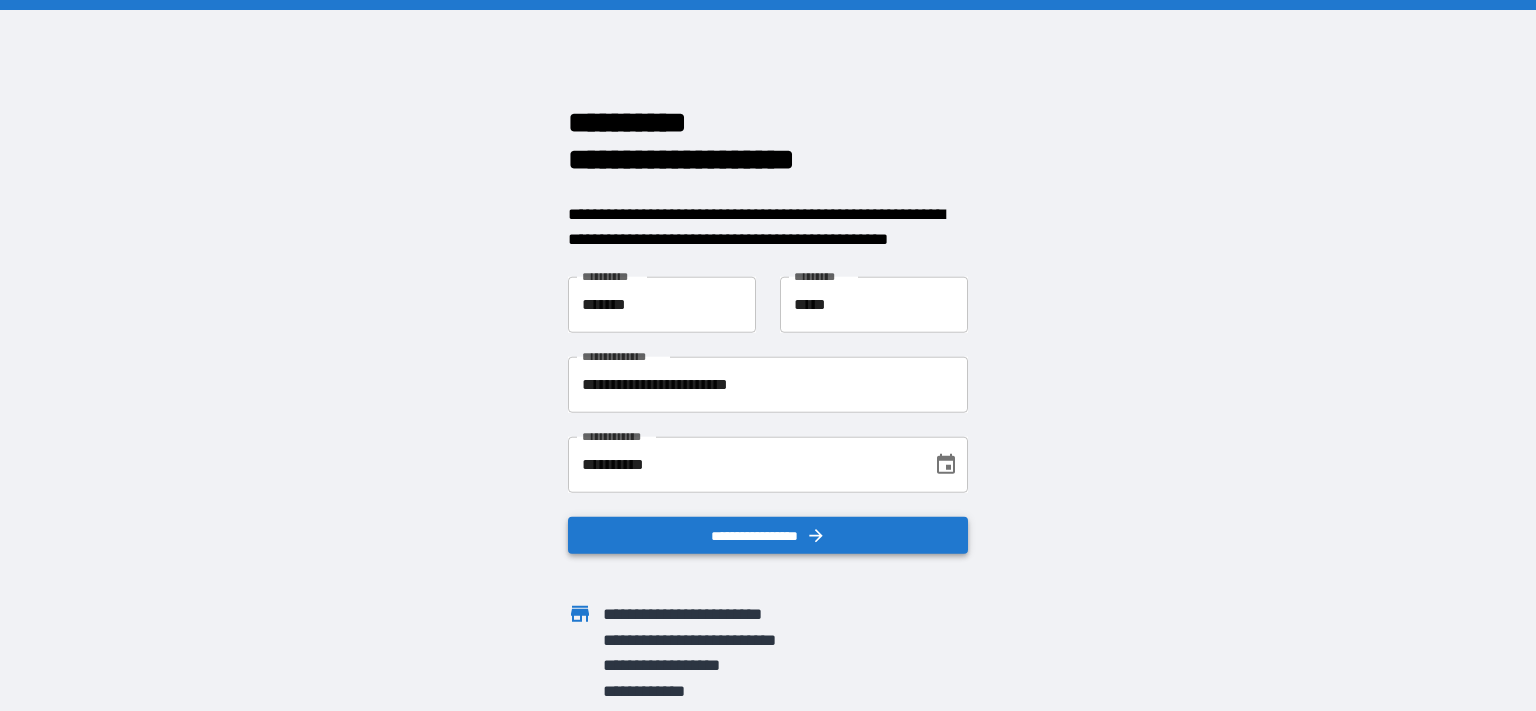 click 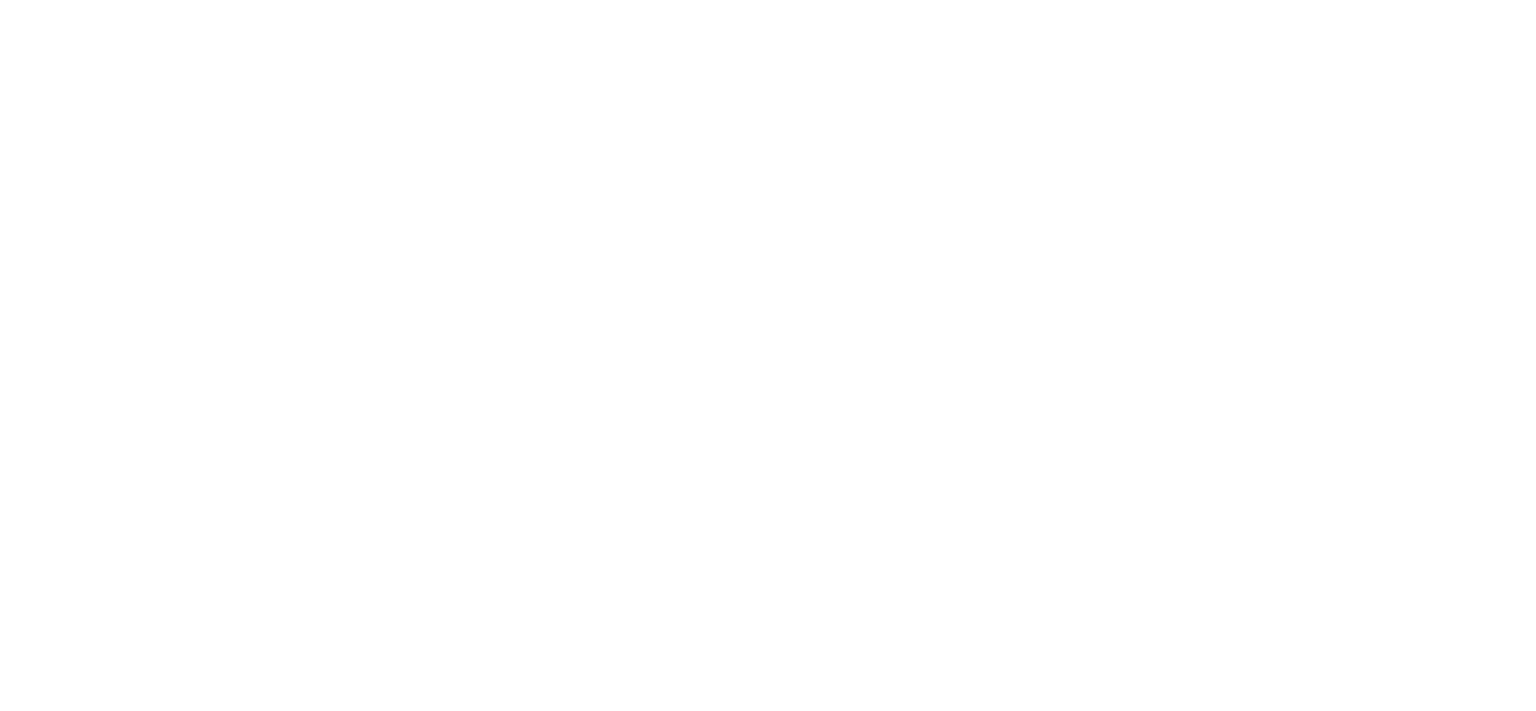 scroll, scrollTop: 0, scrollLeft: 0, axis: both 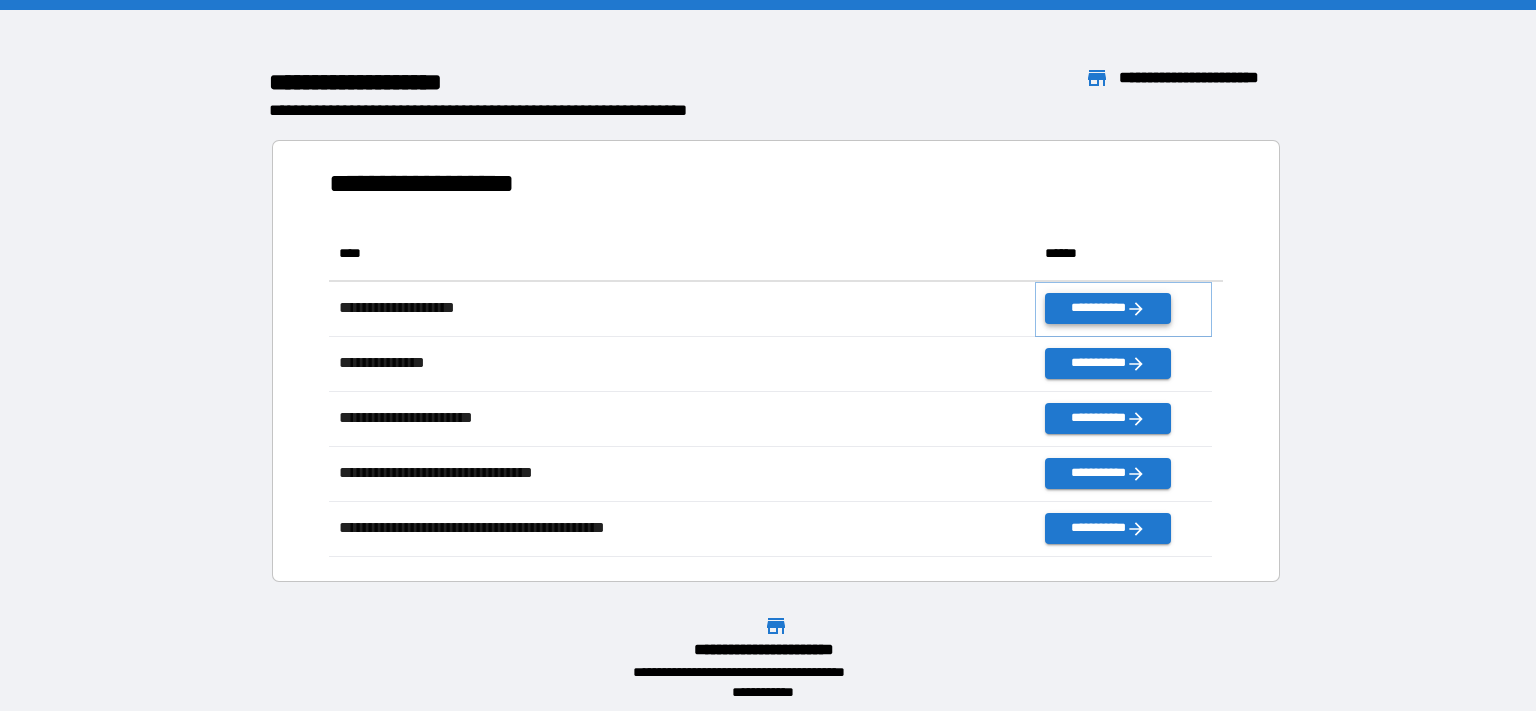 click on "**********" at bounding box center [1108, 308] 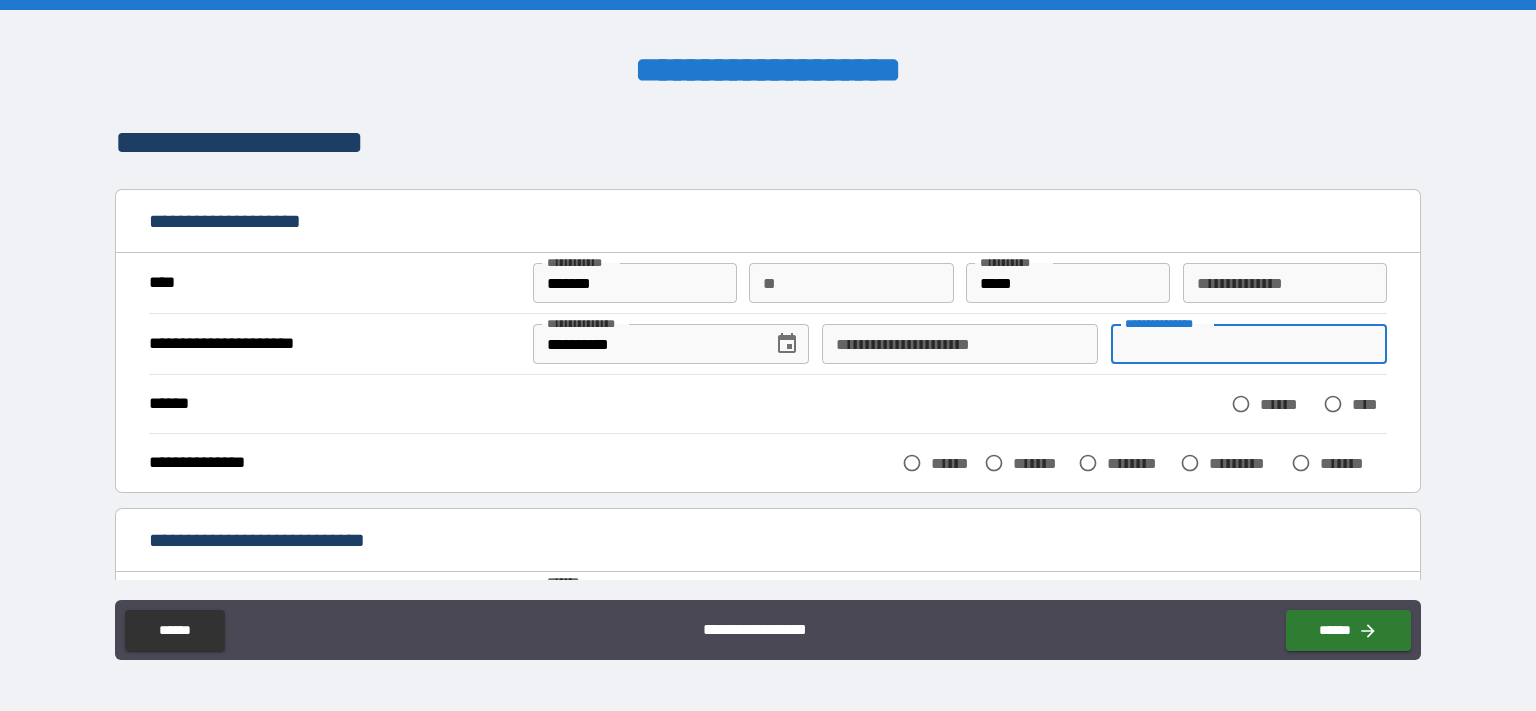 click on "**********" at bounding box center [1249, 344] 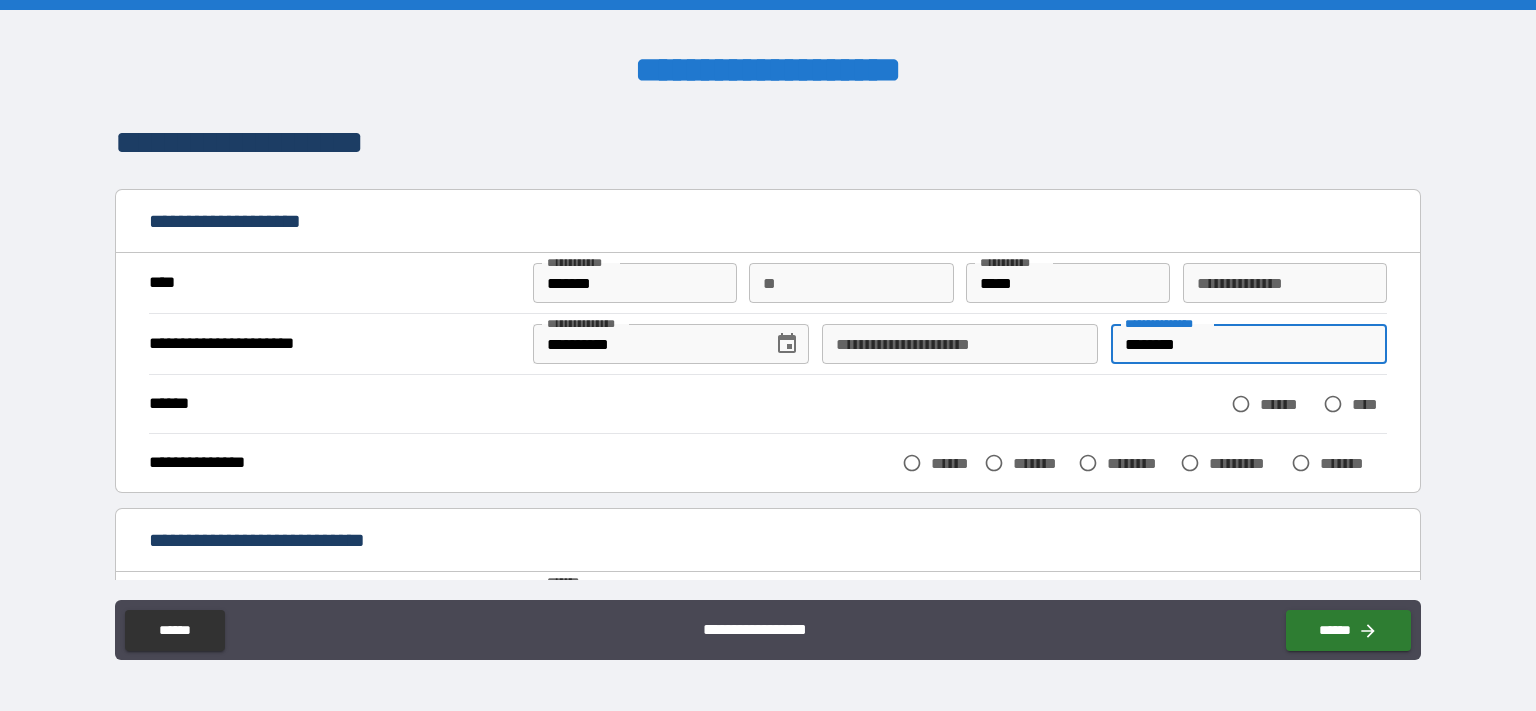type on "********" 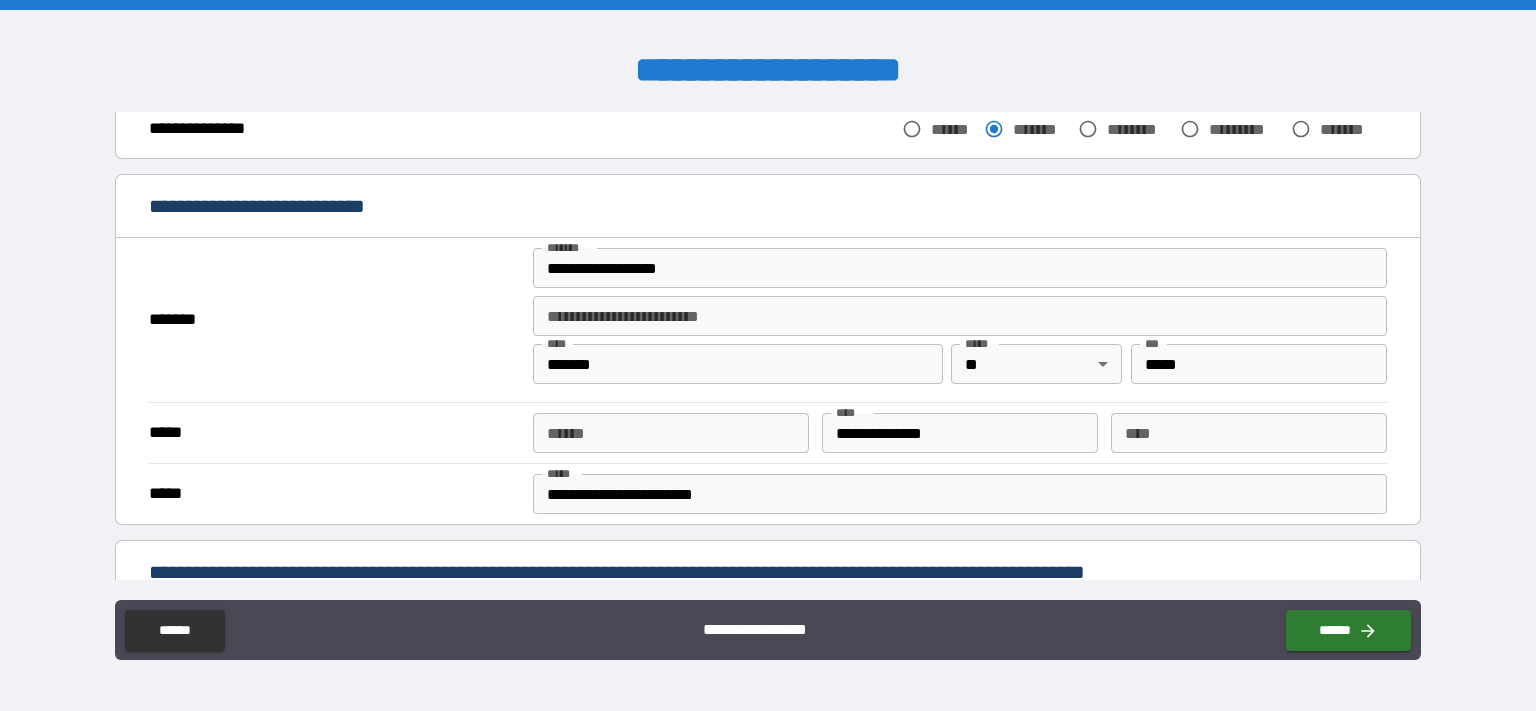 scroll, scrollTop: 576, scrollLeft: 0, axis: vertical 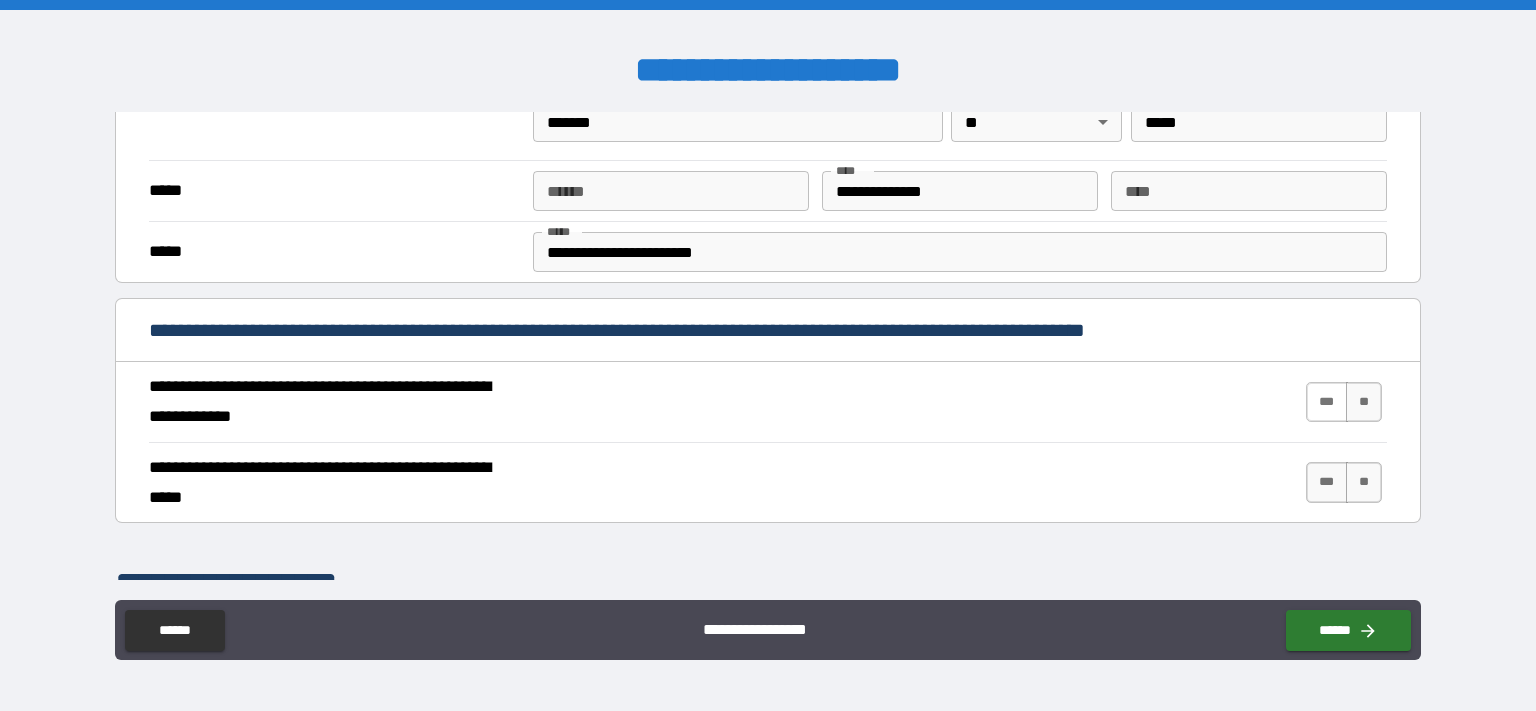 click on "***" at bounding box center (1327, 402) 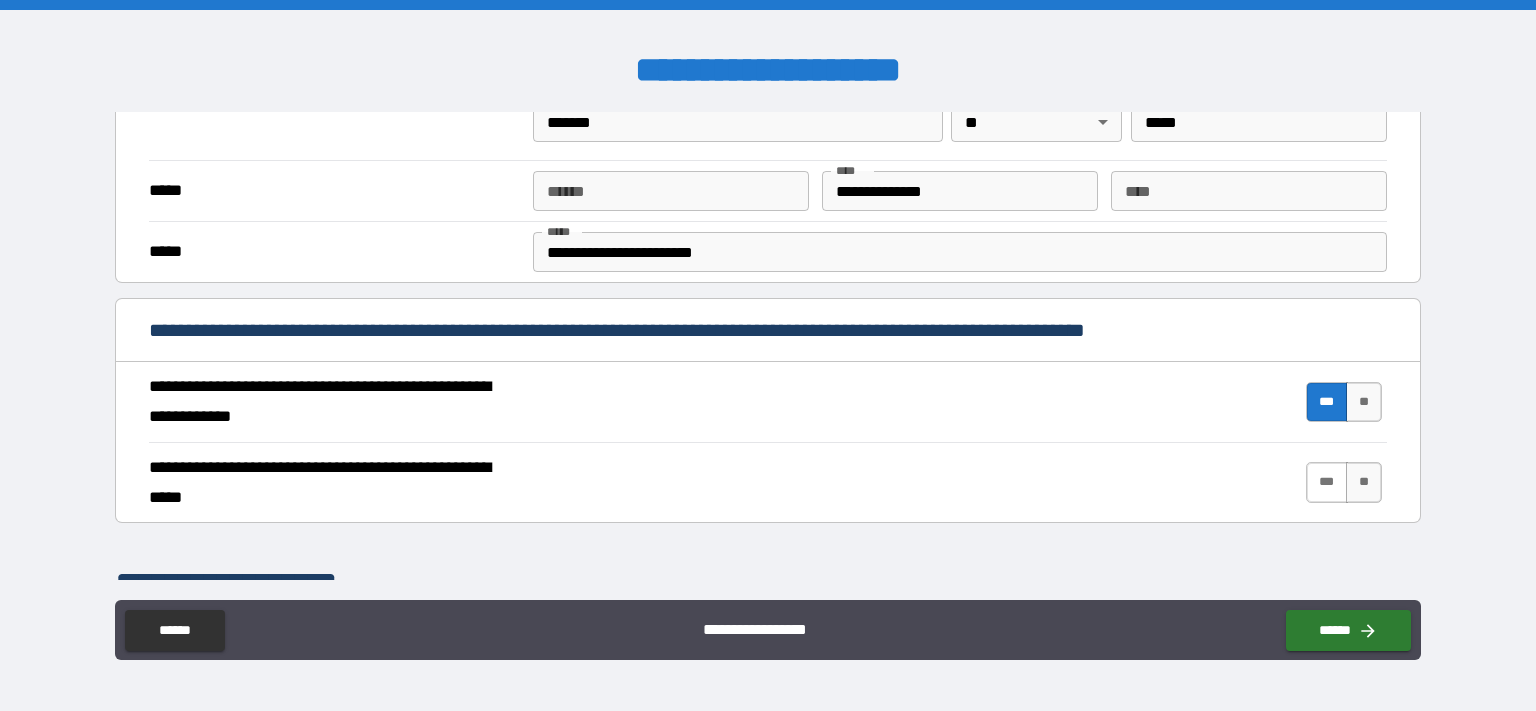 click on "***" at bounding box center [1327, 482] 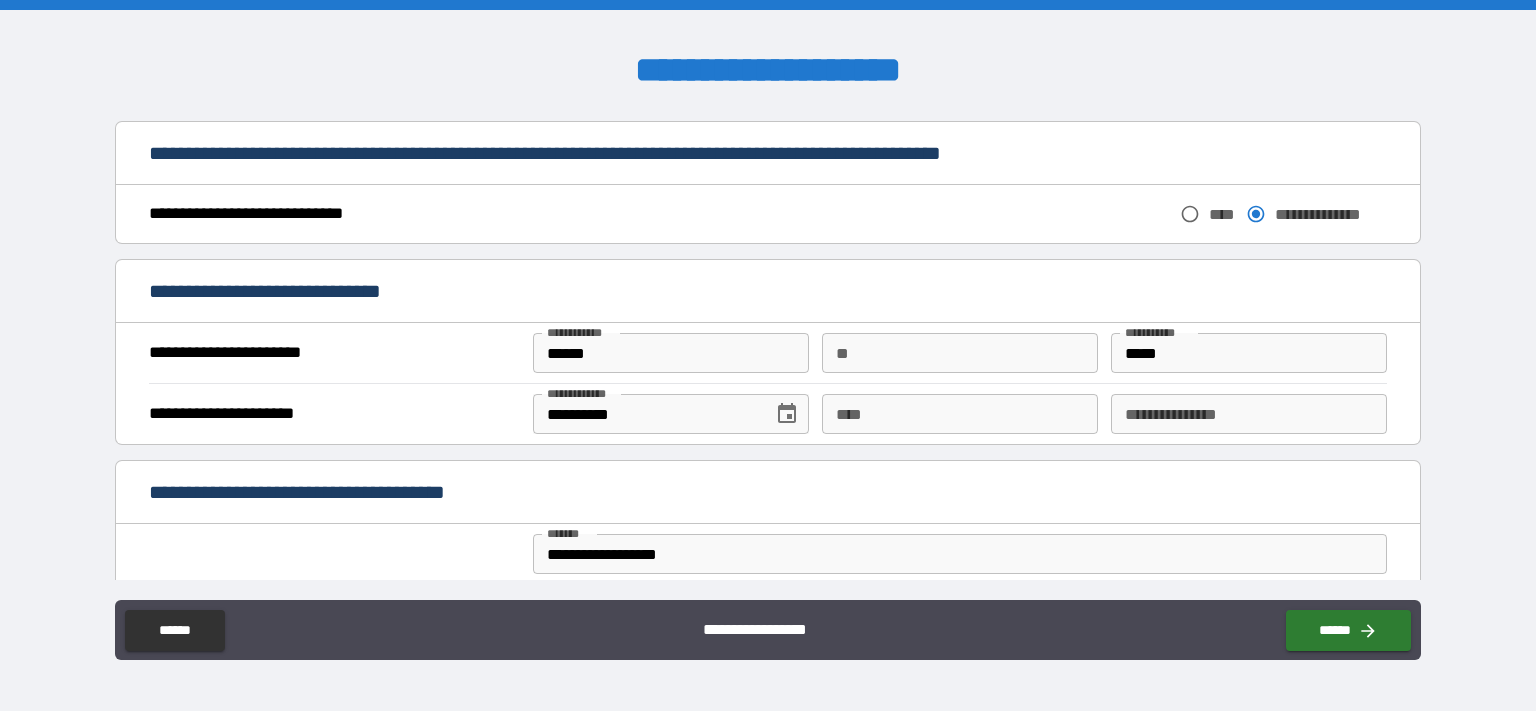 scroll, scrollTop: 1152, scrollLeft: 0, axis: vertical 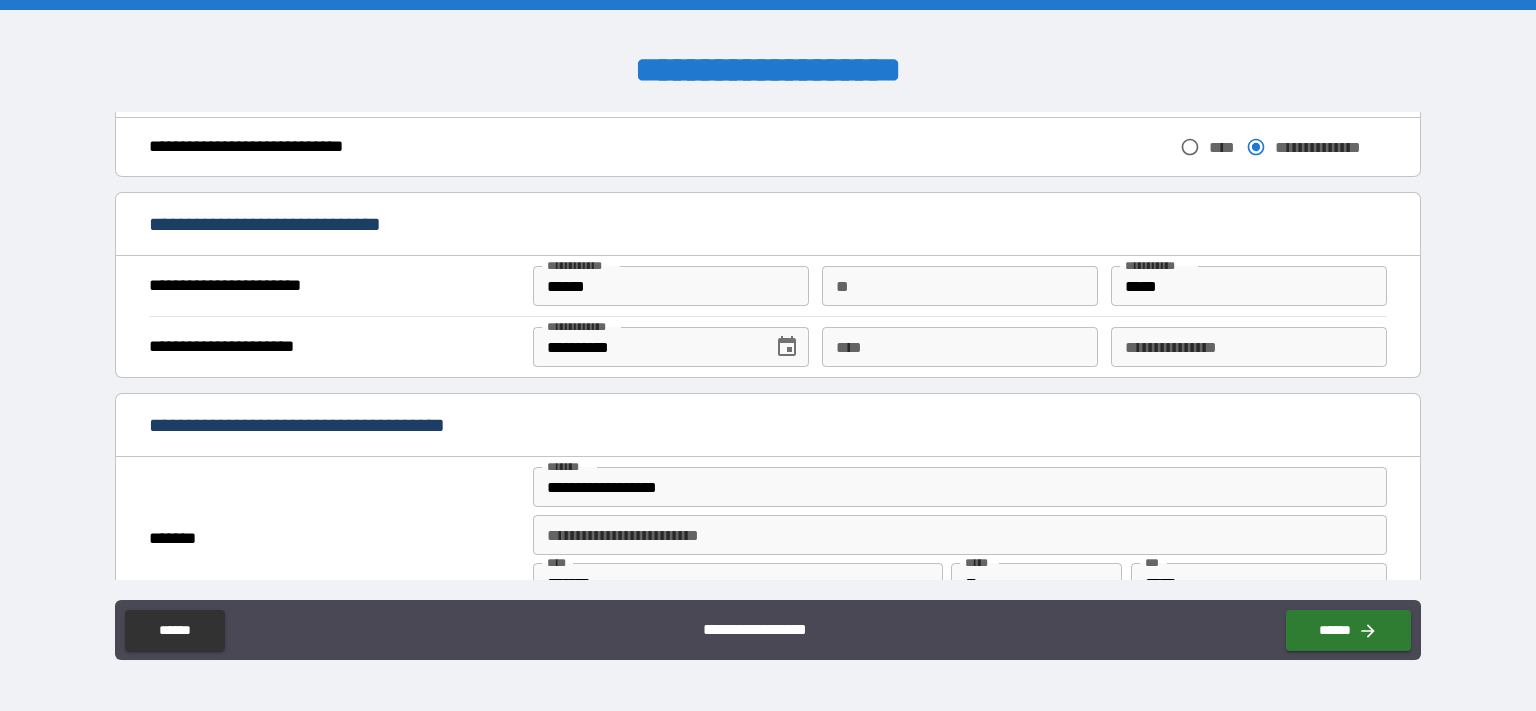drag, startPoint x: 1469, startPoint y: 359, endPoint x: 1453, endPoint y: 359, distance: 16 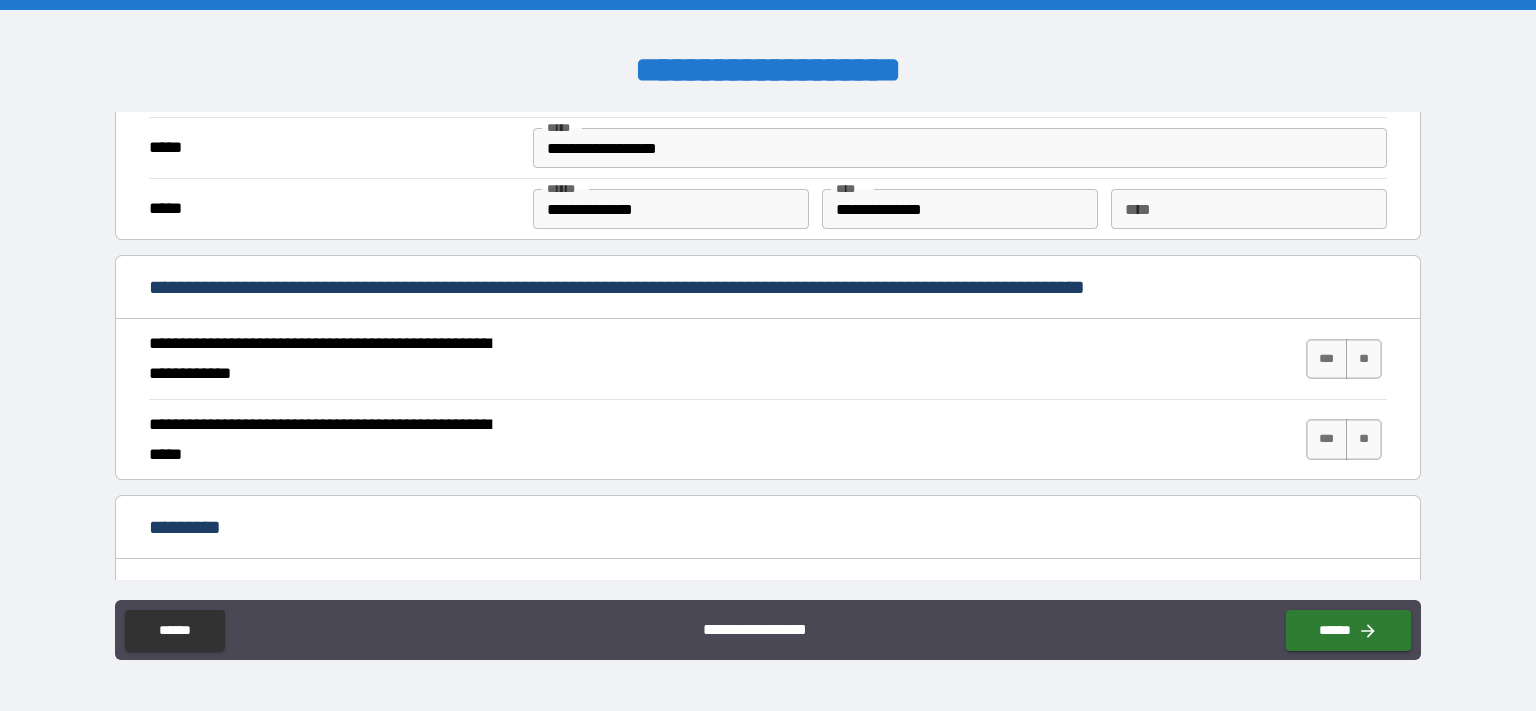 scroll, scrollTop: 1728, scrollLeft: 0, axis: vertical 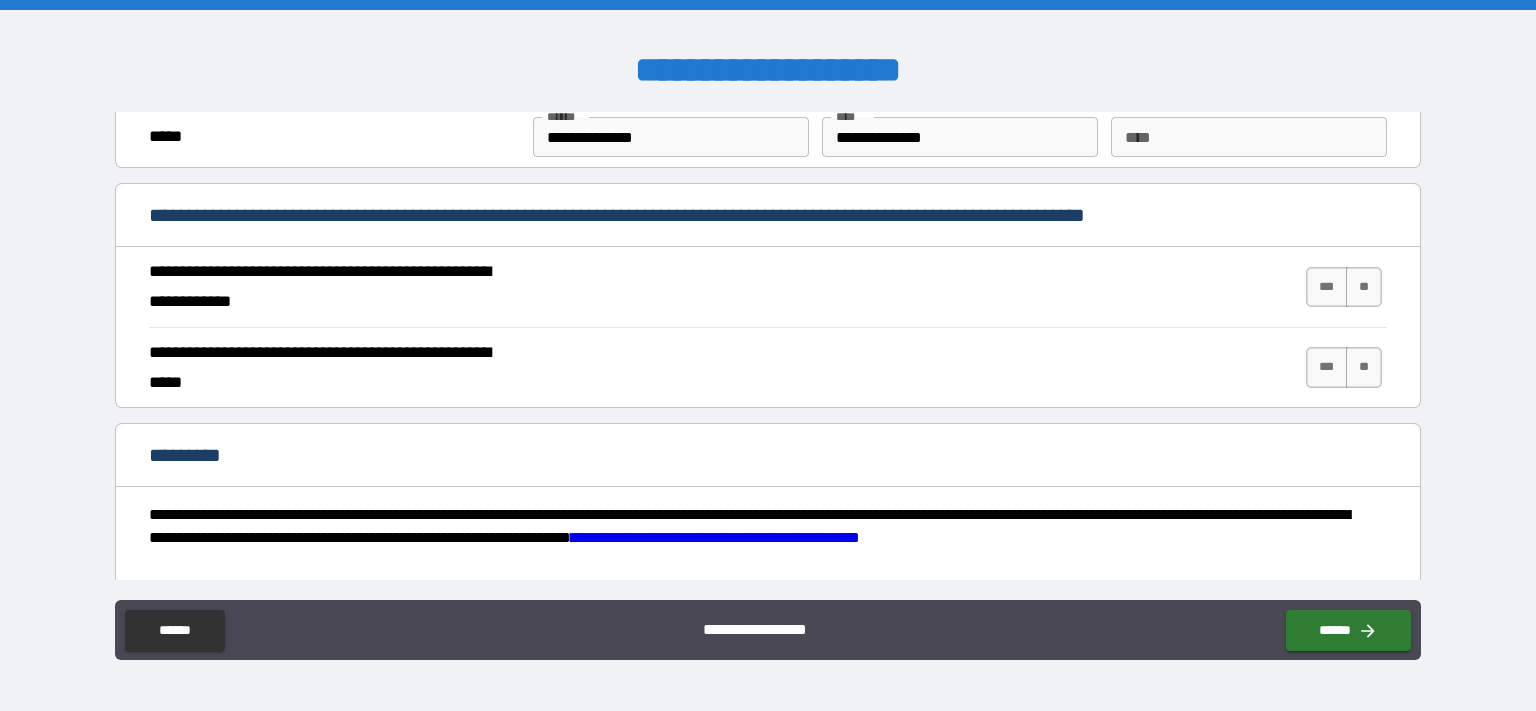click on "**********" at bounding box center (768, 287) 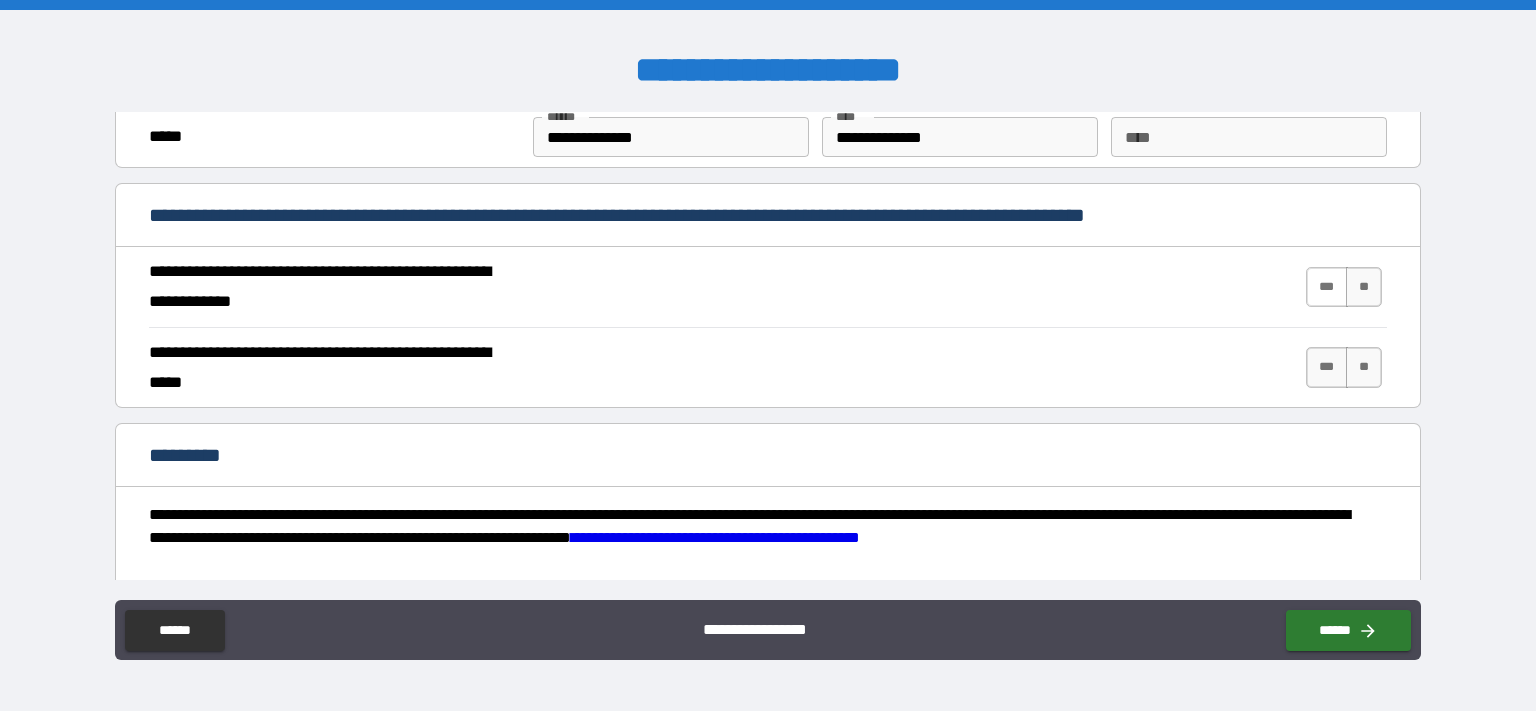 click on "***" at bounding box center (1327, 287) 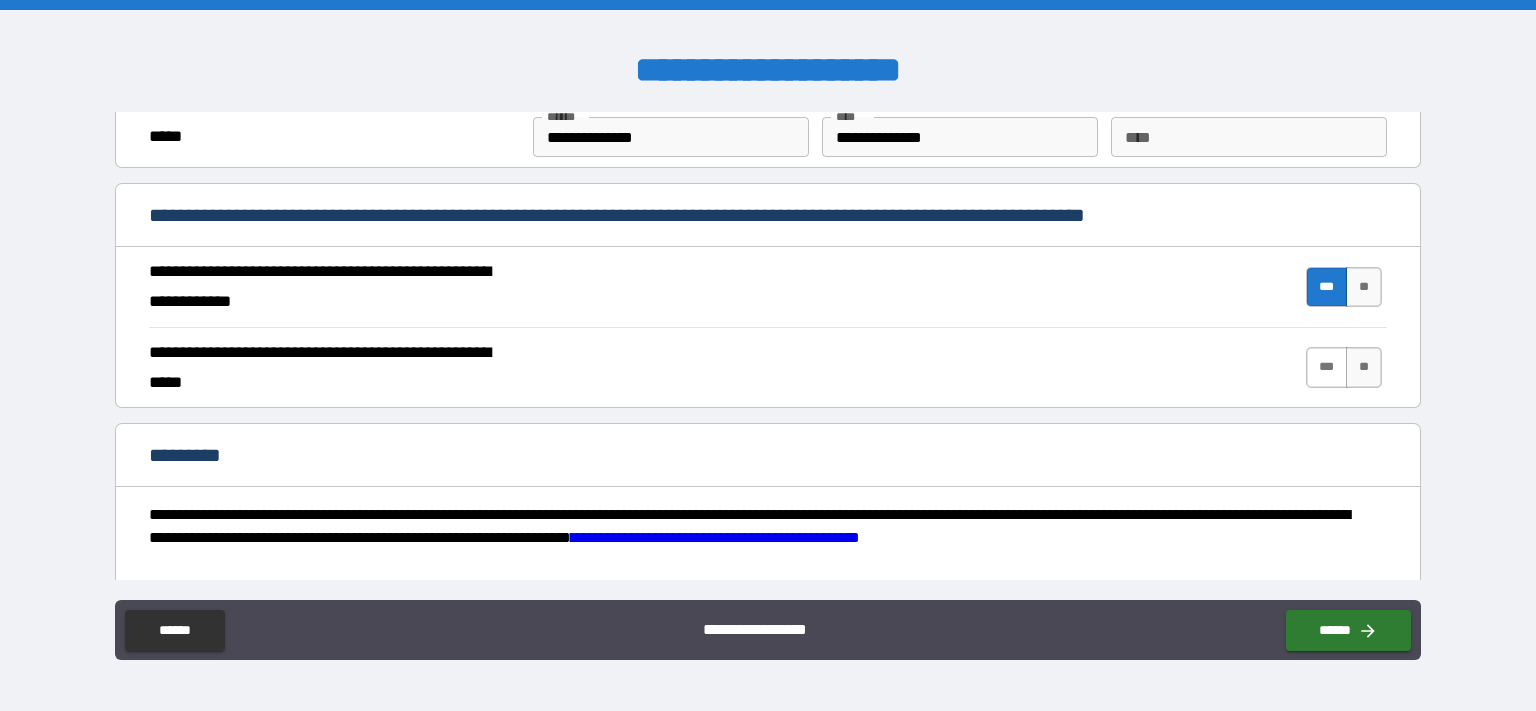 click on "***" at bounding box center [1327, 367] 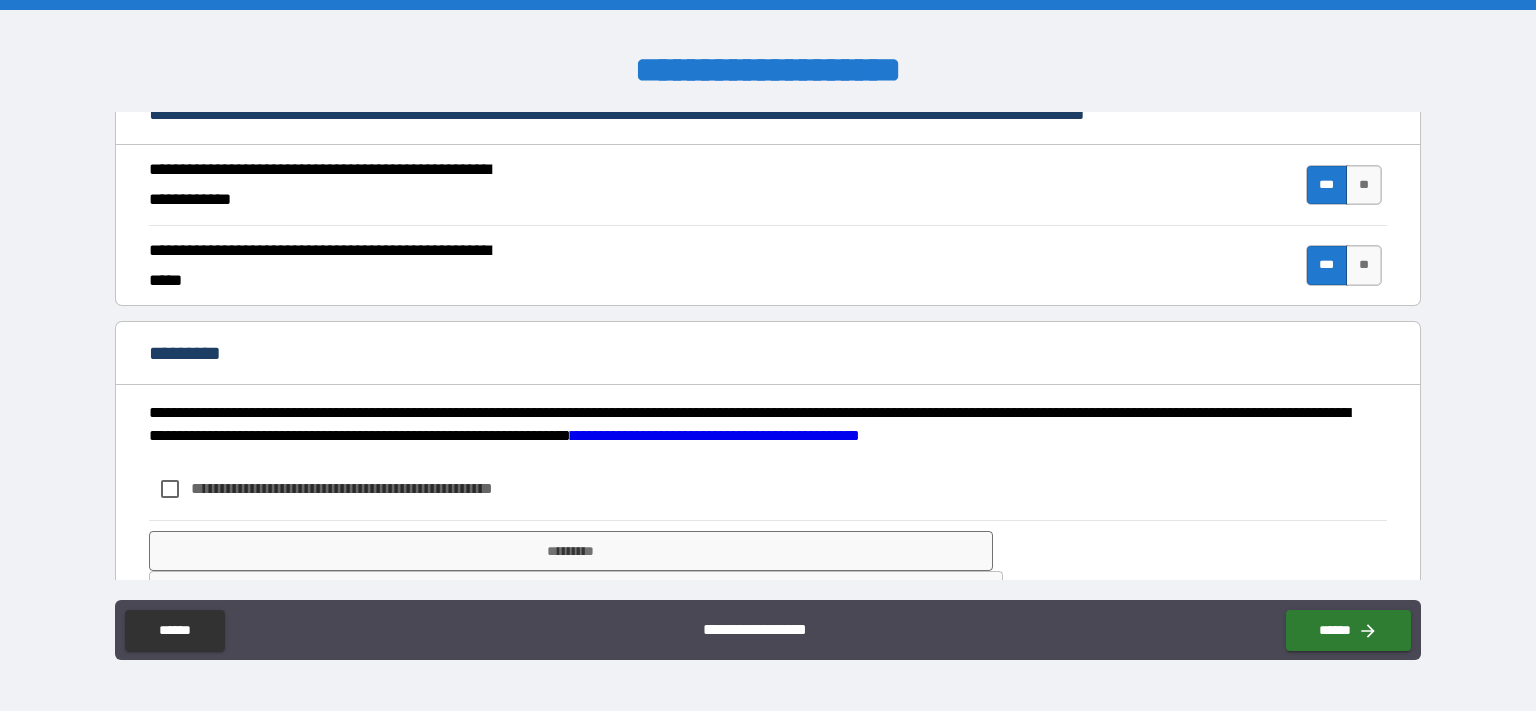 scroll, scrollTop: 1885, scrollLeft: 0, axis: vertical 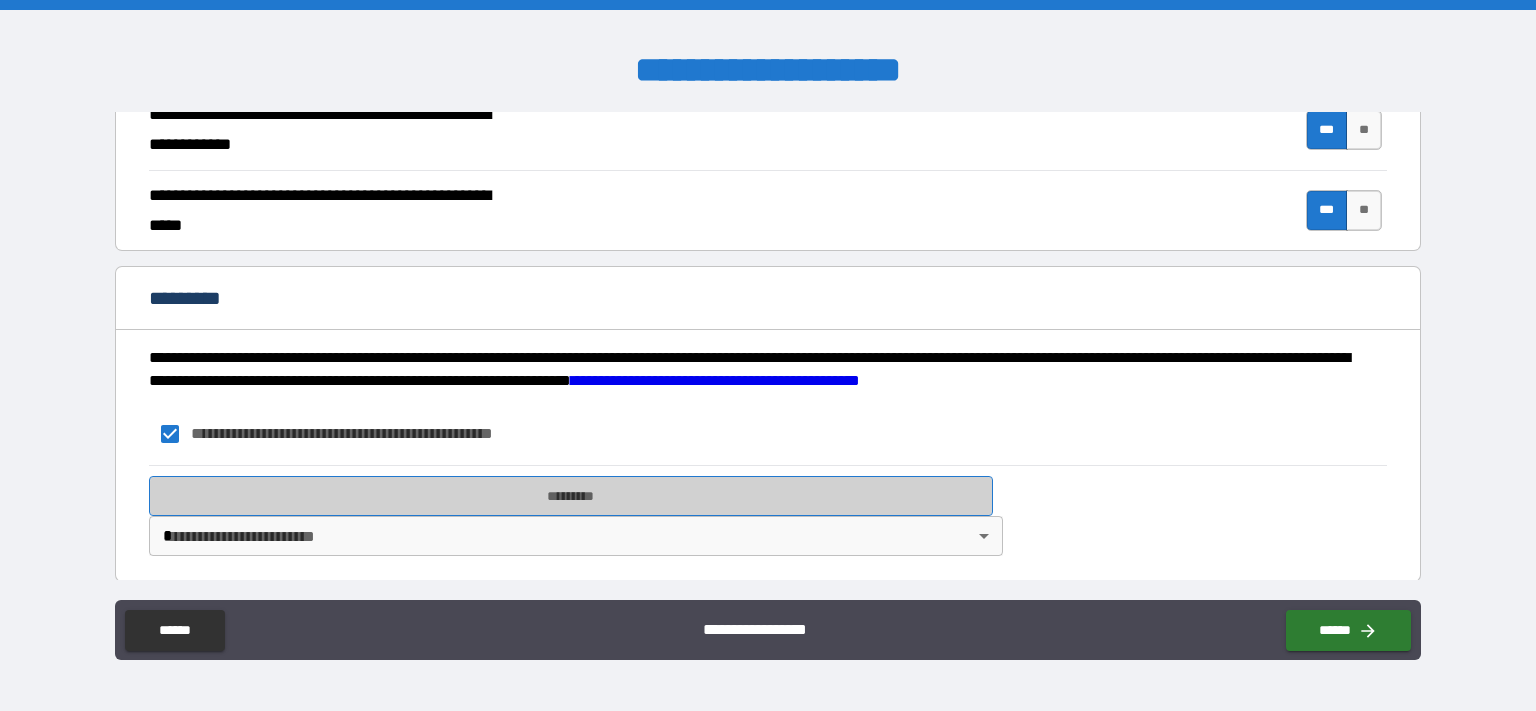 click on "*********" at bounding box center (571, 496) 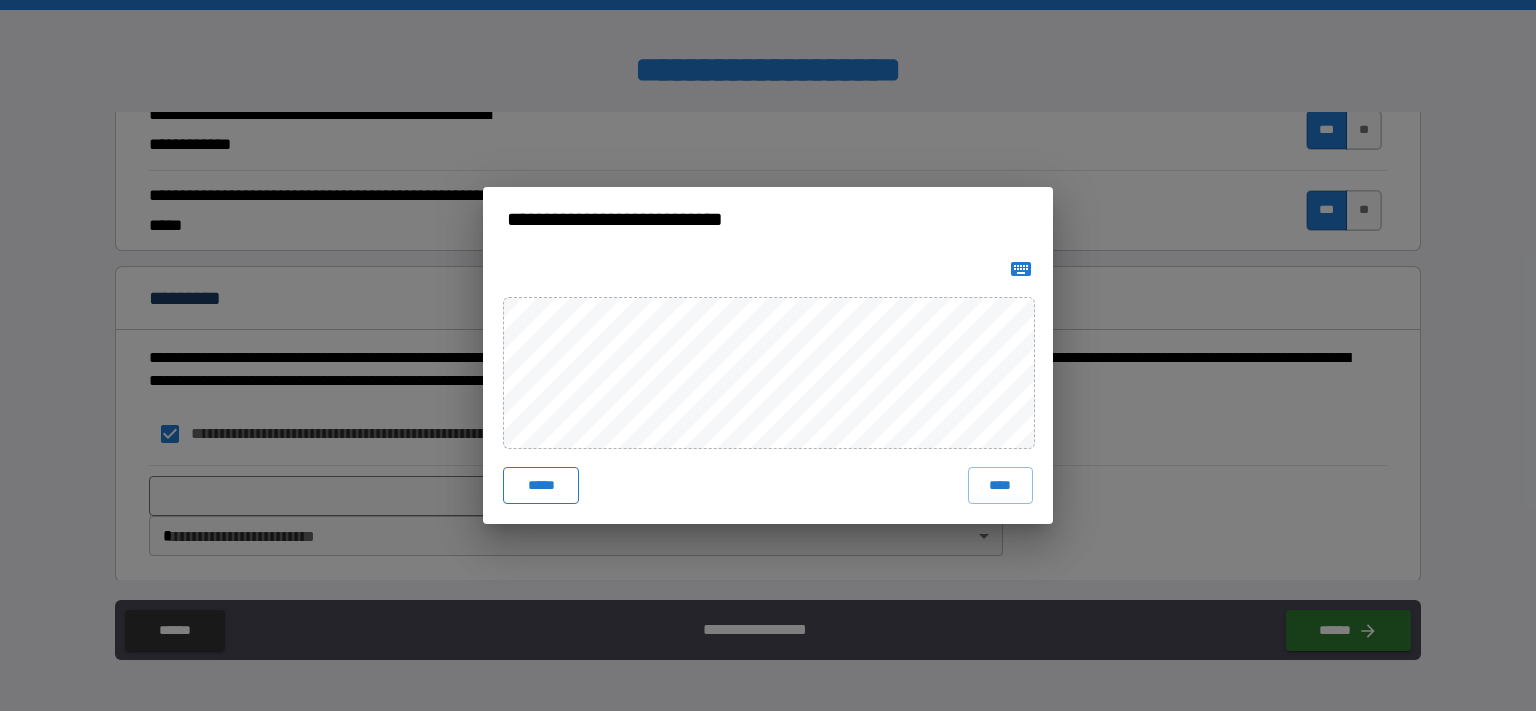 drag, startPoint x: 553, startPoint y: 485, endPoint x: 569, endPoint y: 468, distance: 23.345236 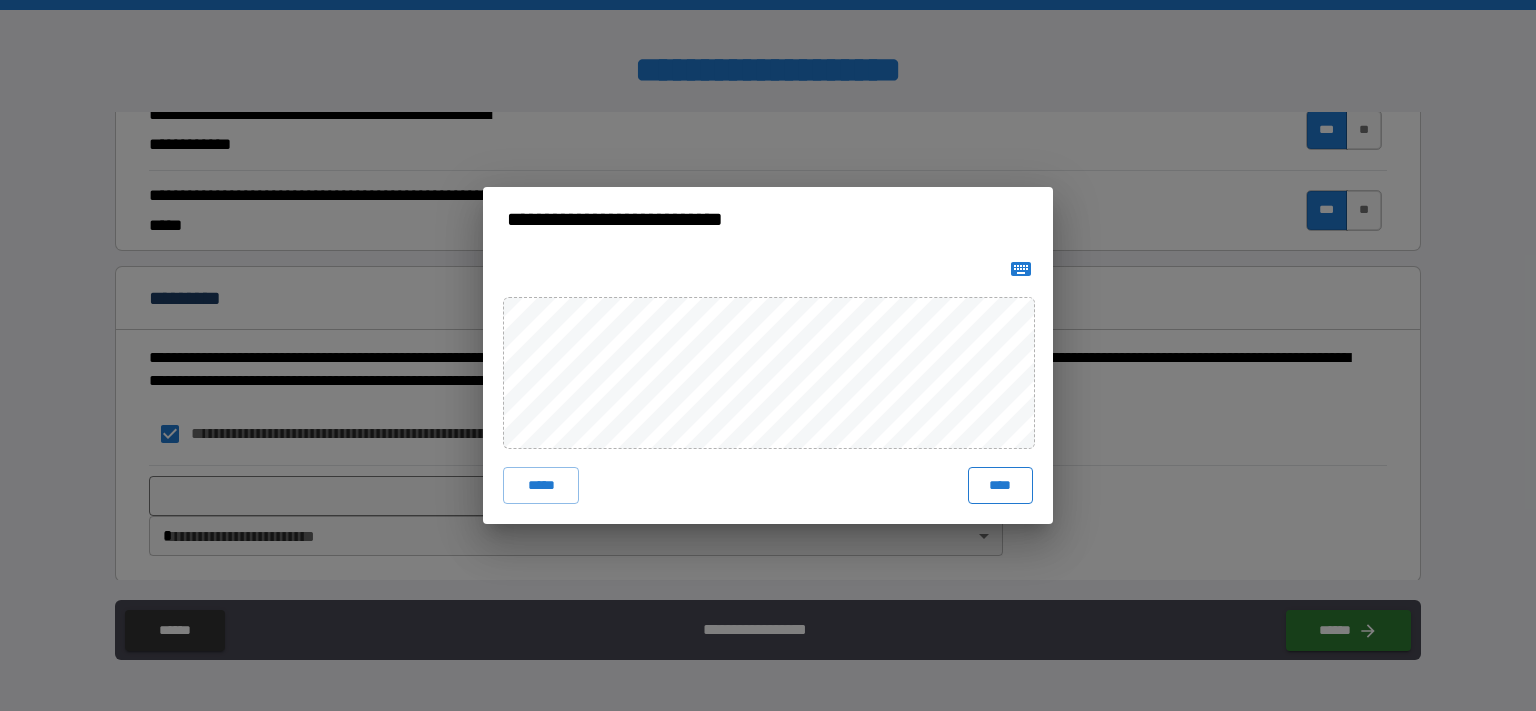 click on "****" at bounding box center (1000, 485) 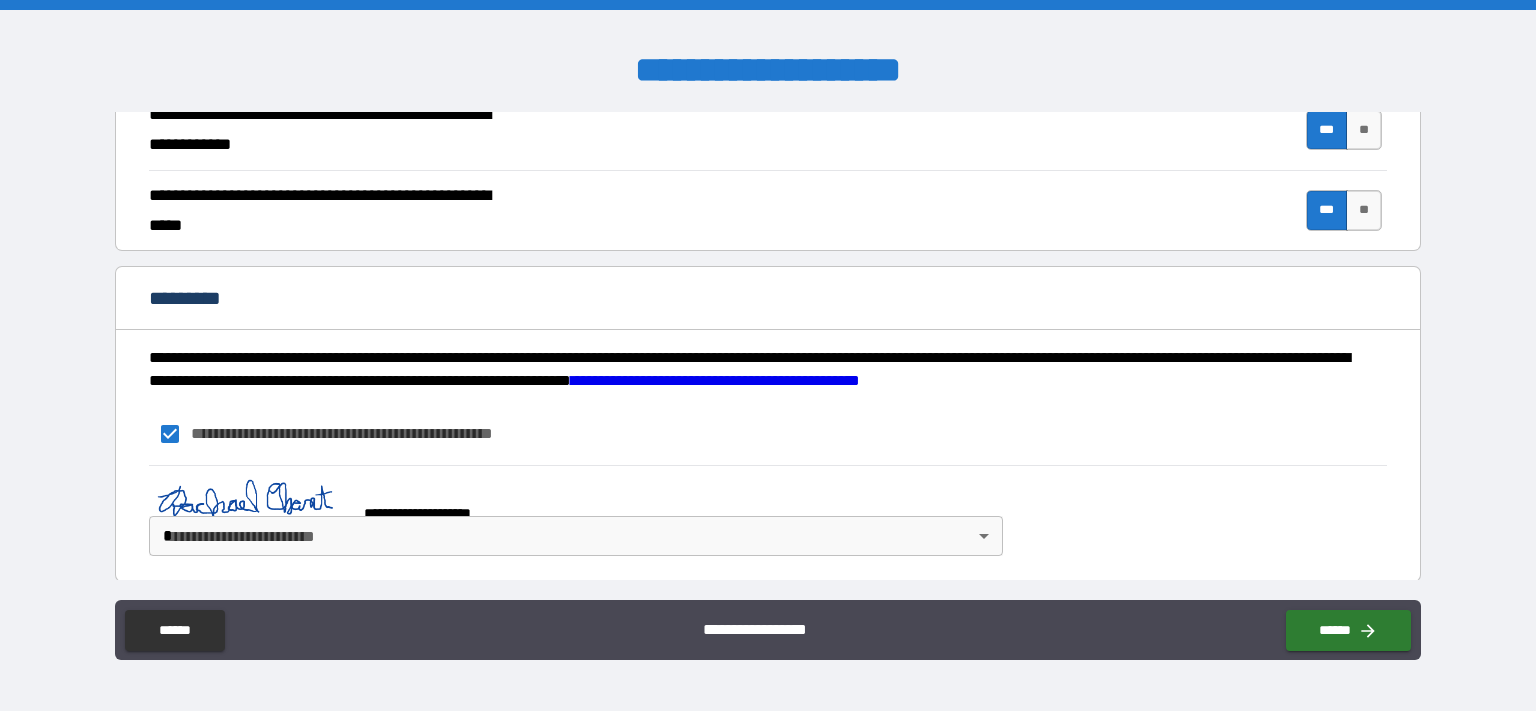 scroll, scrollTop: 1875, scrollLeft: 0, axis: vertical 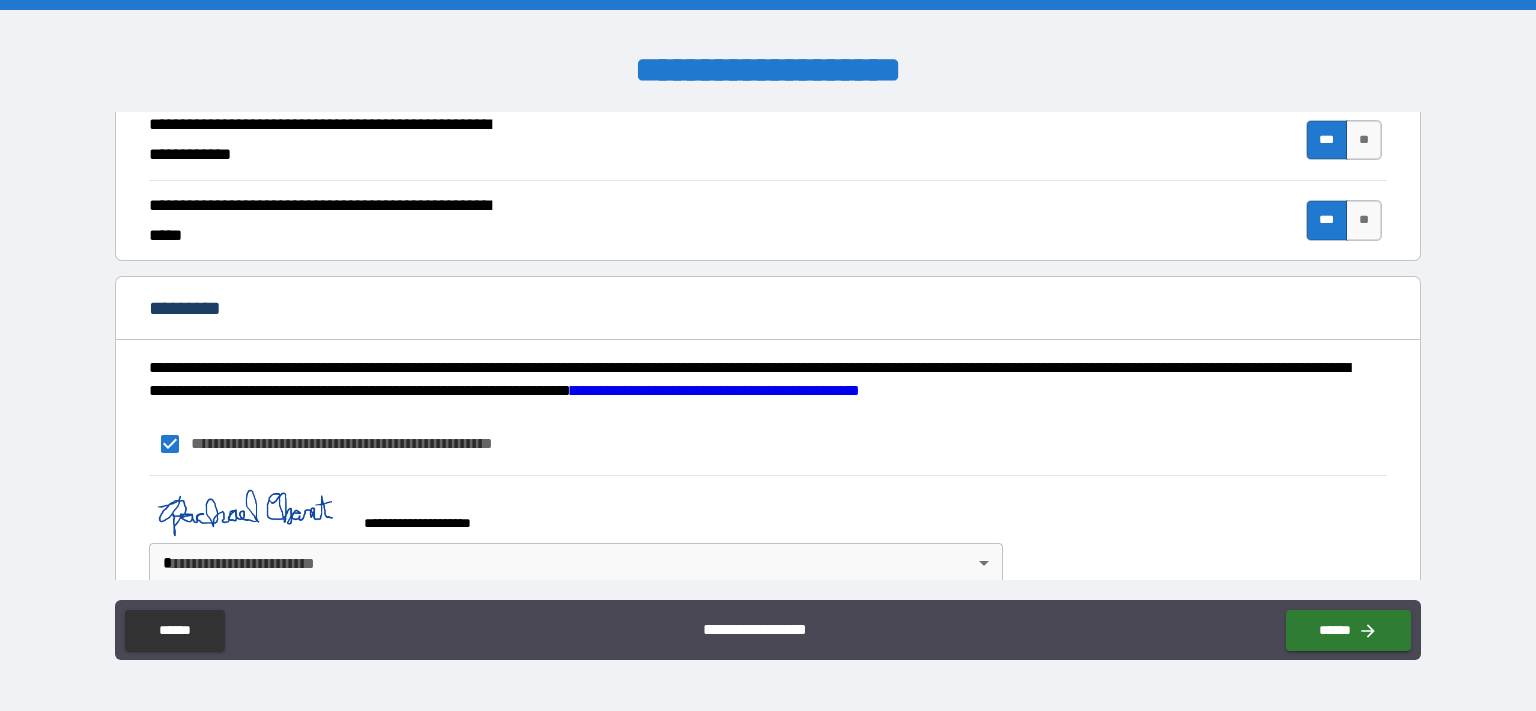 click on "**********" at bounding box center (768, 355) 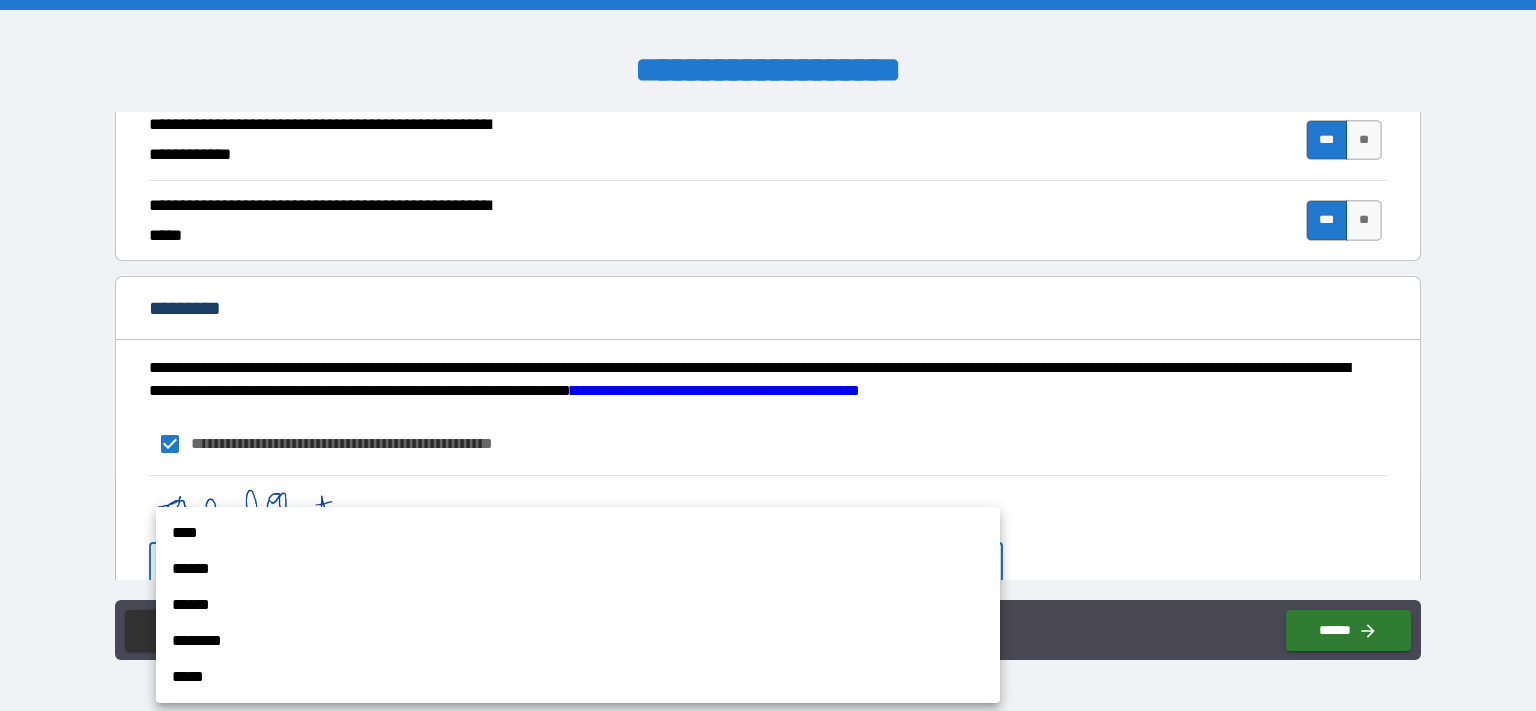 click on "****" at bounding box center [578, 533] 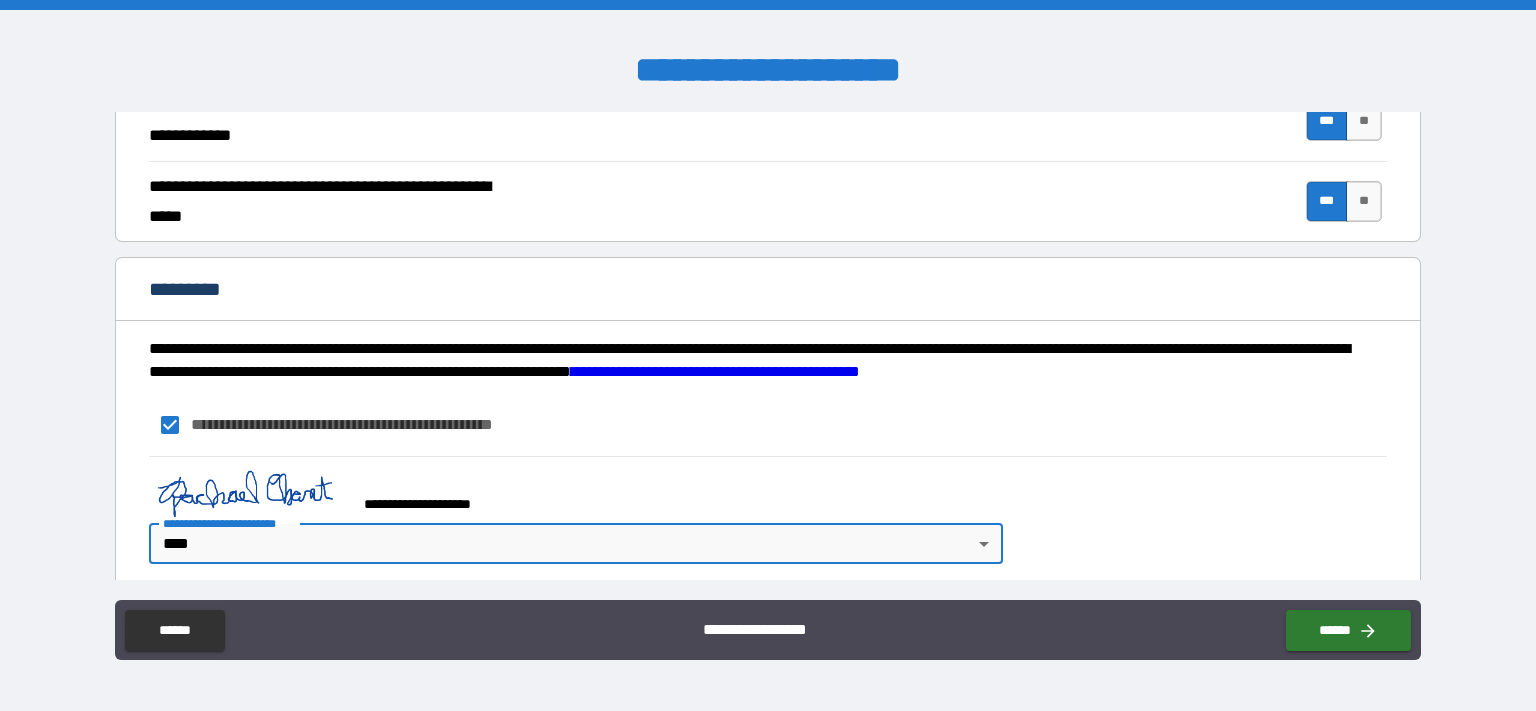 scroll, scrollTop: 1902, scrollLeft: 0, axis: vertical 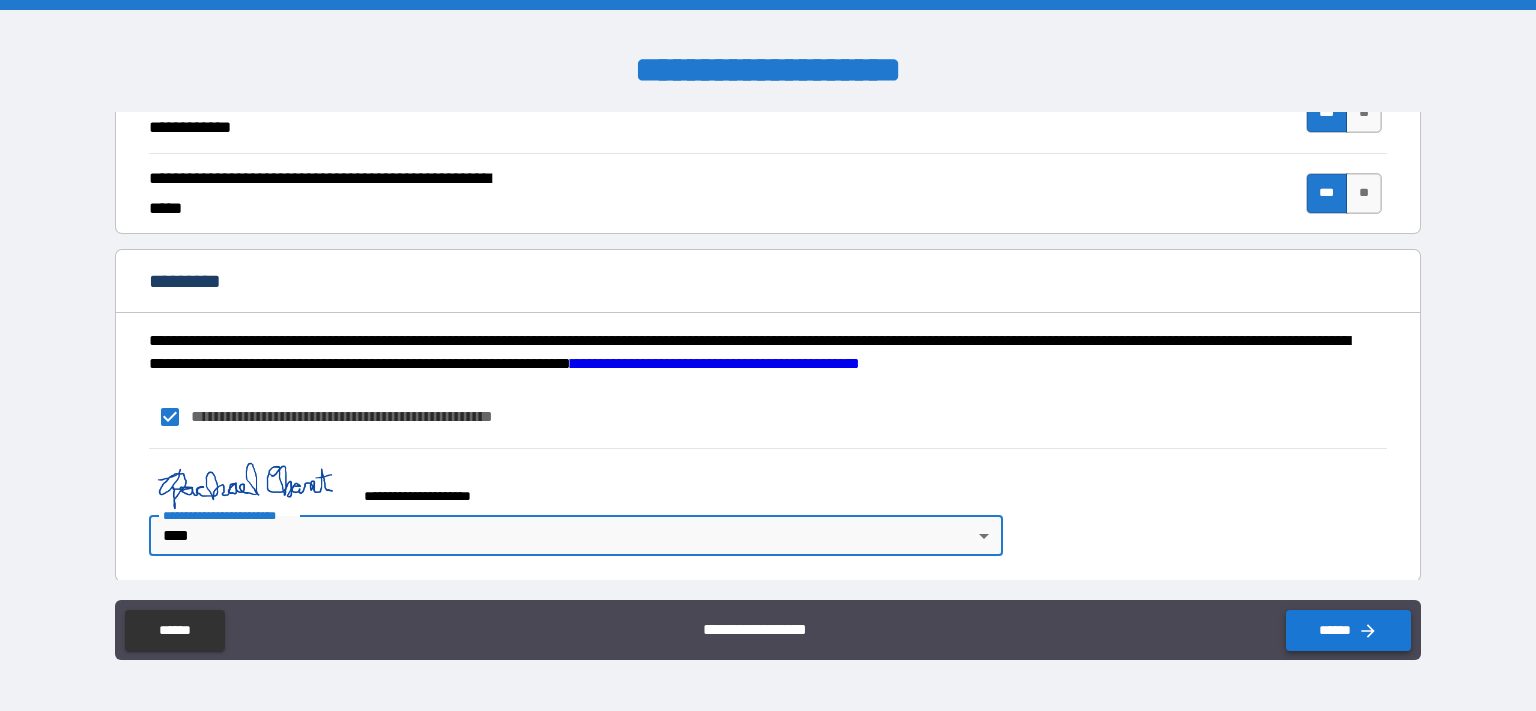 click on "******" at bounding box center (1348, 630) 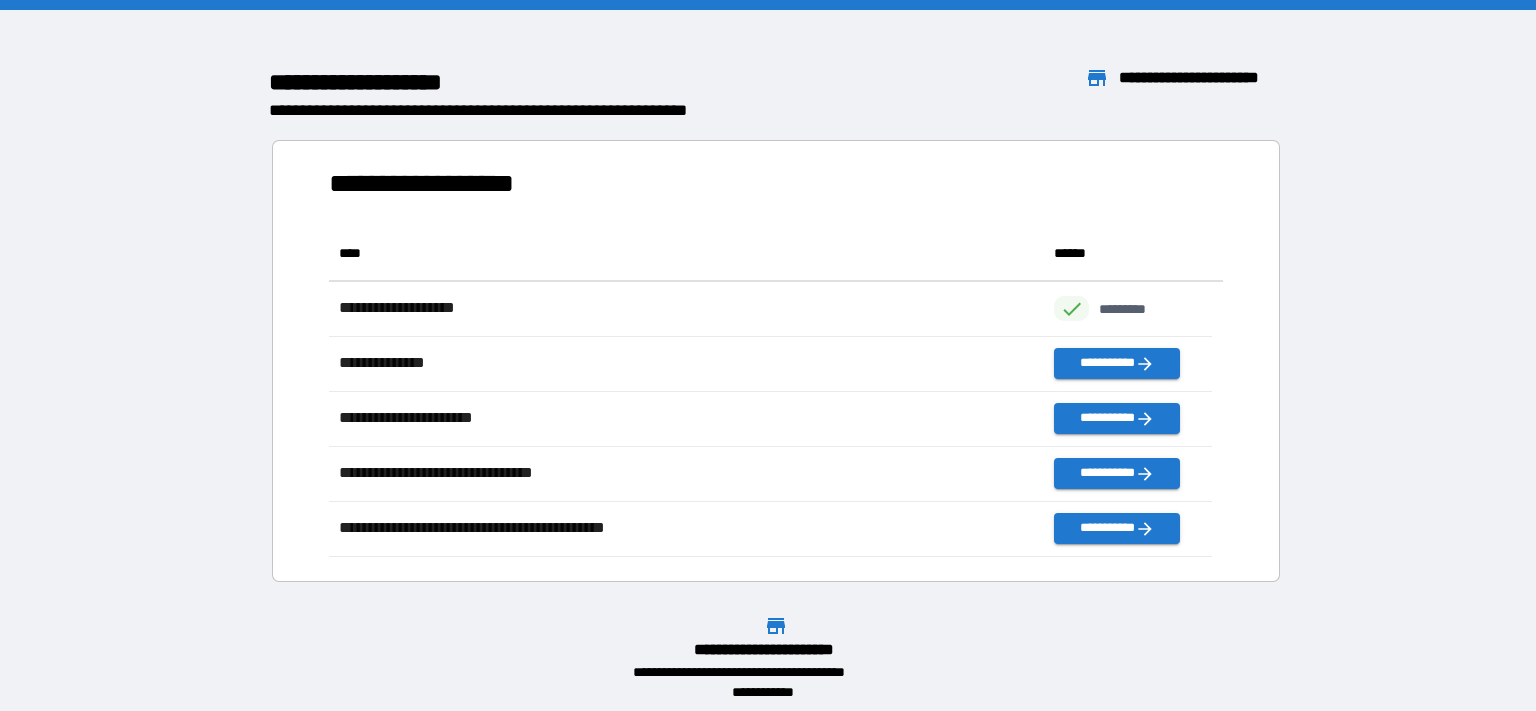 scroll, scrollTop: 314, scrollLeft: 866, axis: both 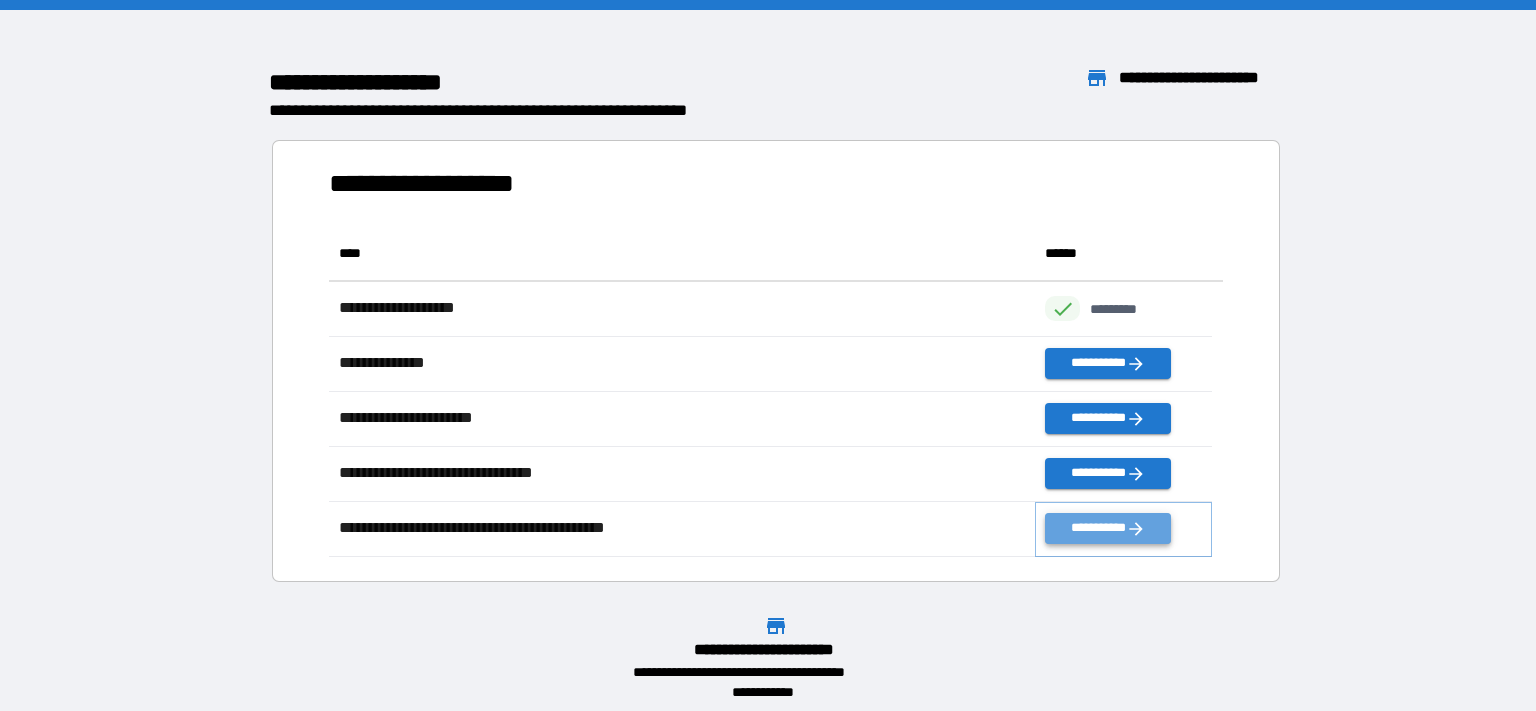 click on "**********" at bounding box center [1108, 528] 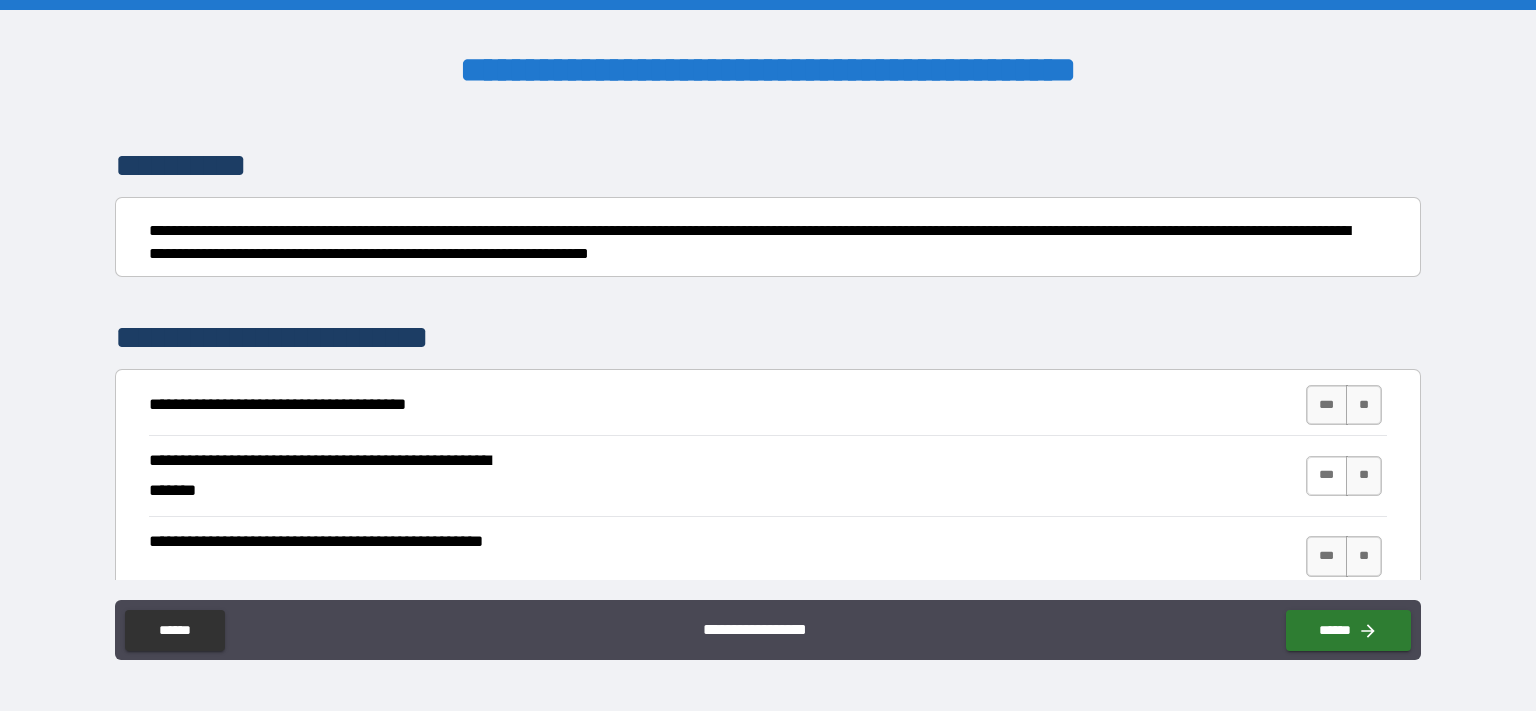 scroll, scrollTop: 192, scrollLeft: 0, axis: vertical 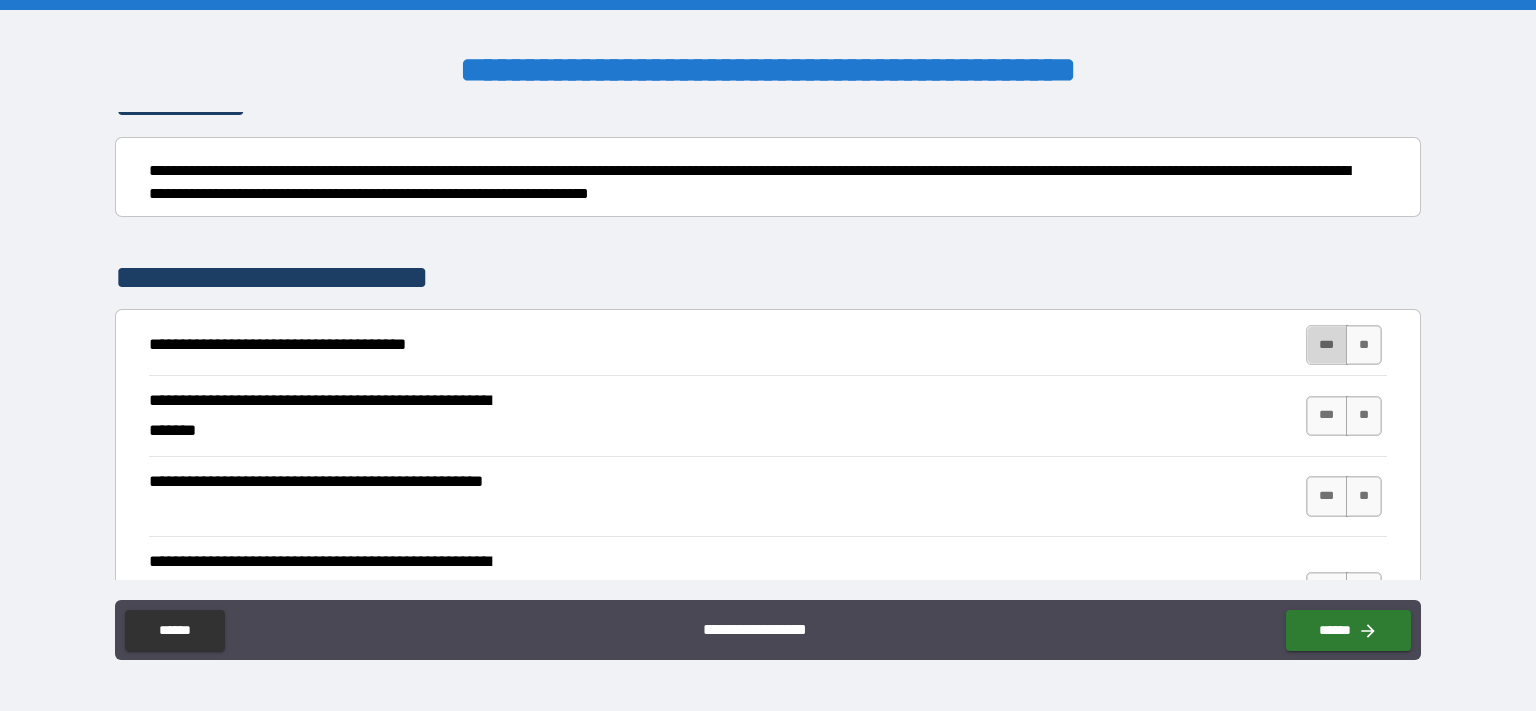 click on "***" at bounding box center [1327, 345] 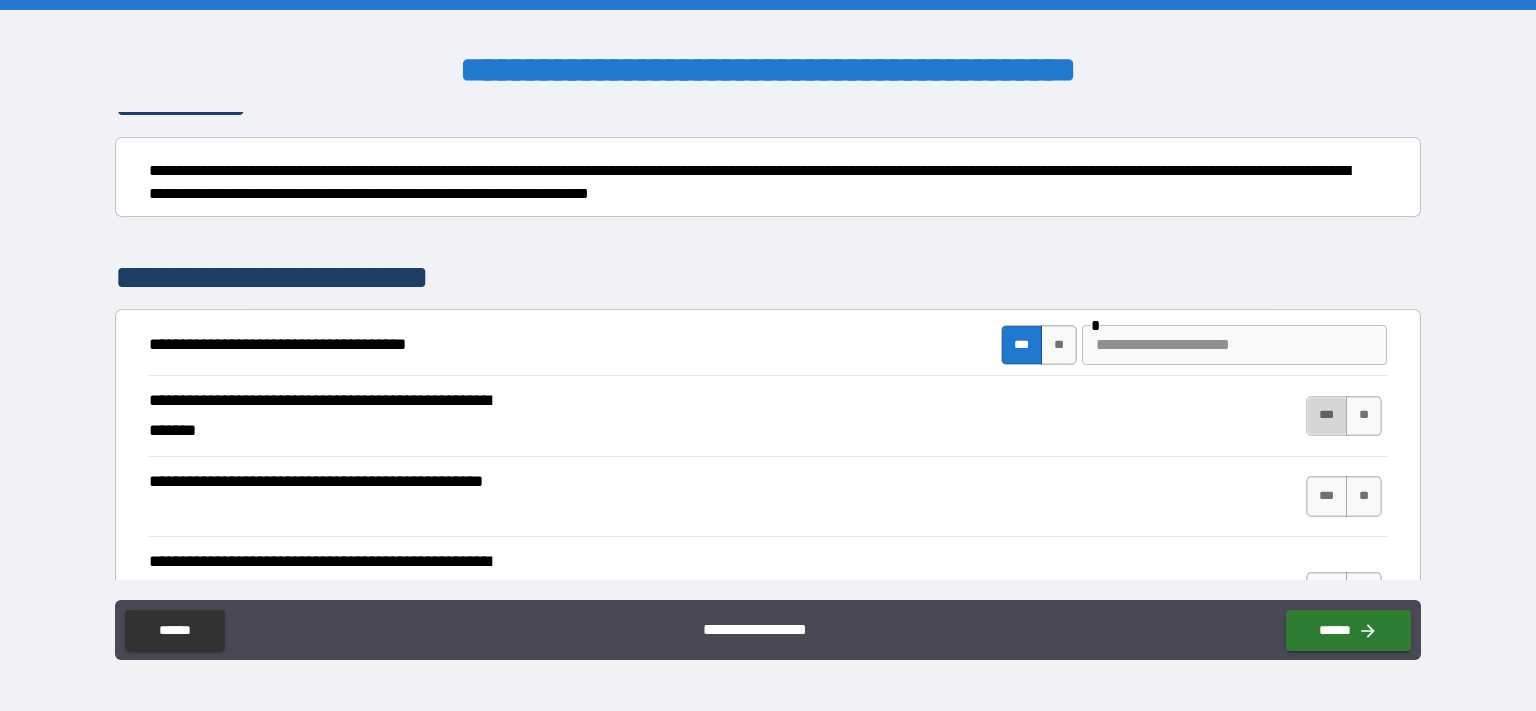click on "***" at bounding box center (1327, 416) 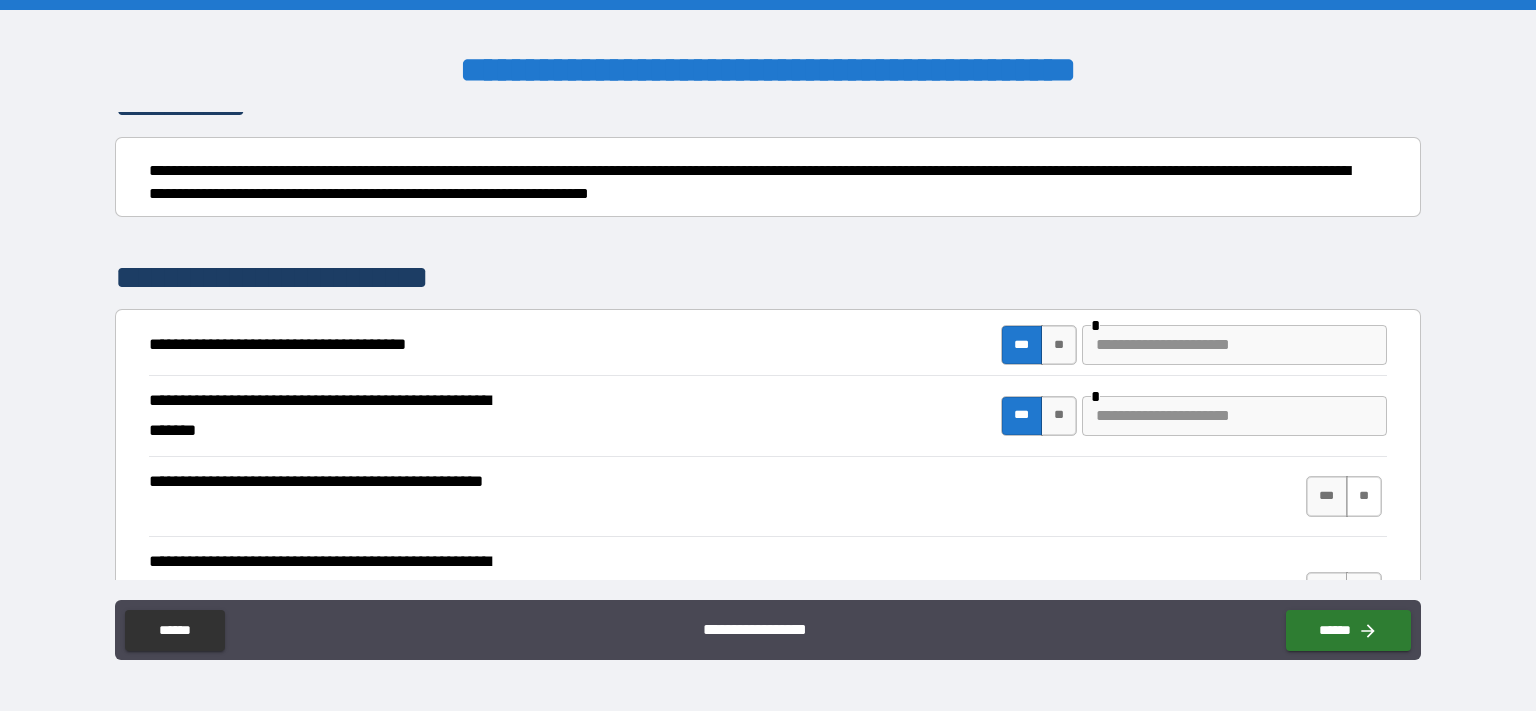 click on "**" at bounding box center [1364, 496] 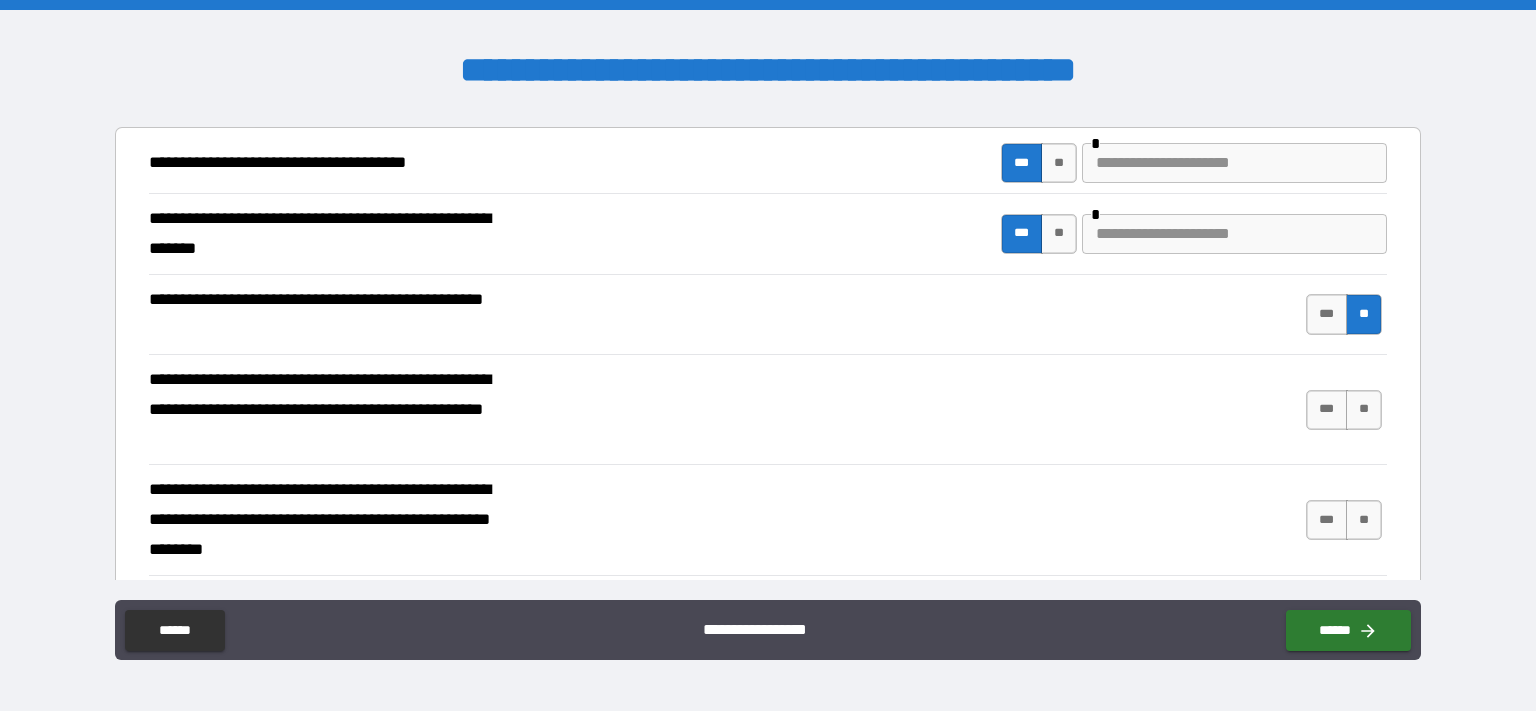 scroll, scrollTop: 576, scrollLeft: 0, axis: vertical 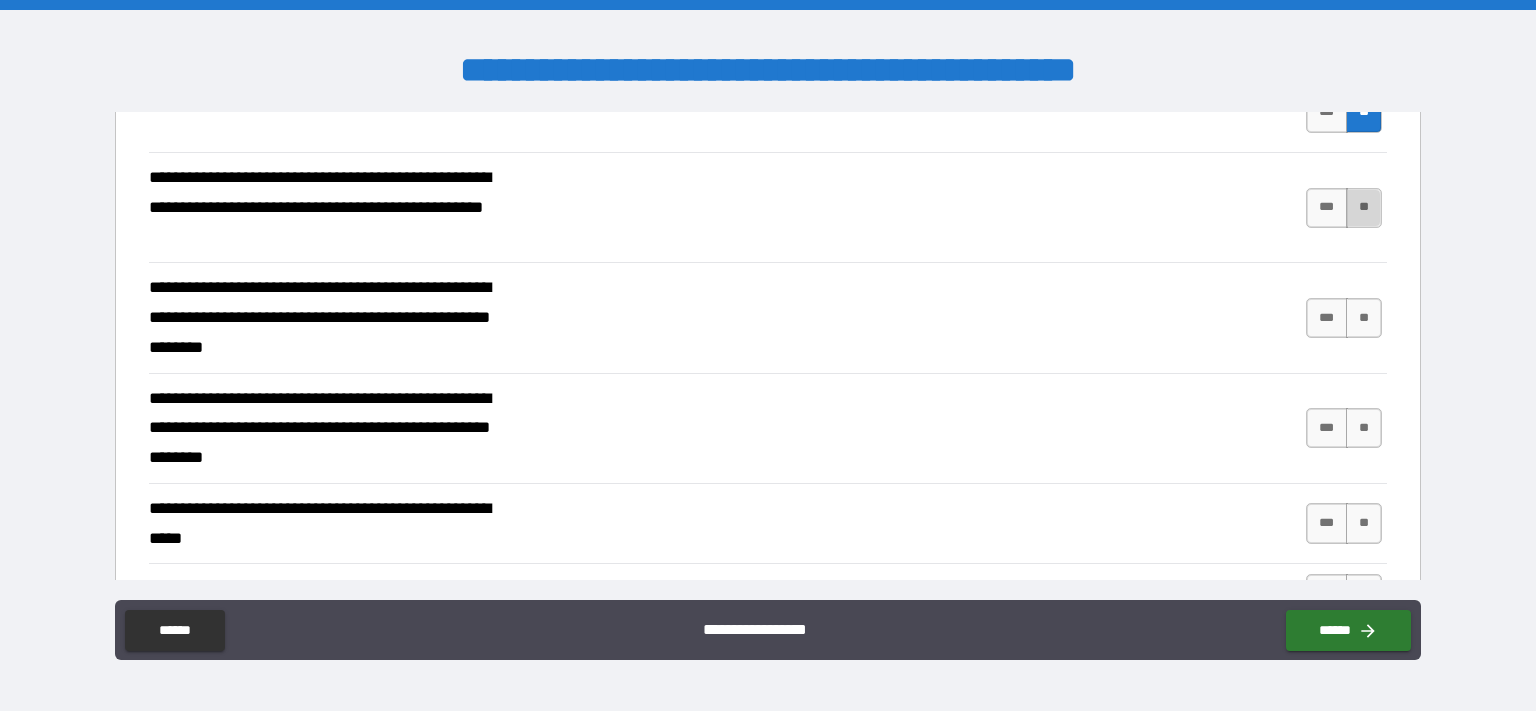 click on "**" at bounding box center [1364, 208] 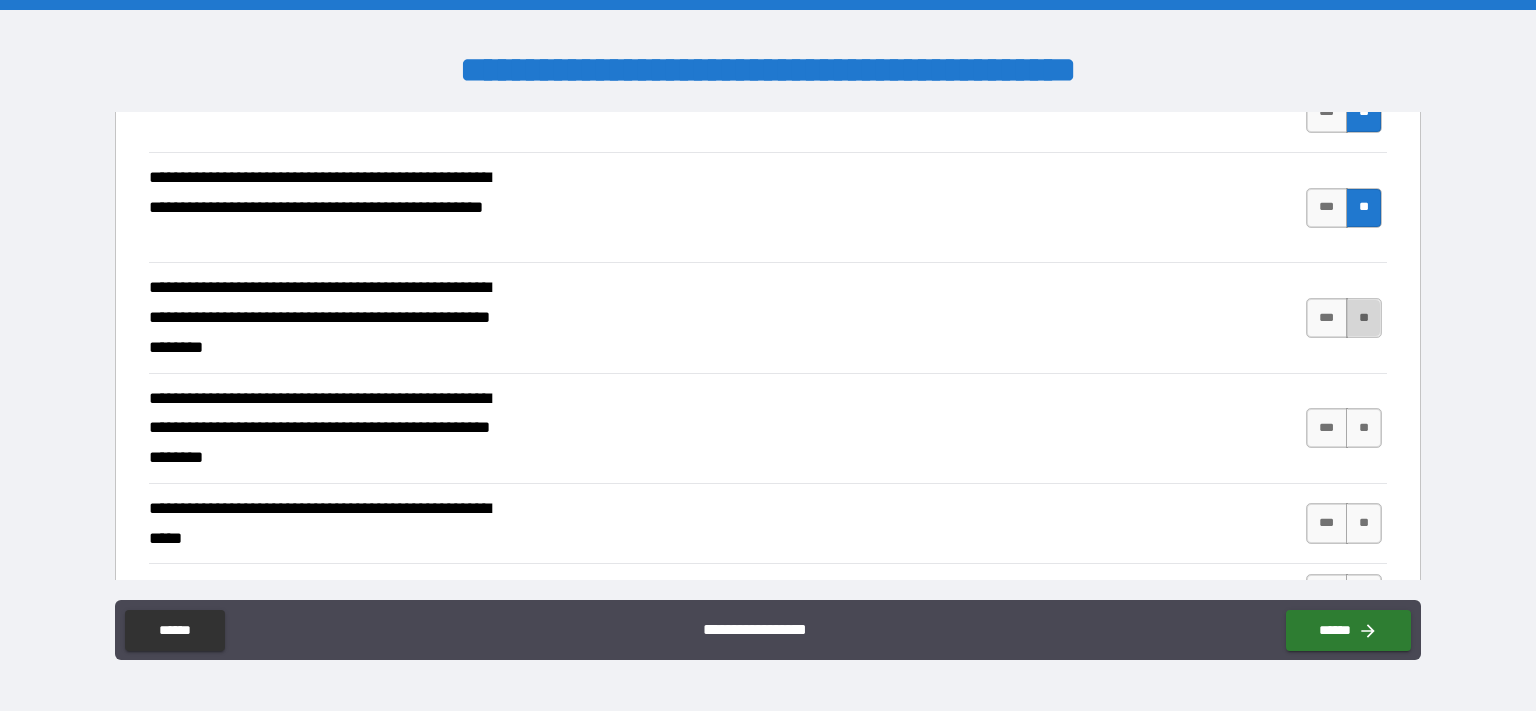 click on "**" at bounding box center [1364, 318] 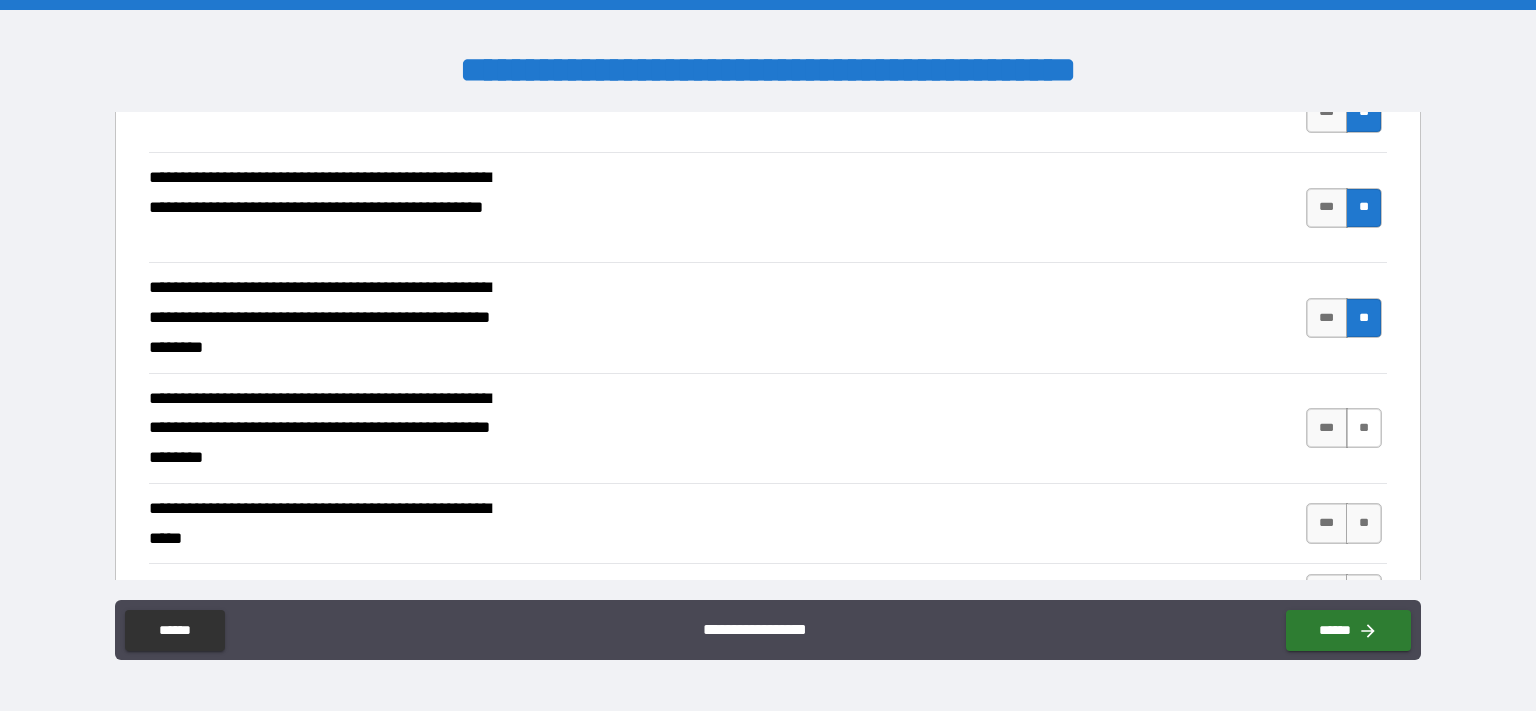 click on "**" at bounding box center (1364, 428) 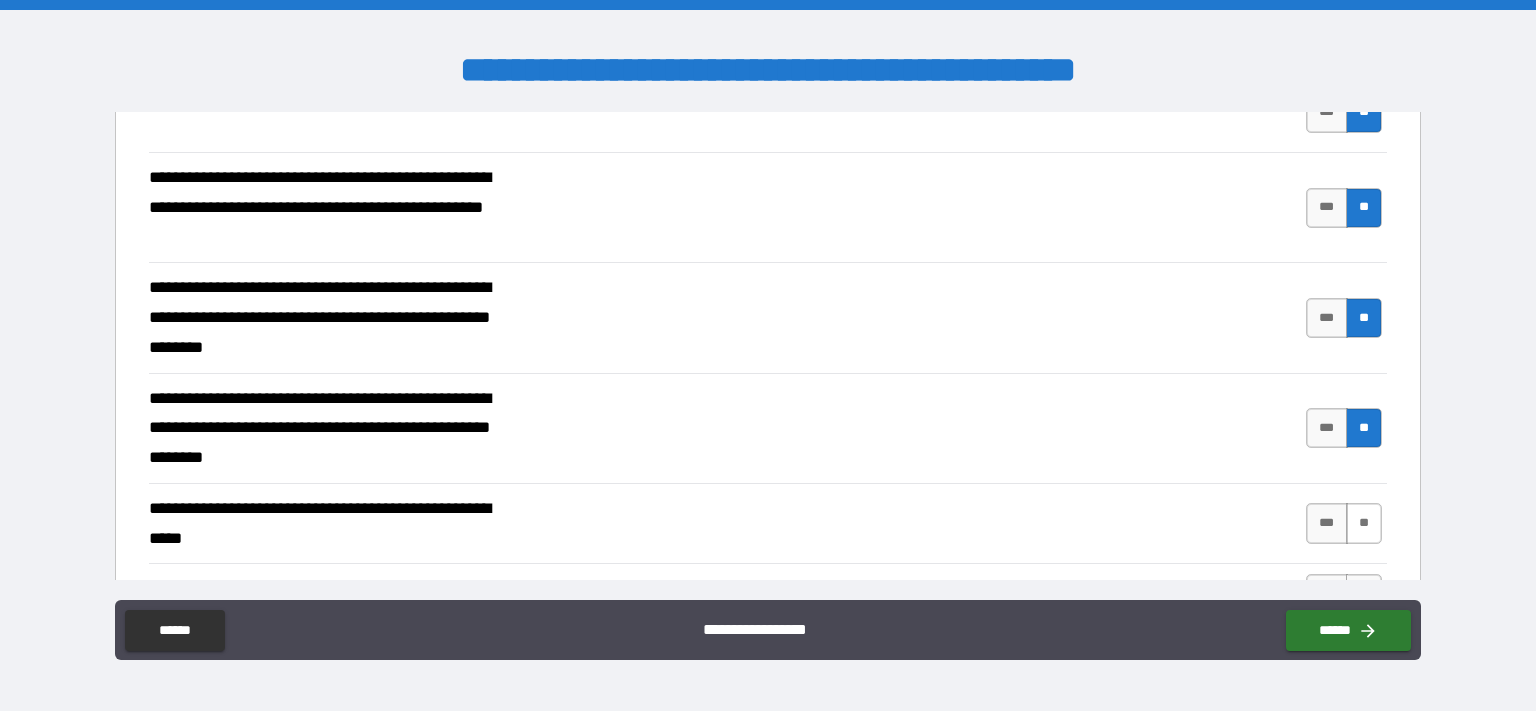 click on "**" at bounding box center [1364, 523] 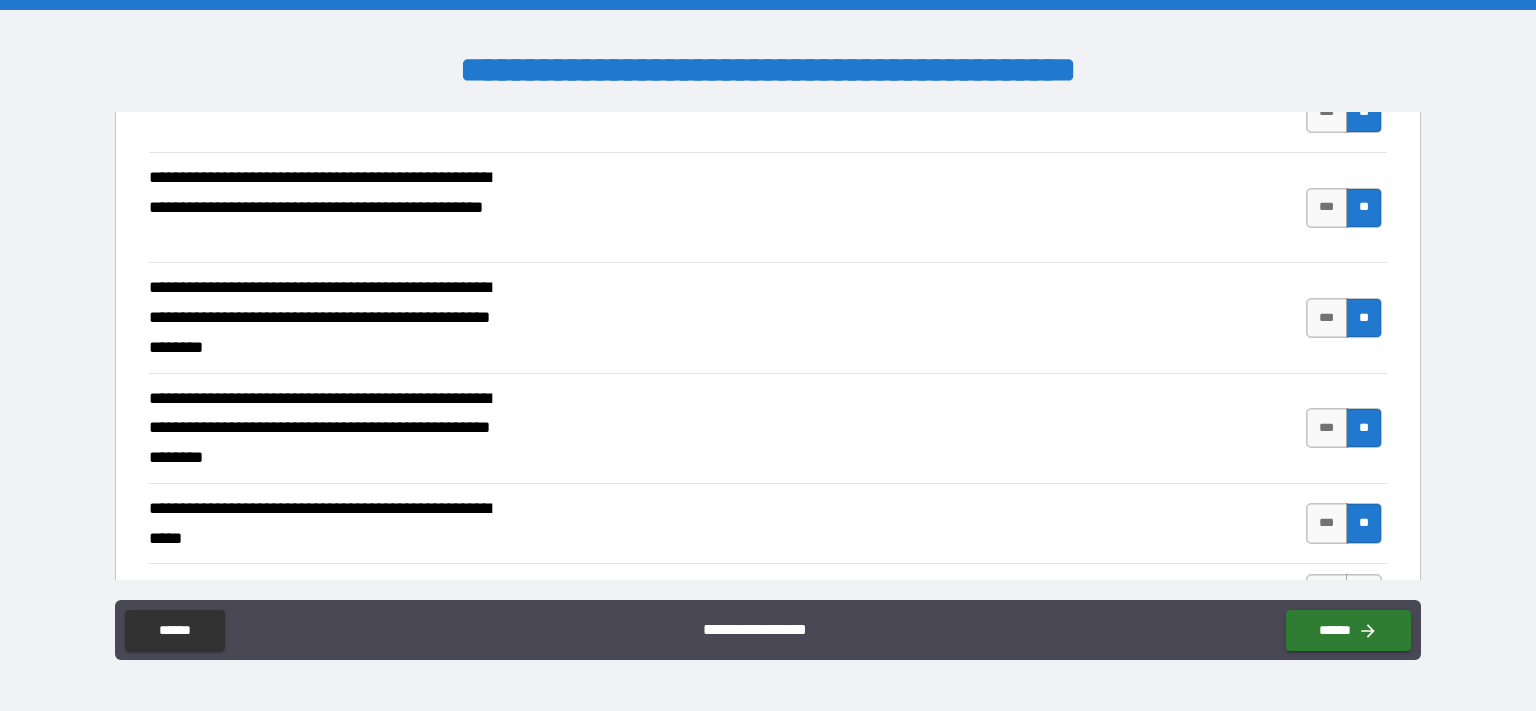 type on "*" 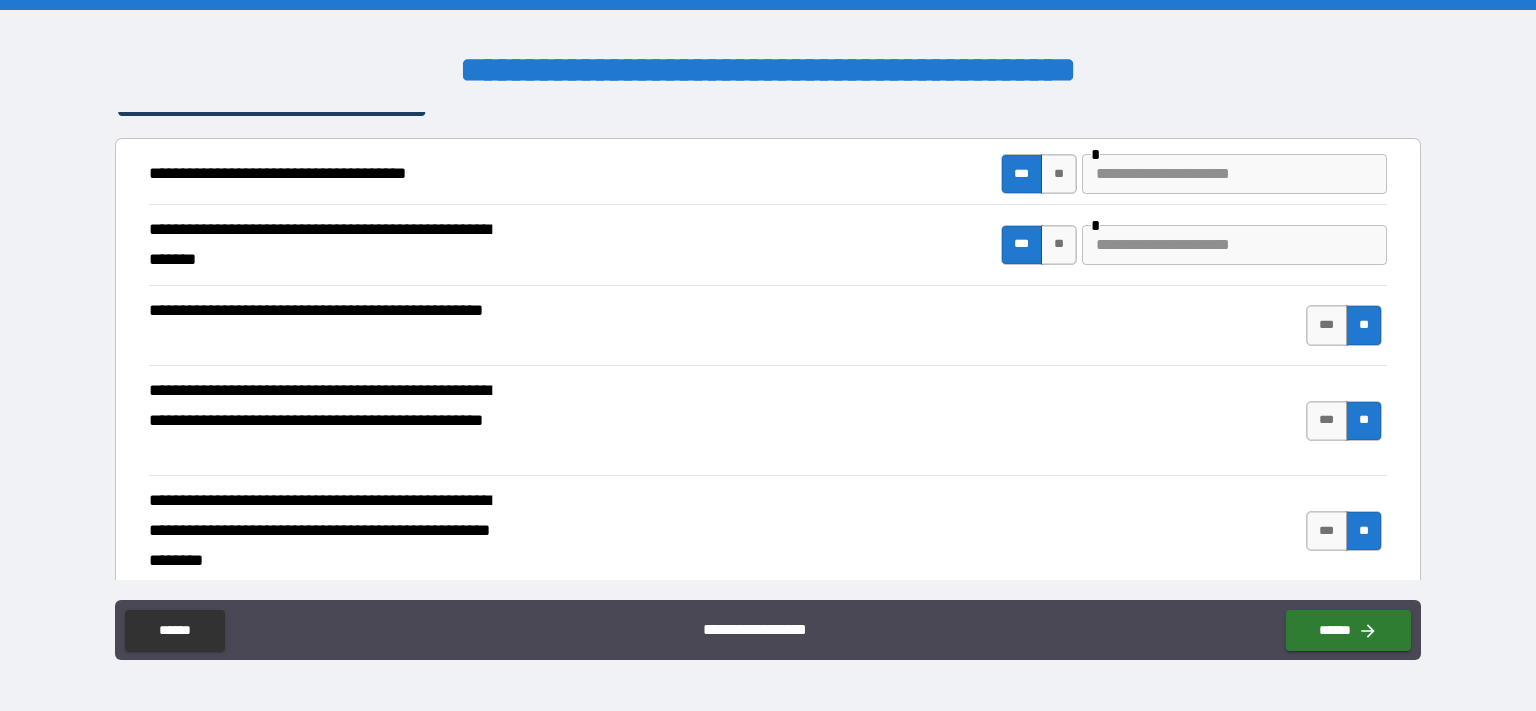 scroll, scrollTop: 192, scrollLeft: 0, axis: vertical 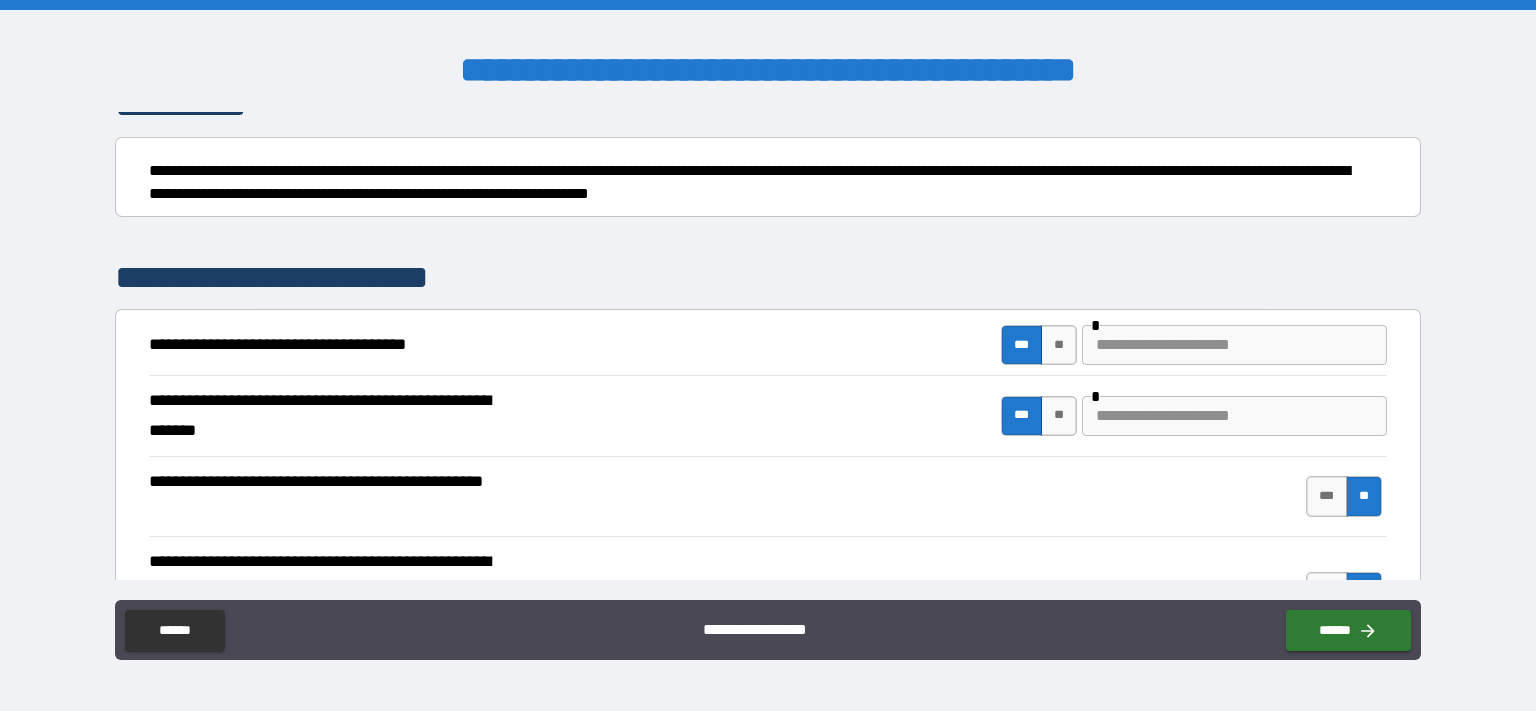 click at bounding box center [1234, 416] 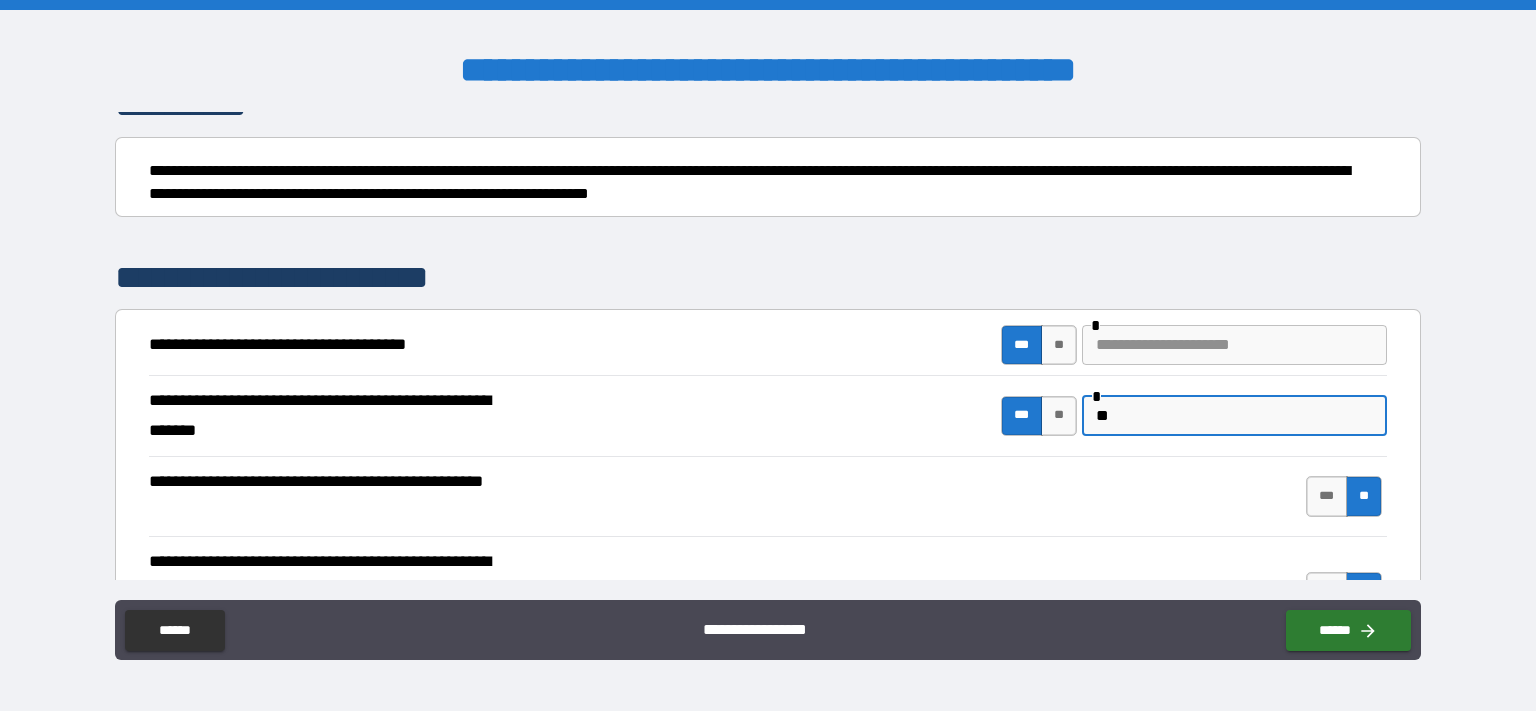 type on "*" 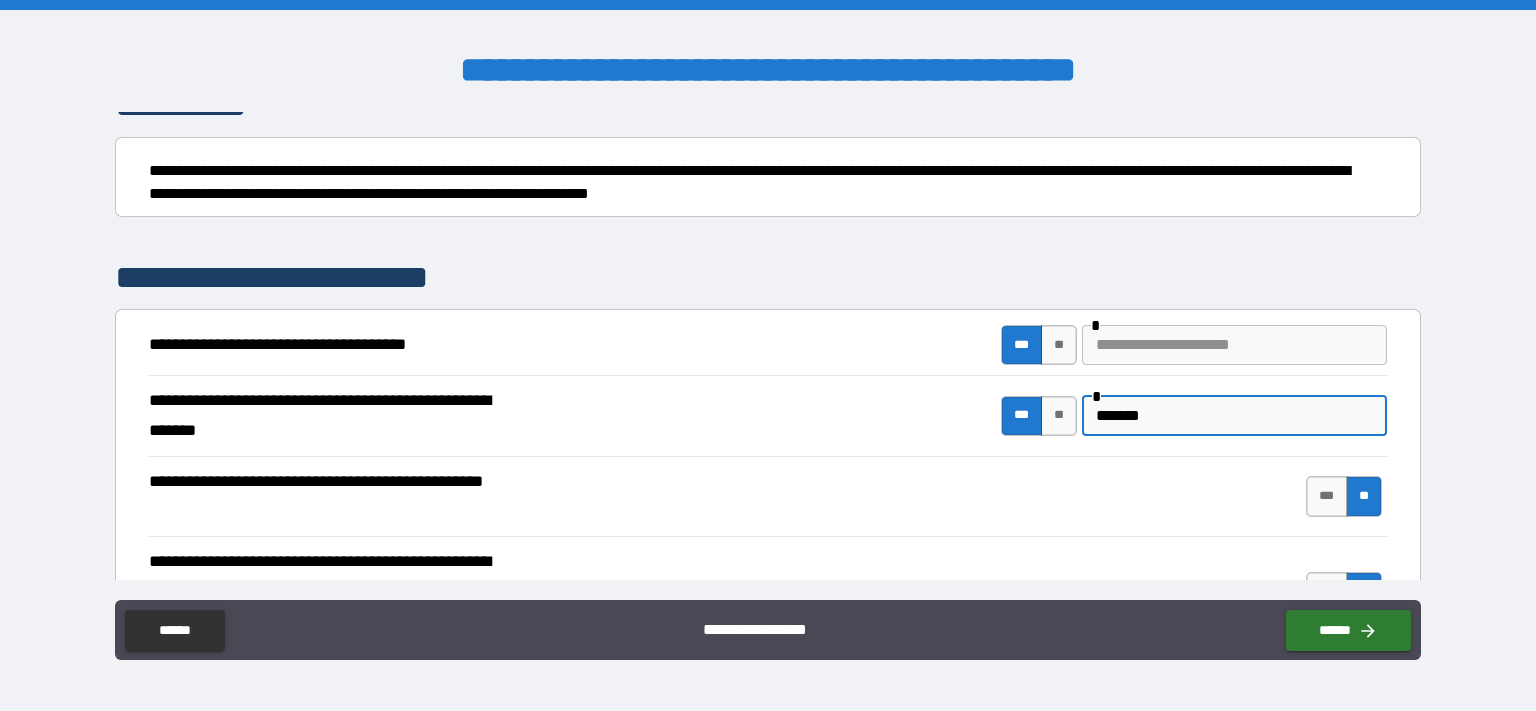 type on "*******" 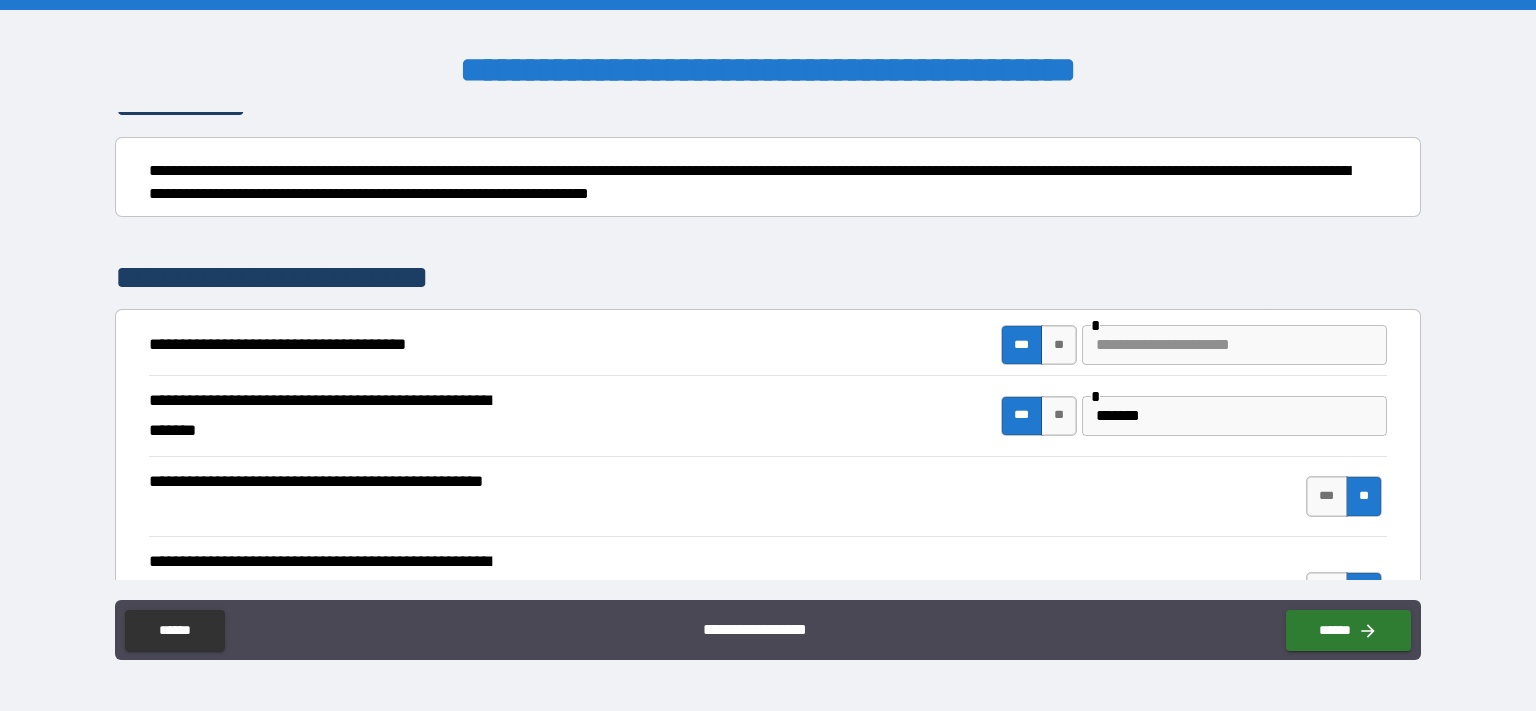 type on "*" 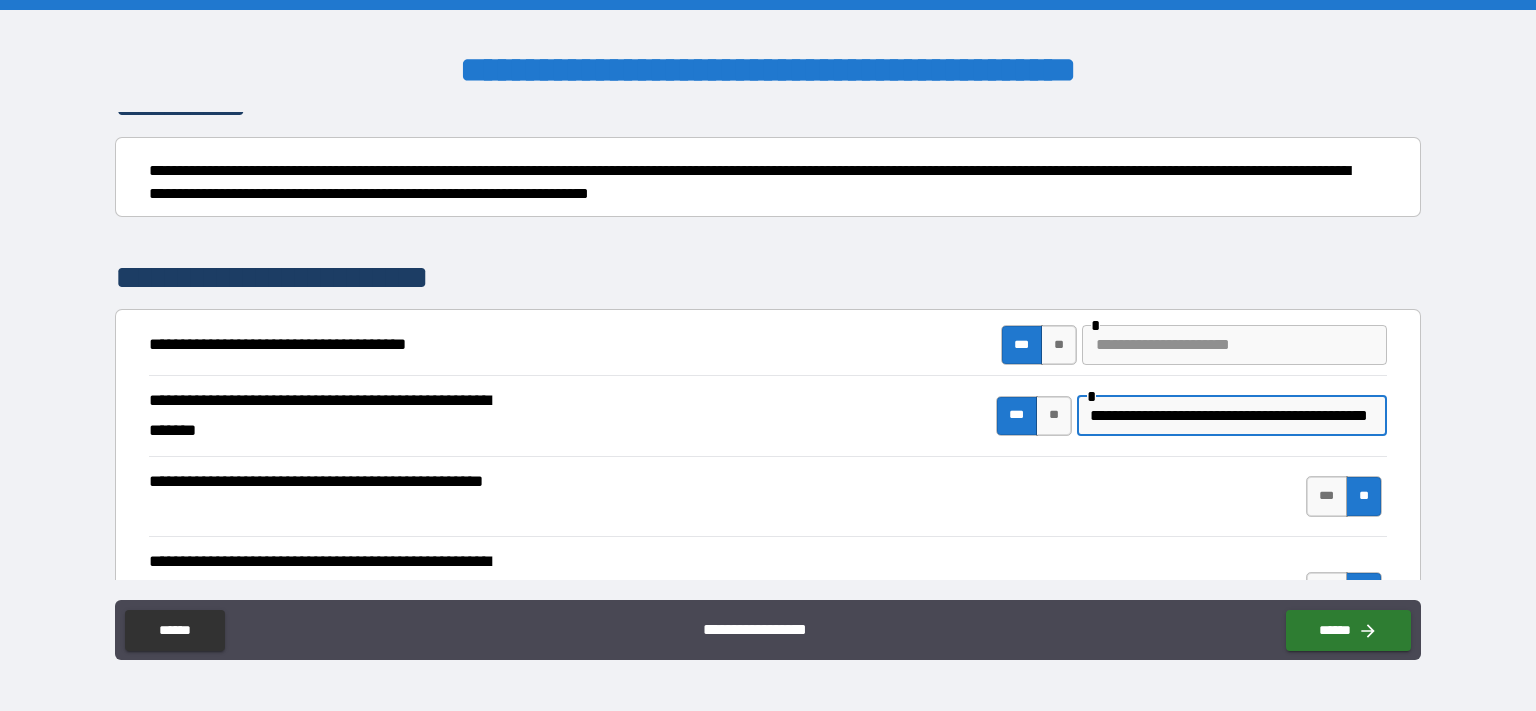 scroll, scrollTop: 0, scrollLeft: 103, axis: horizontal 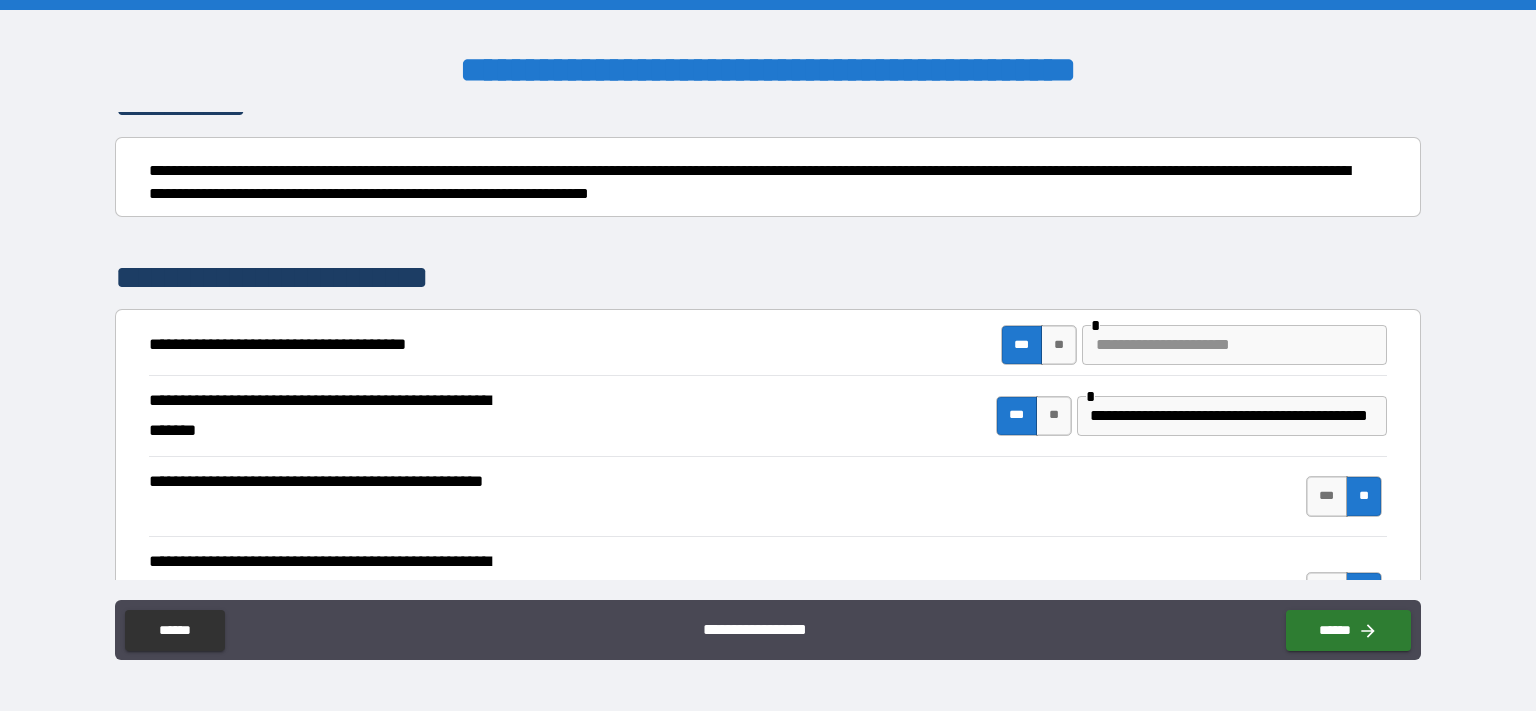 click on "**********" at bounding box center [768, 358] 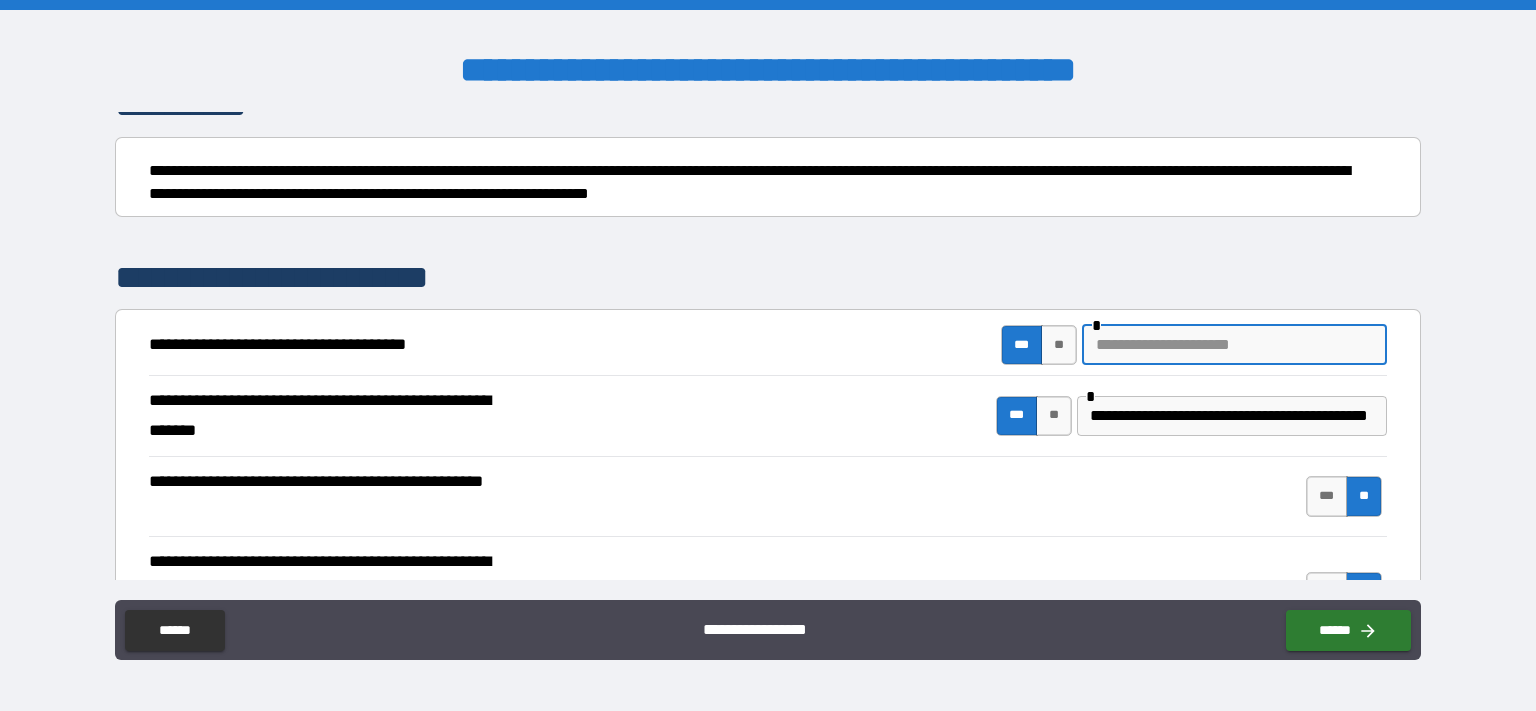 click at bounding box center [1234, 345] 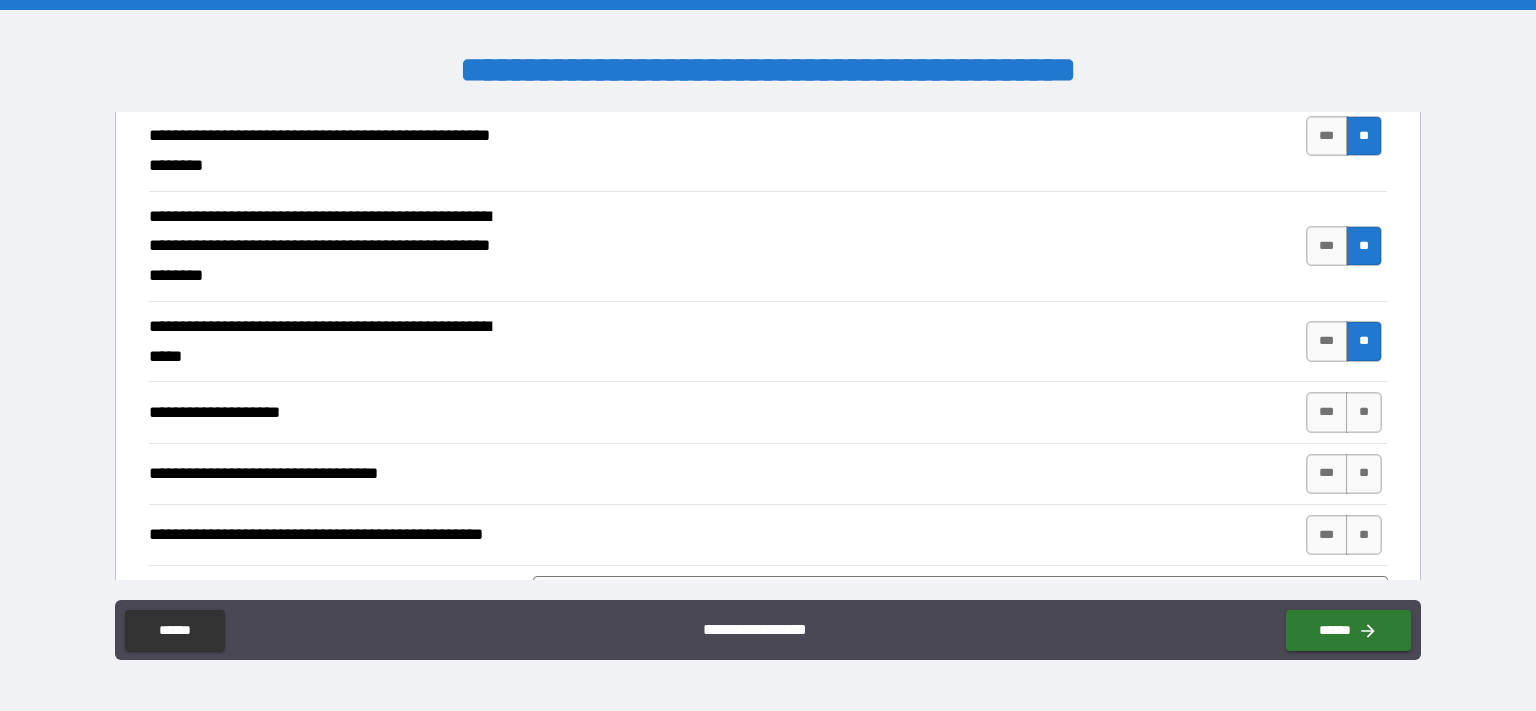 scroll, scrollTop: 768, scrollLeft: 0, axis: vertical 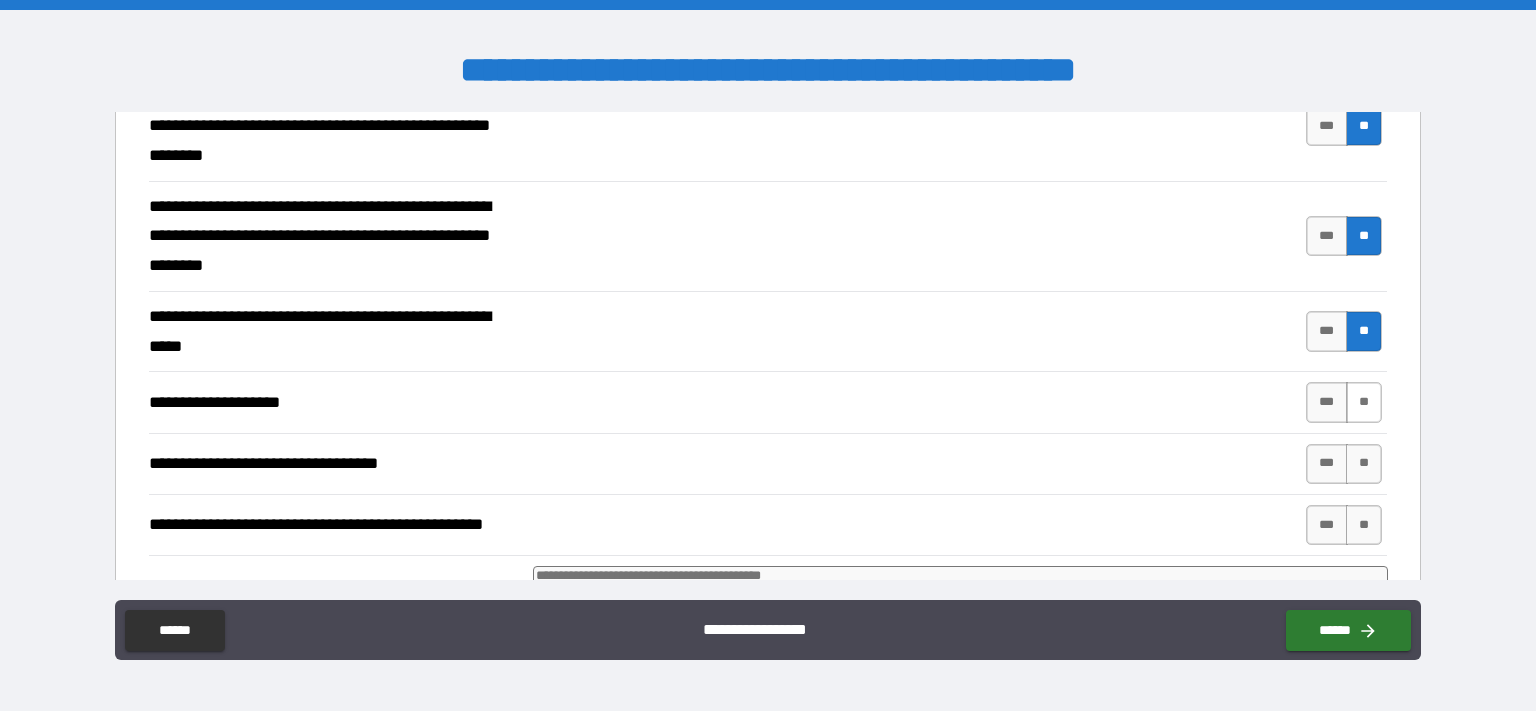 click on "**" at bounding box center (1364, 402) 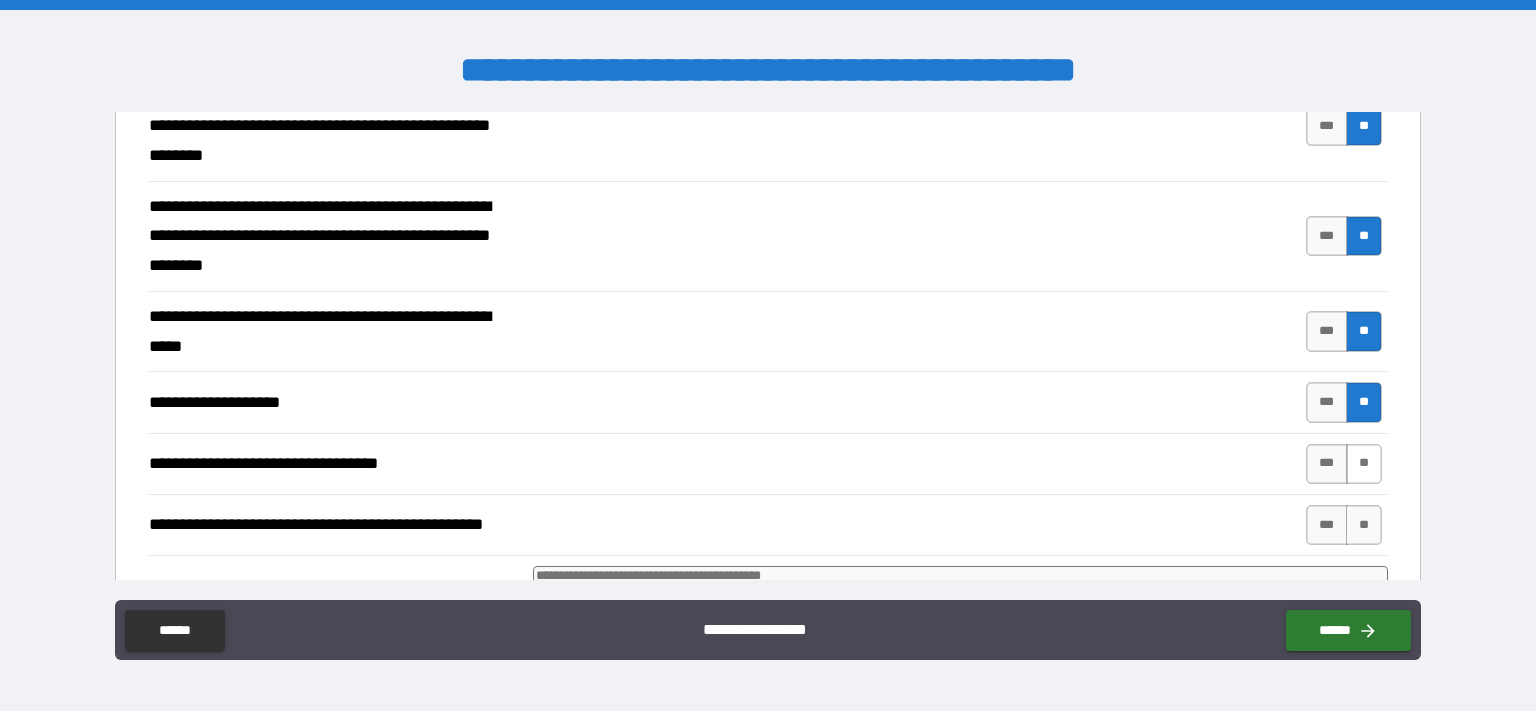 click on "**" at bounding box center [1364, 464] 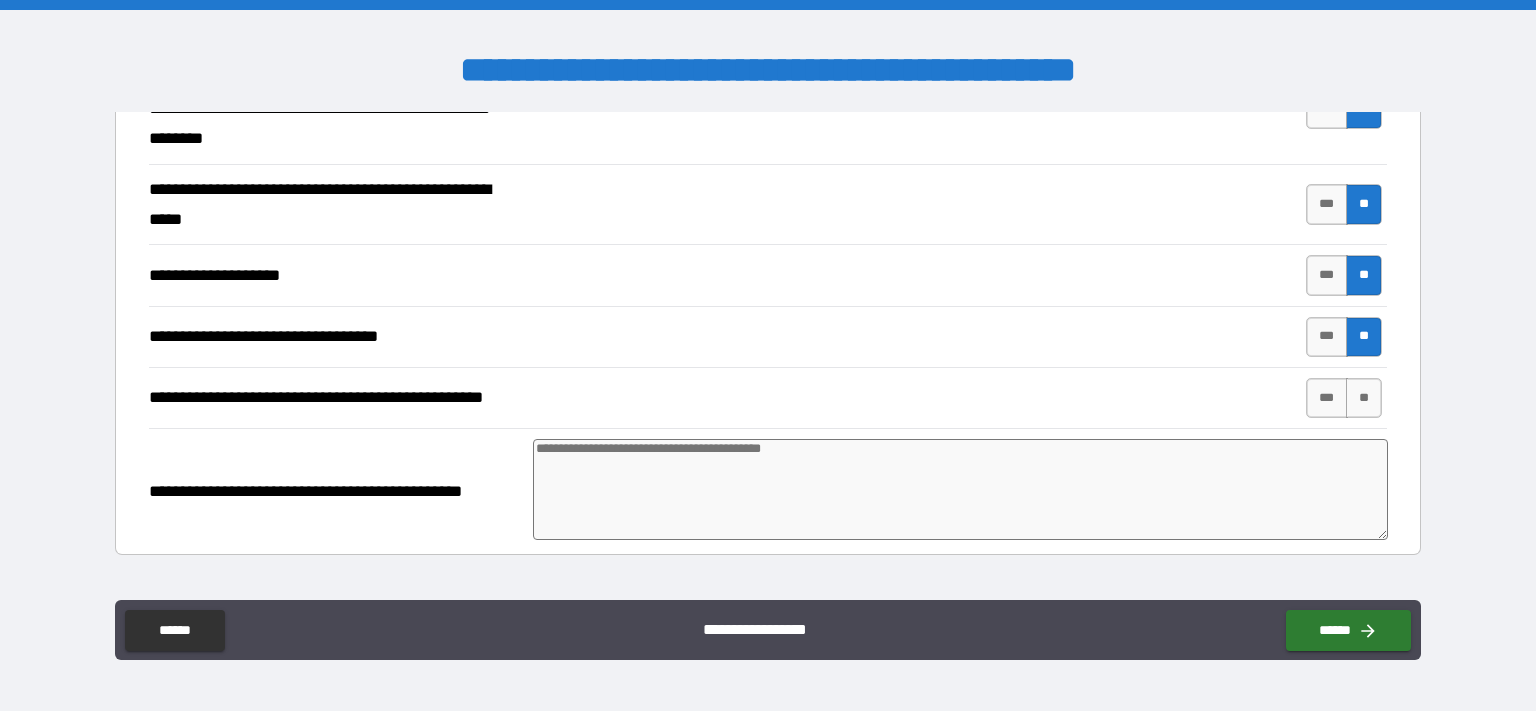 scroll, scrollTop: 960, scrollLeft: 0, axis: vertical 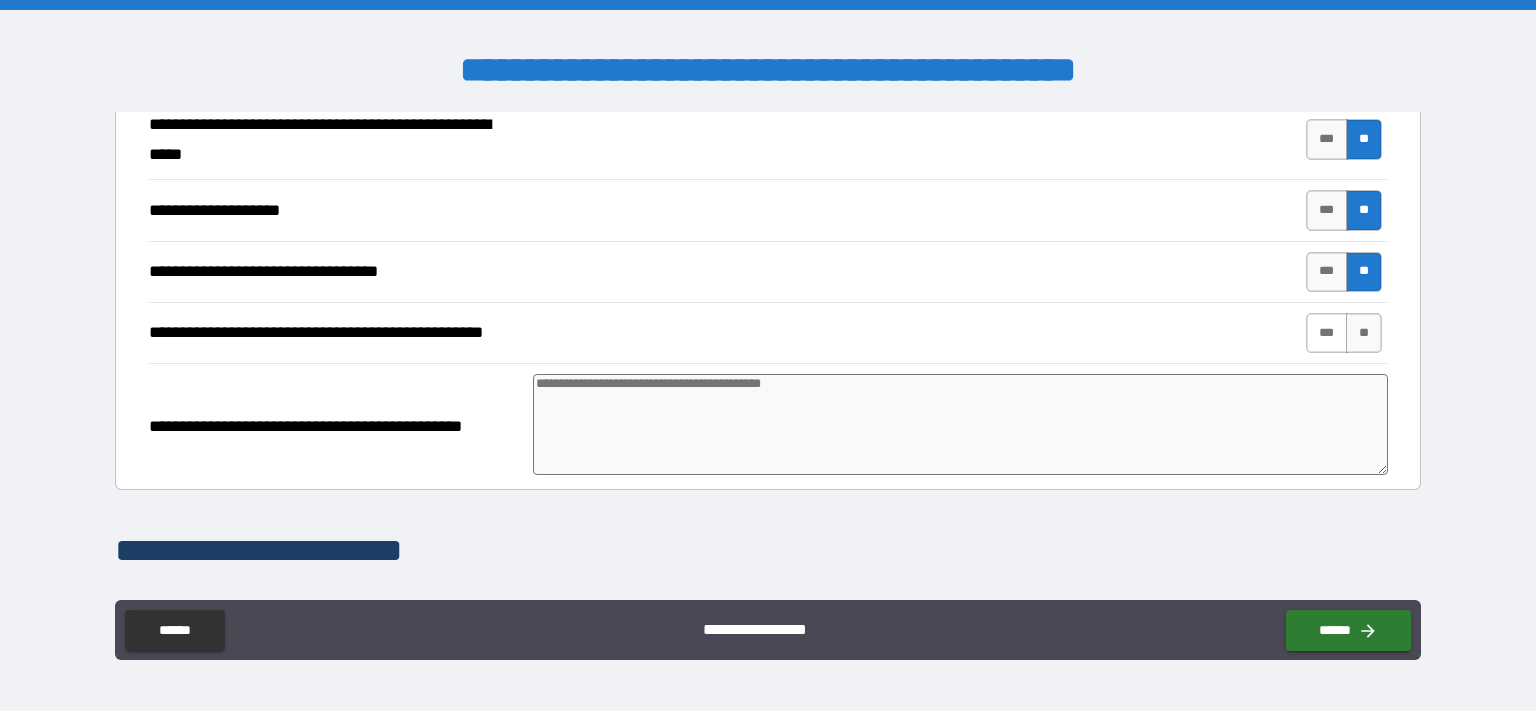 click on "***" at bounding box center (1327, 333) 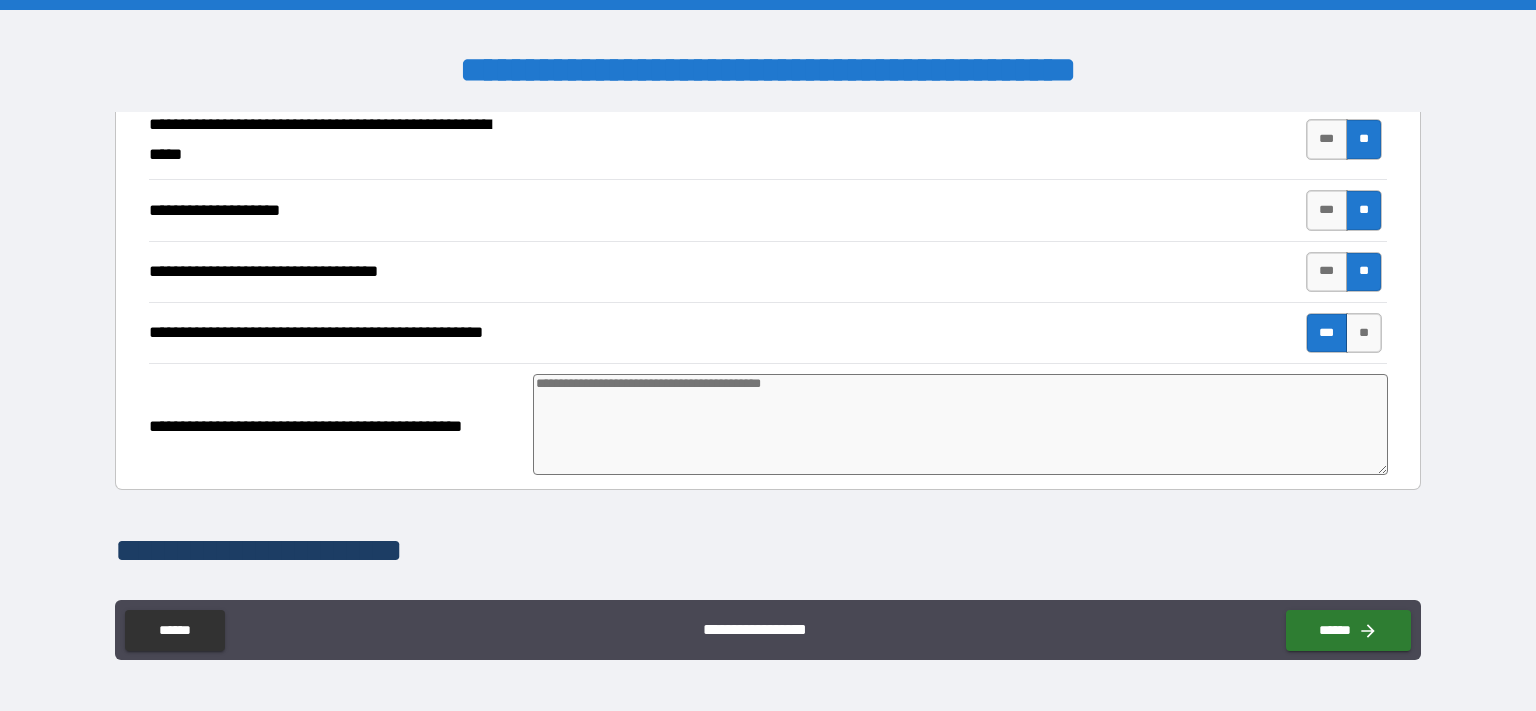 type on "*" 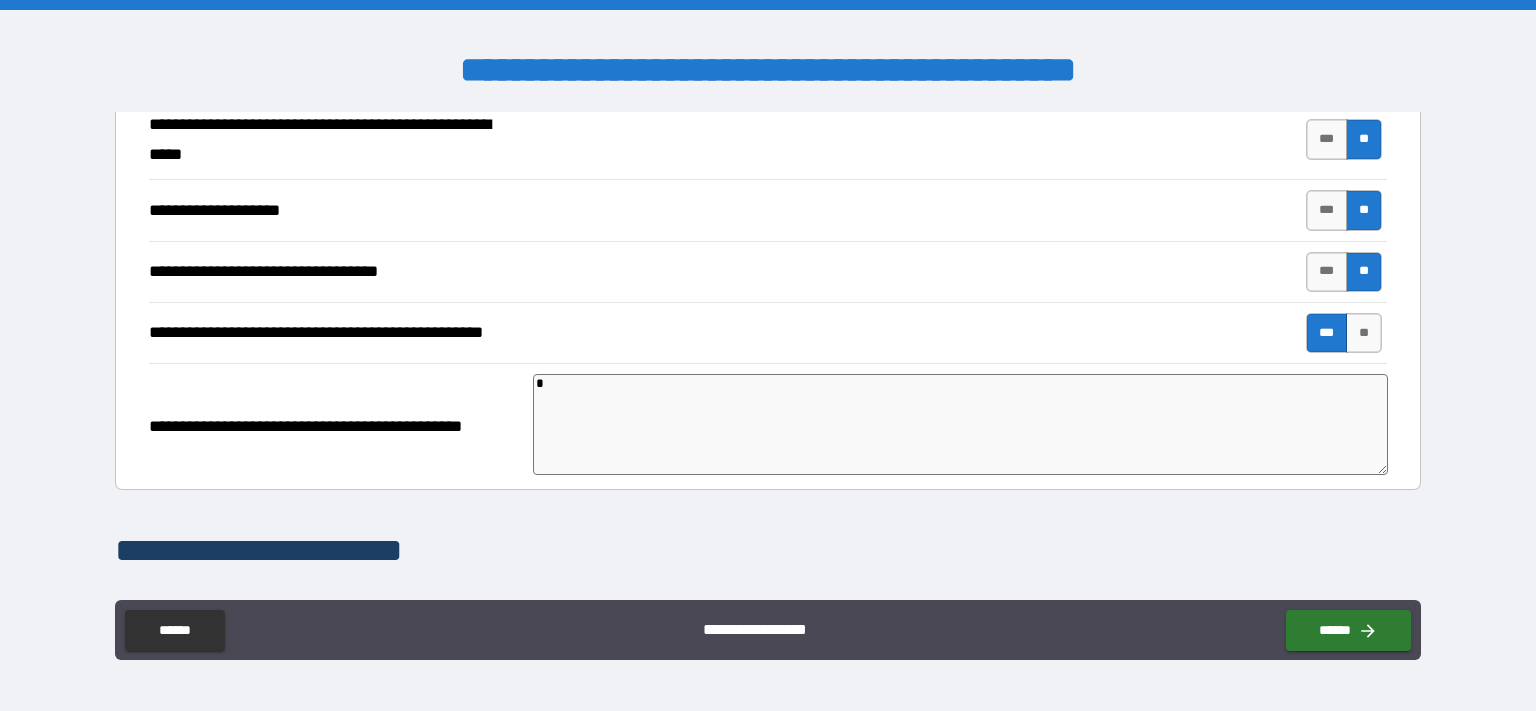 type on "**" 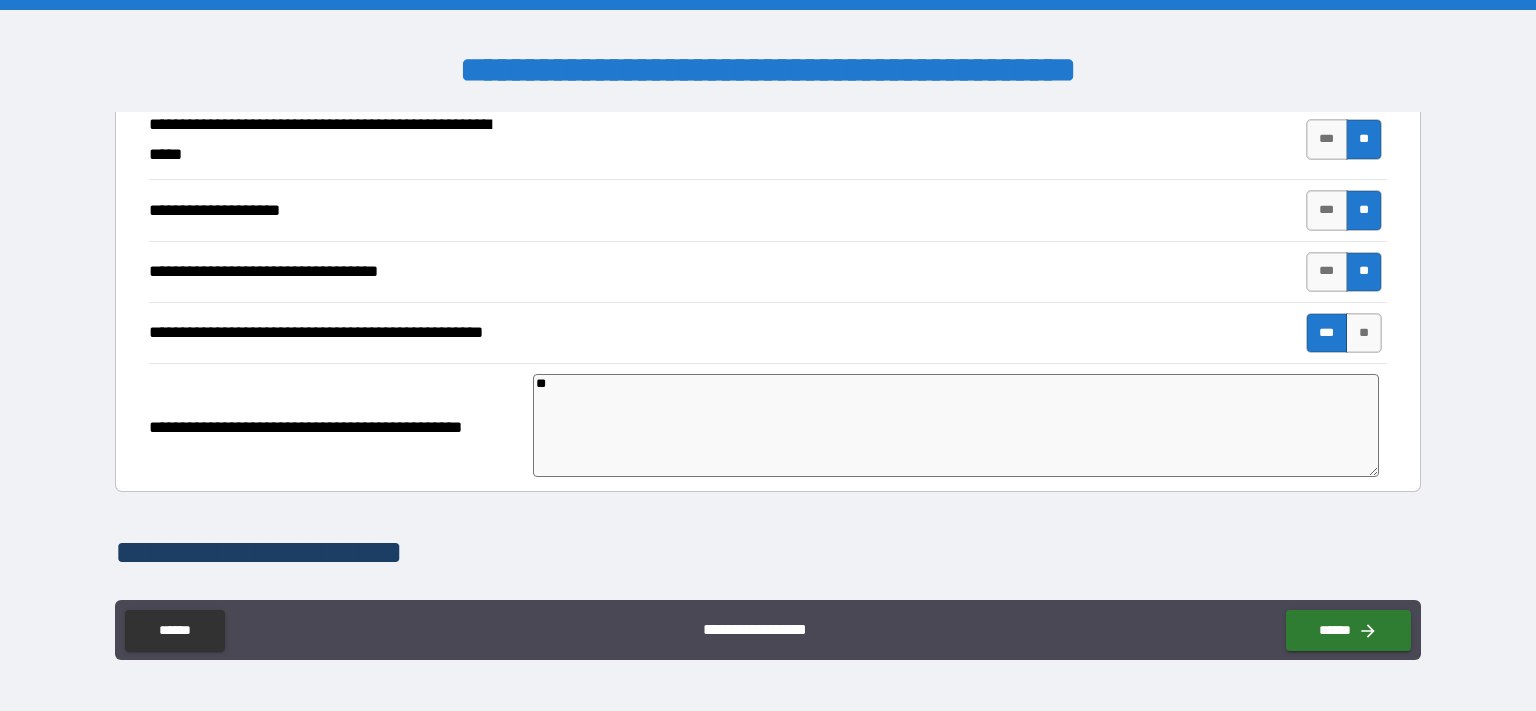 type on "***" 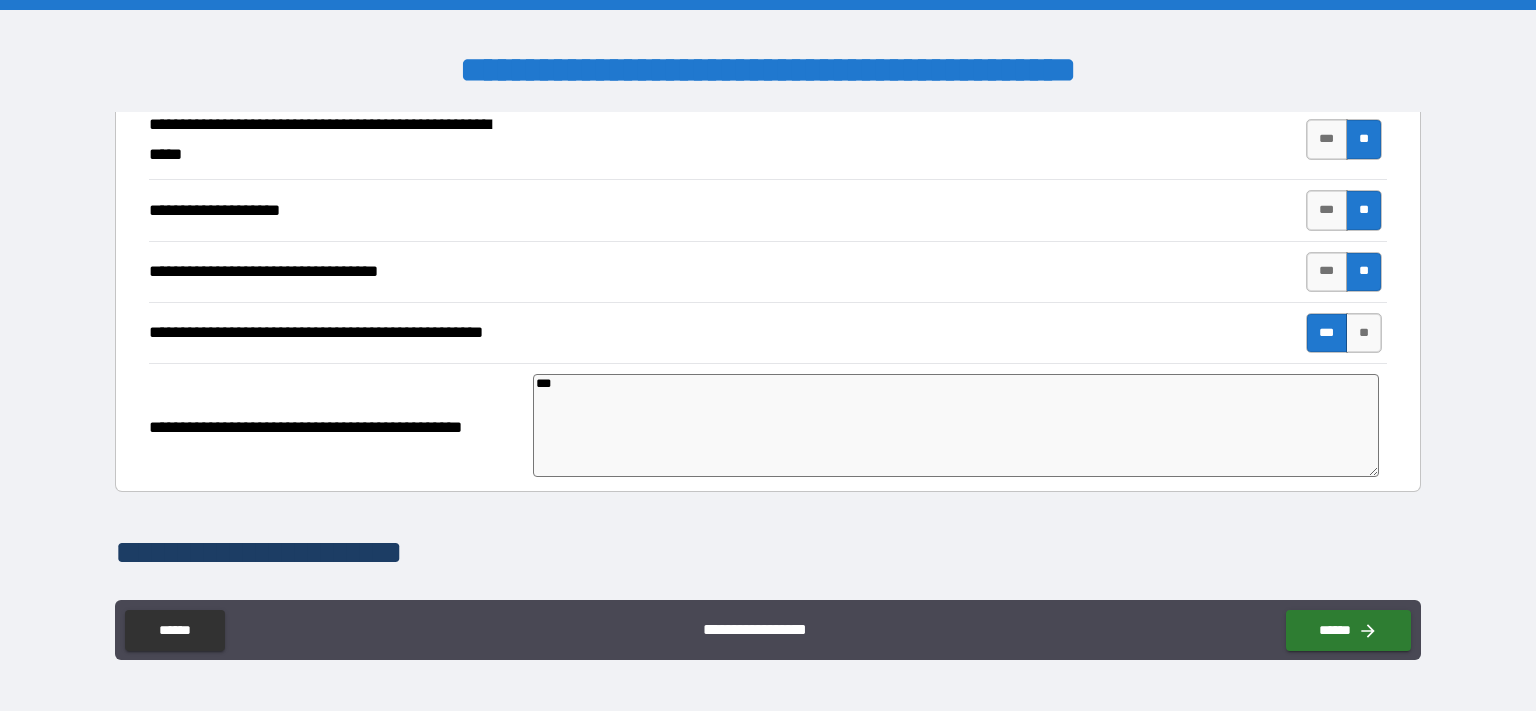 type on "****" 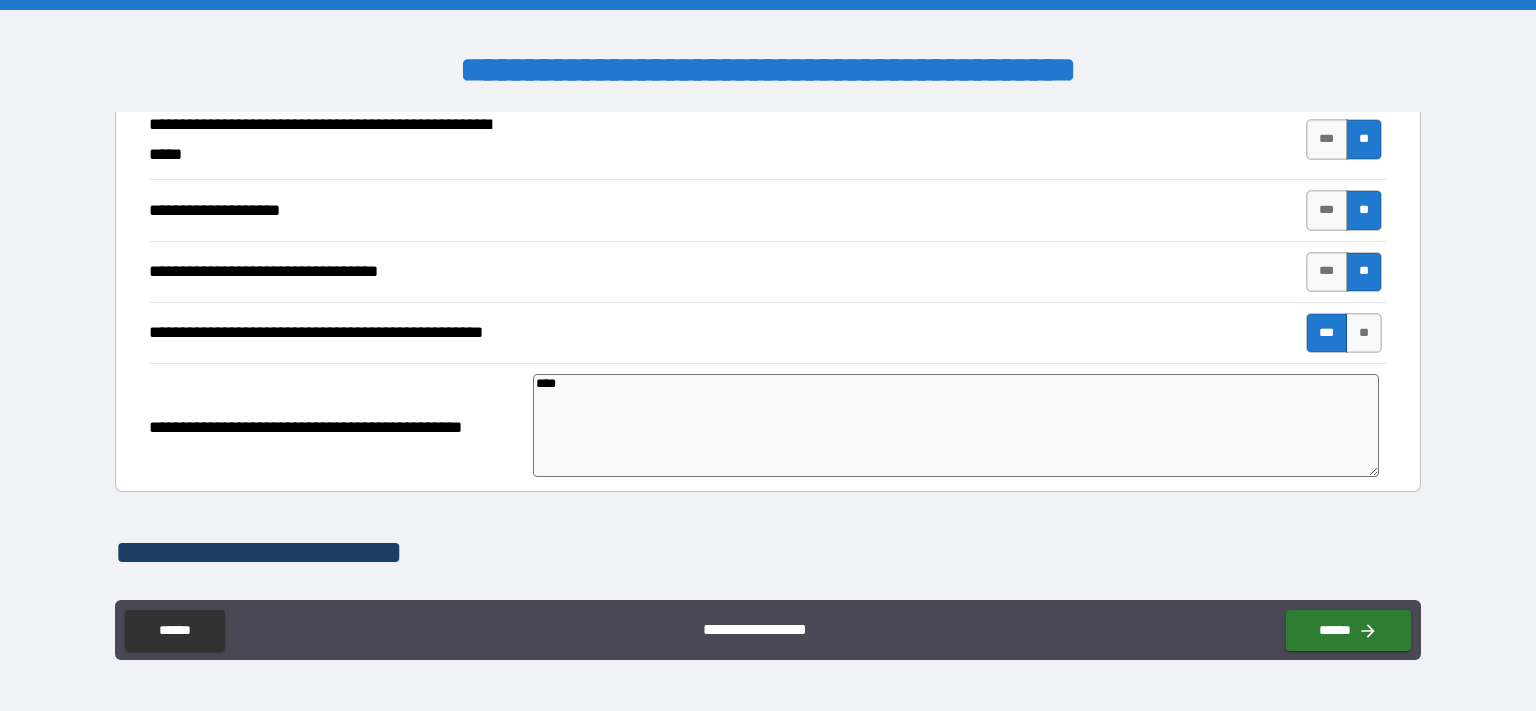 type on "*****" 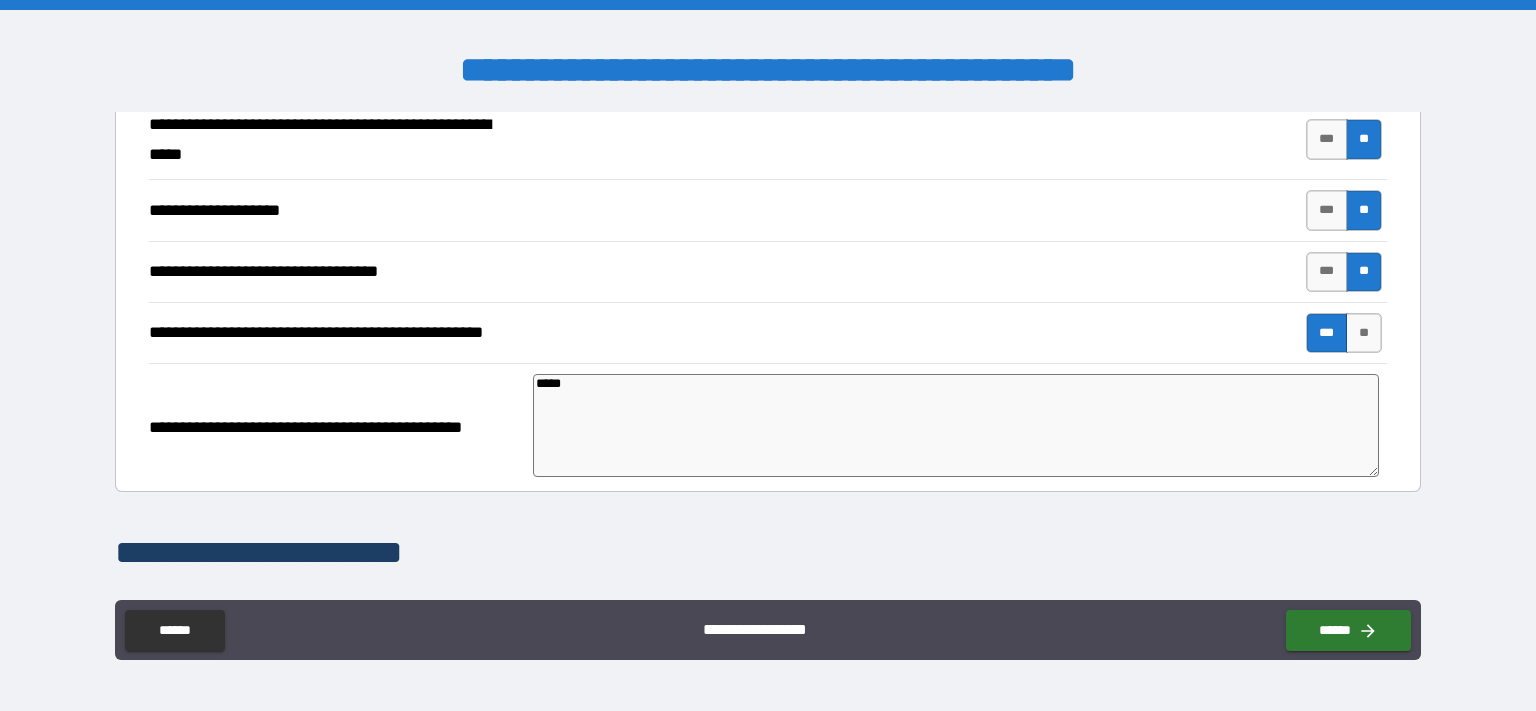 type on "*" 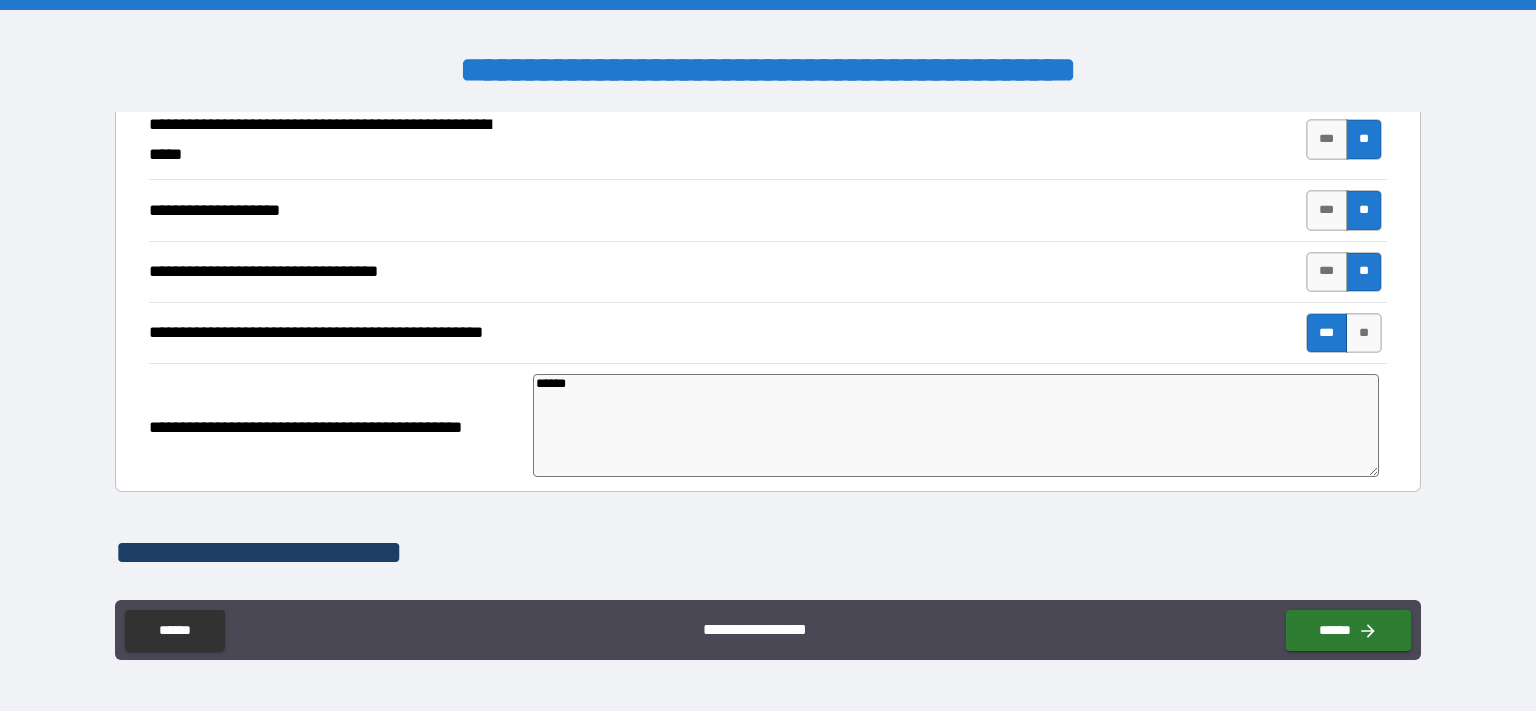 type on "*******" 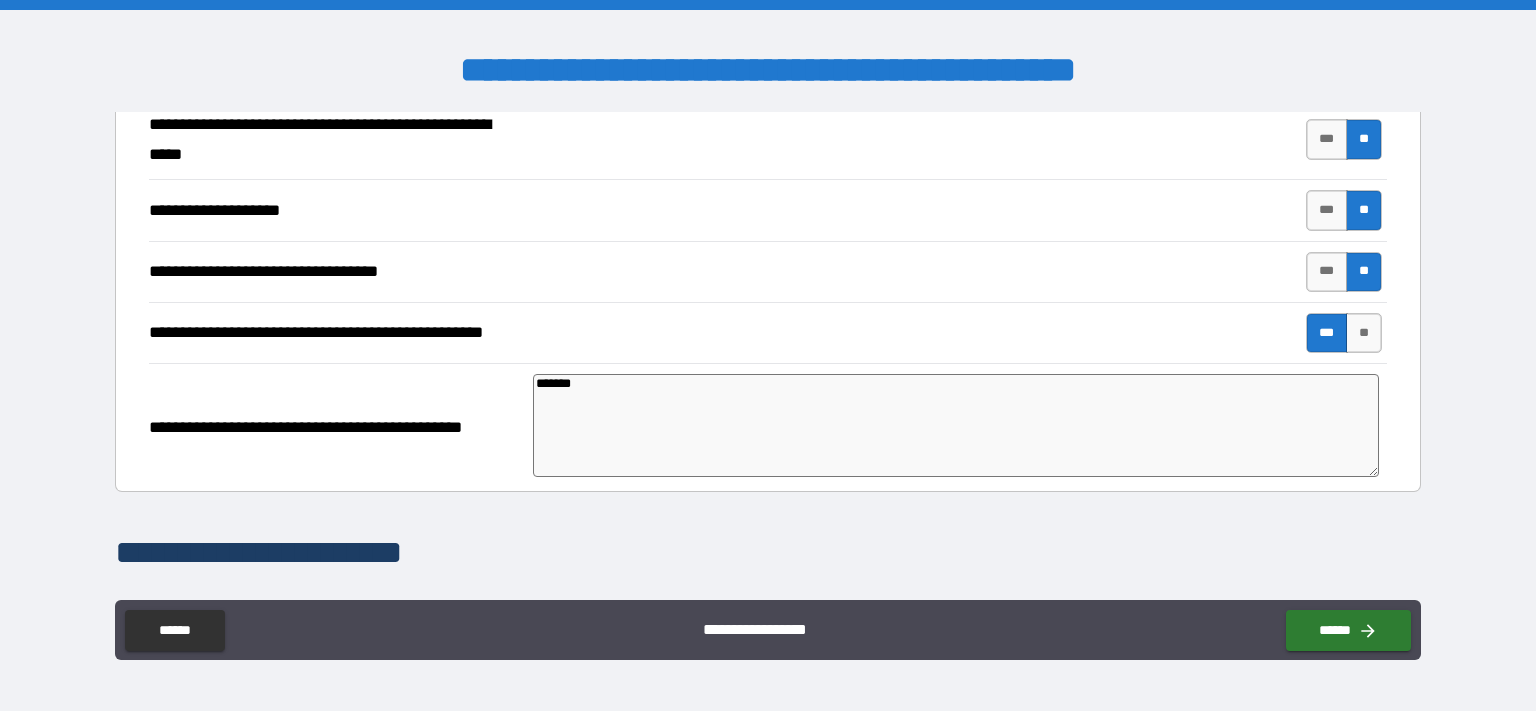 type on "********" 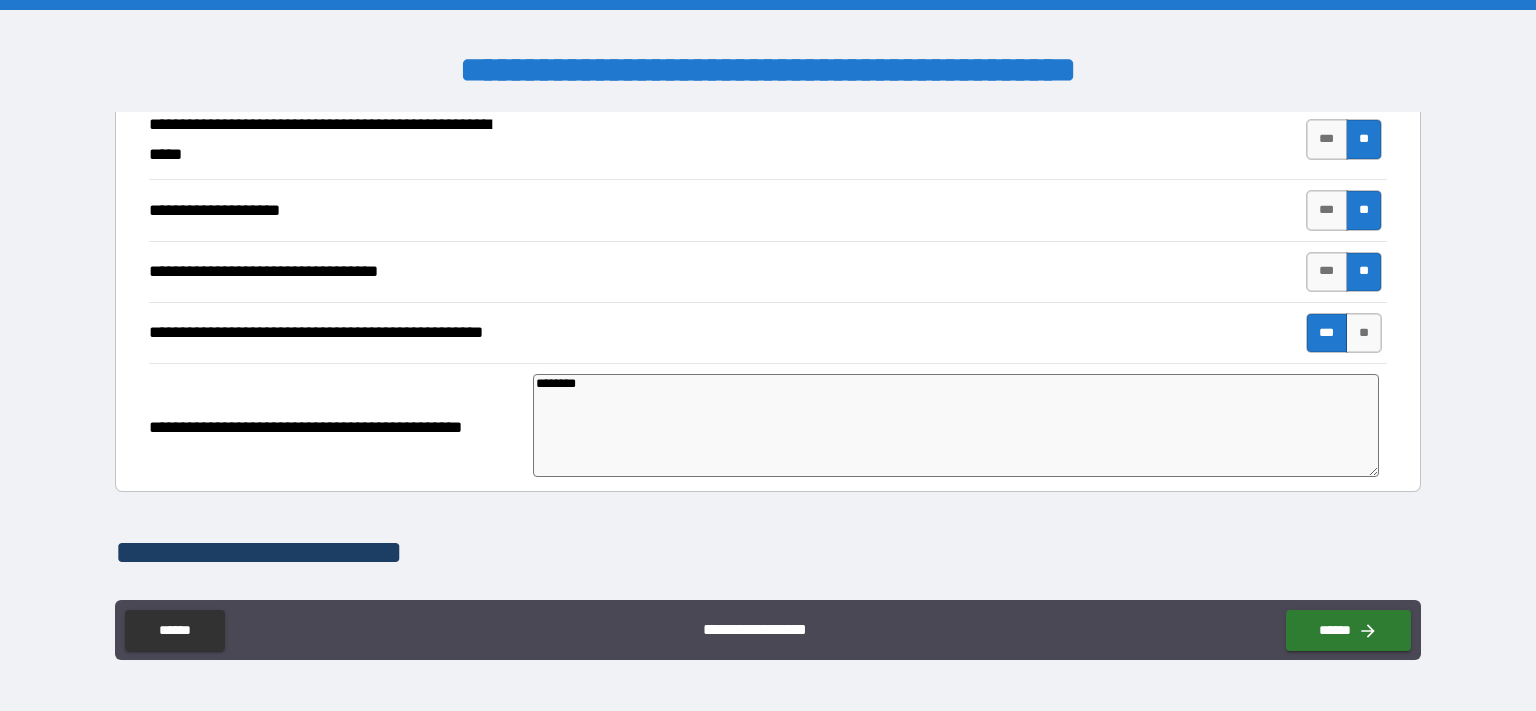 type on "*********" 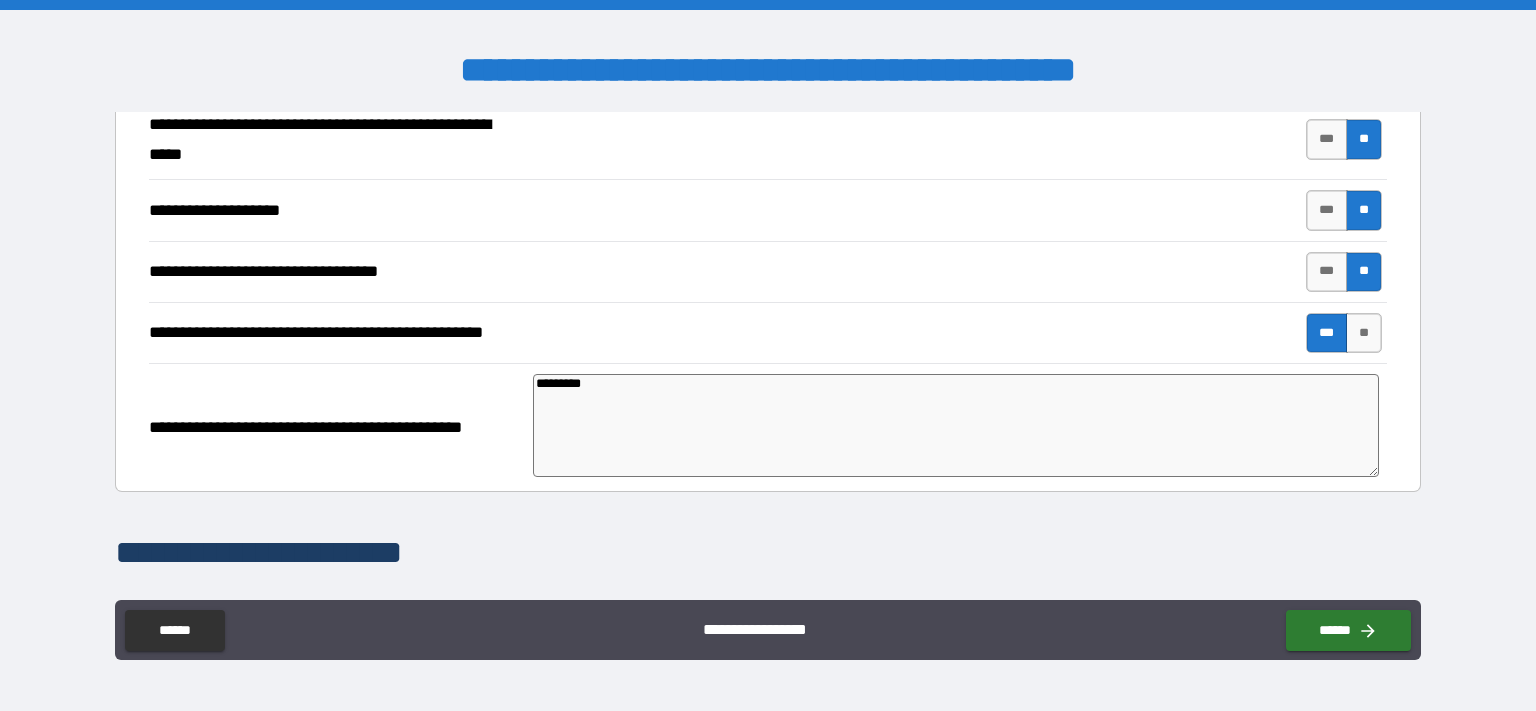 type on "**********" 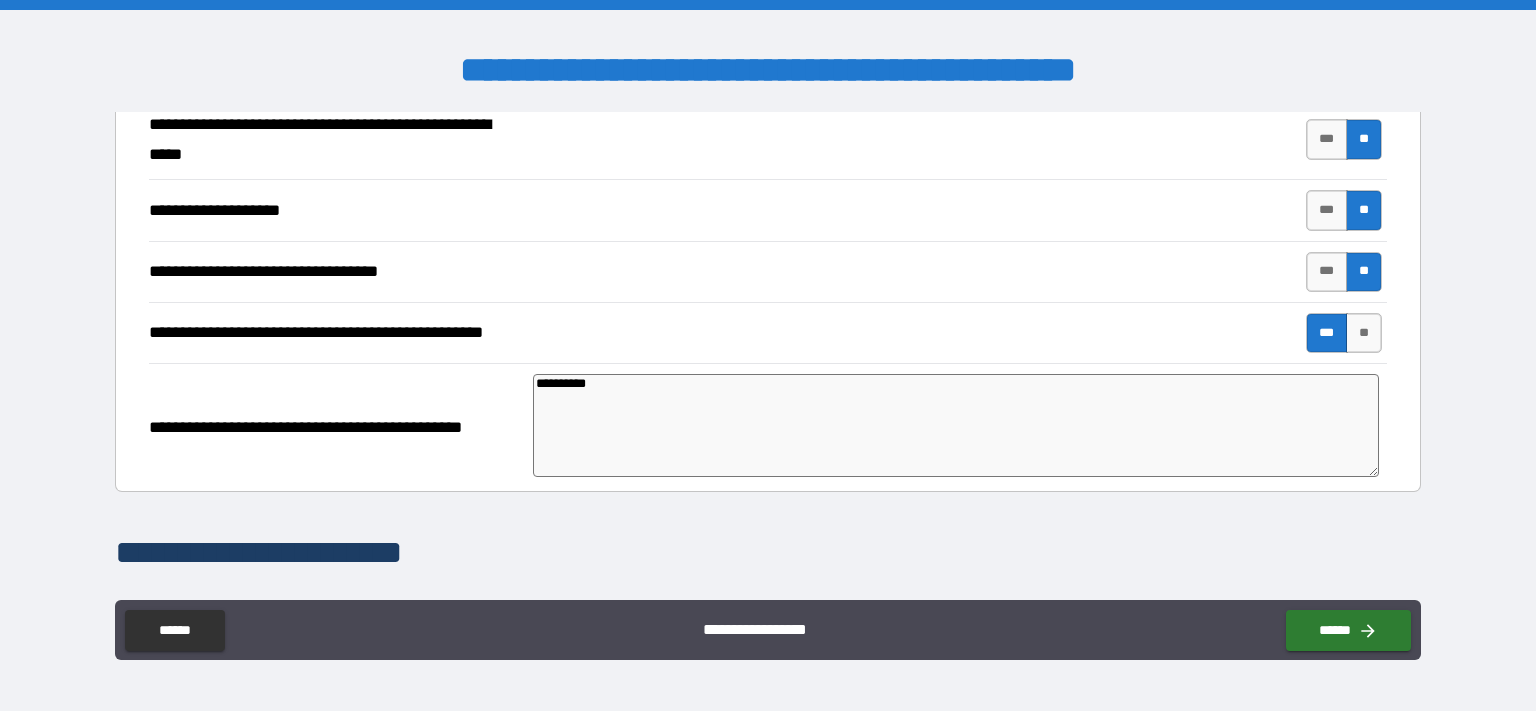type on "*" 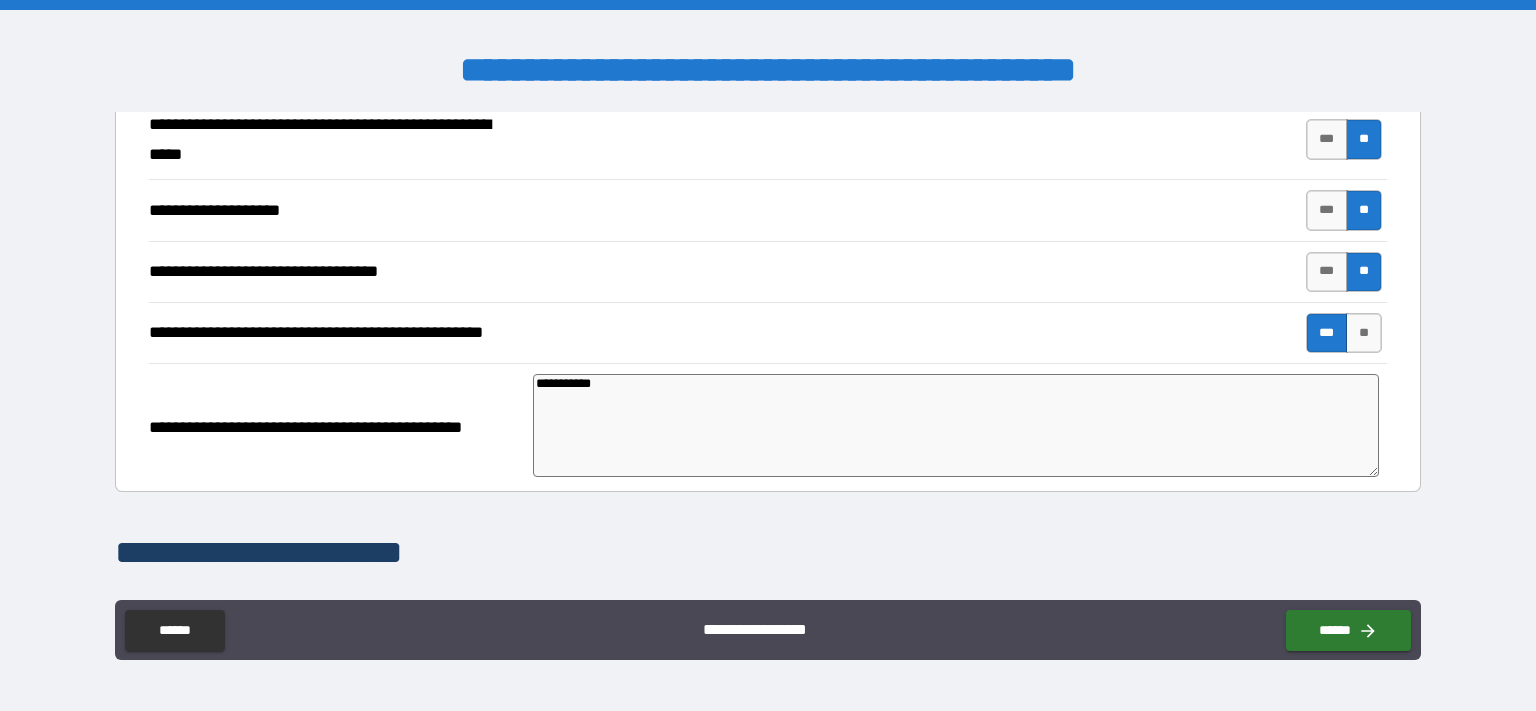 type on "**********" 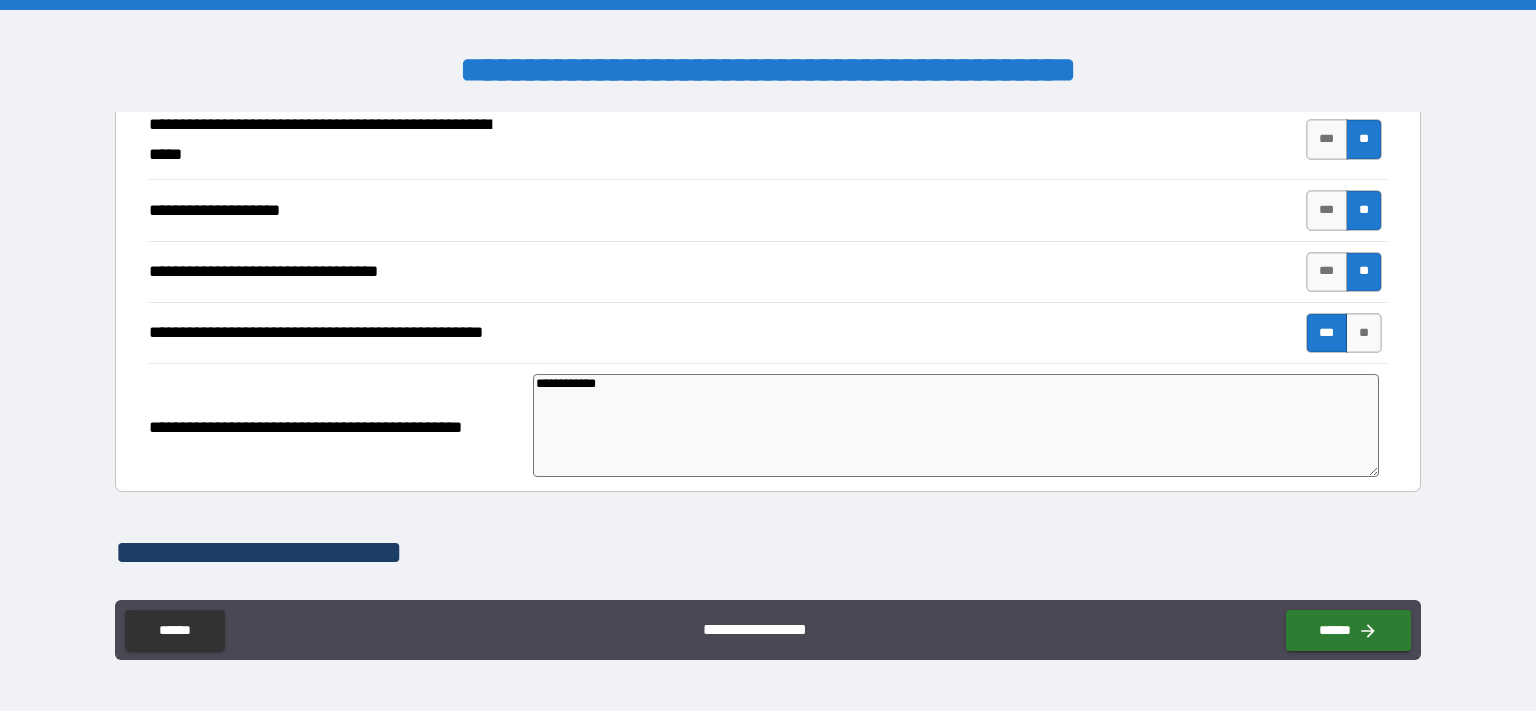 type on "*" 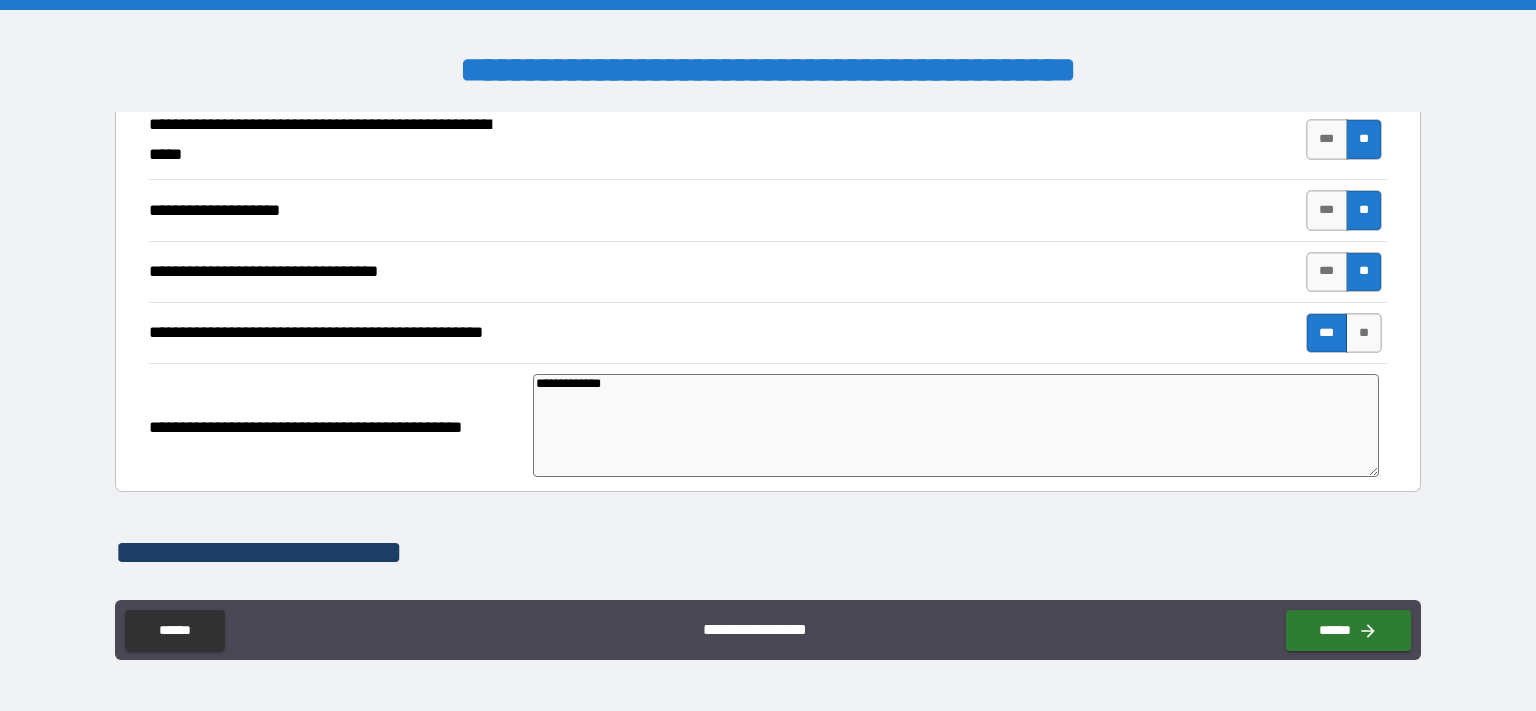 type on "**********" 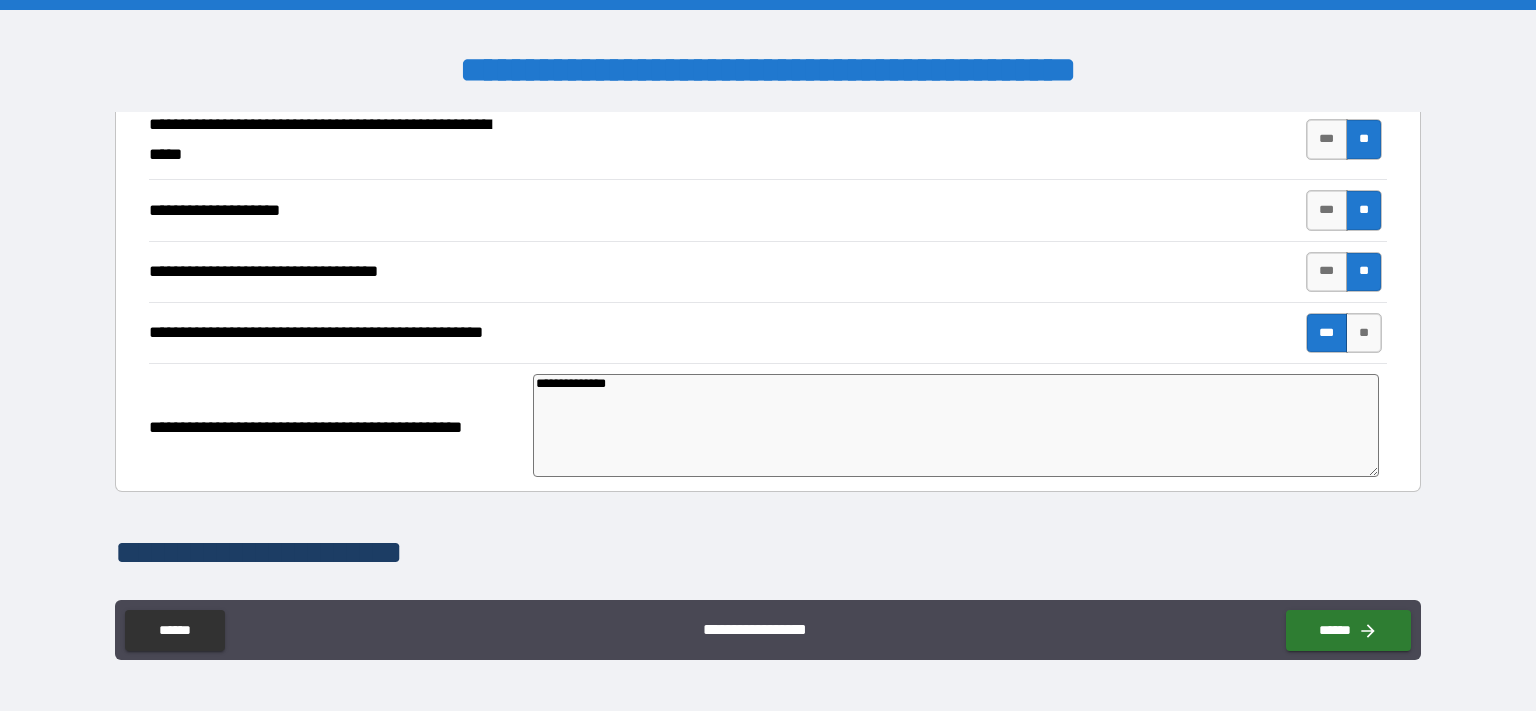 type on "**********" 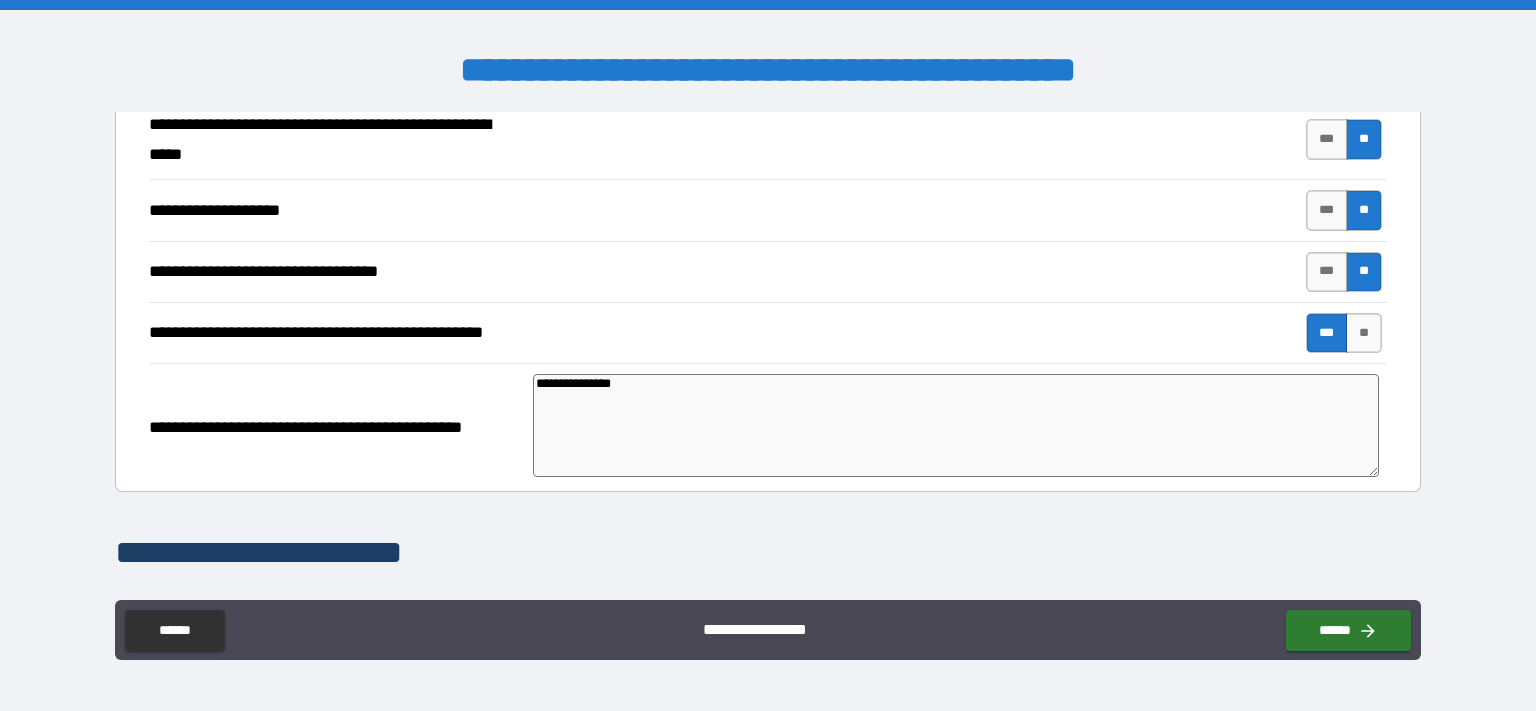 type on "*" 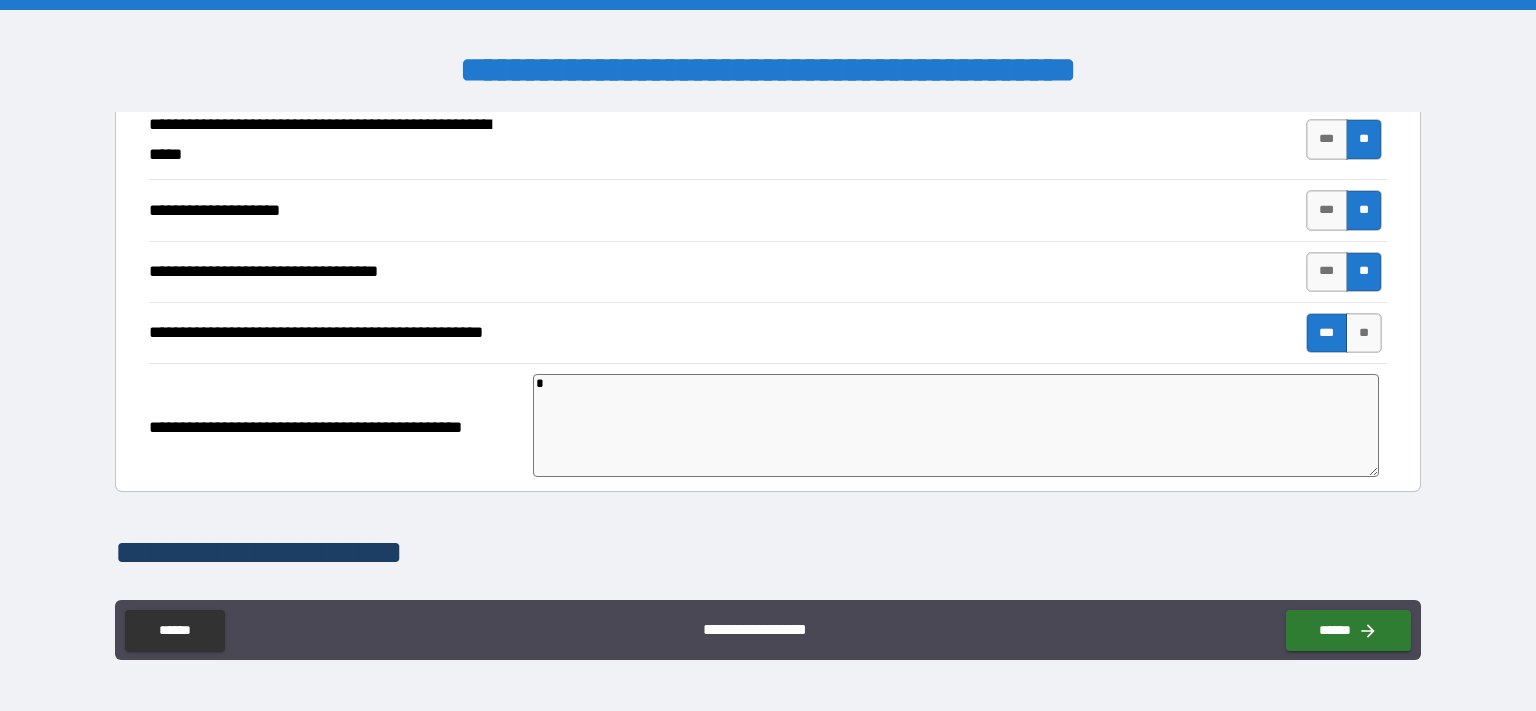 type on "**" 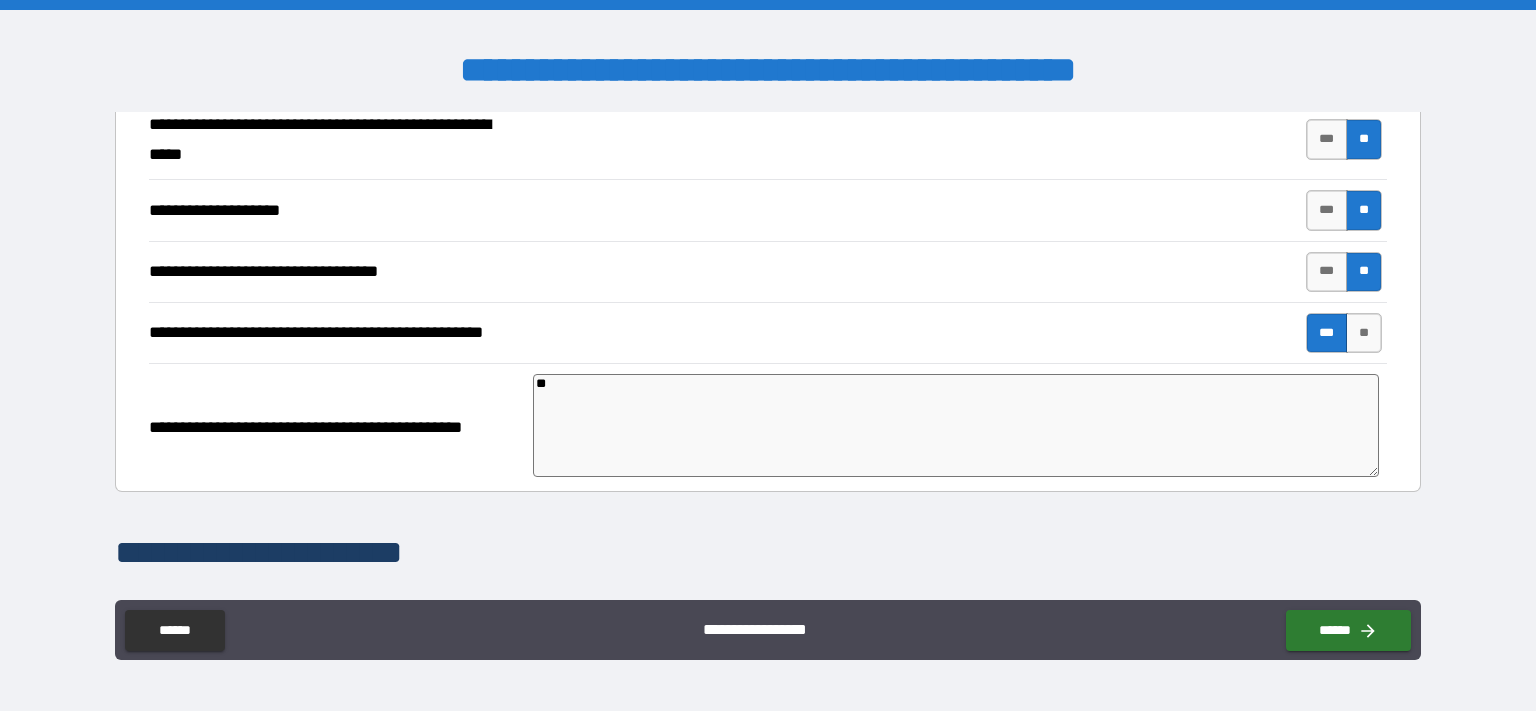 type on "***" 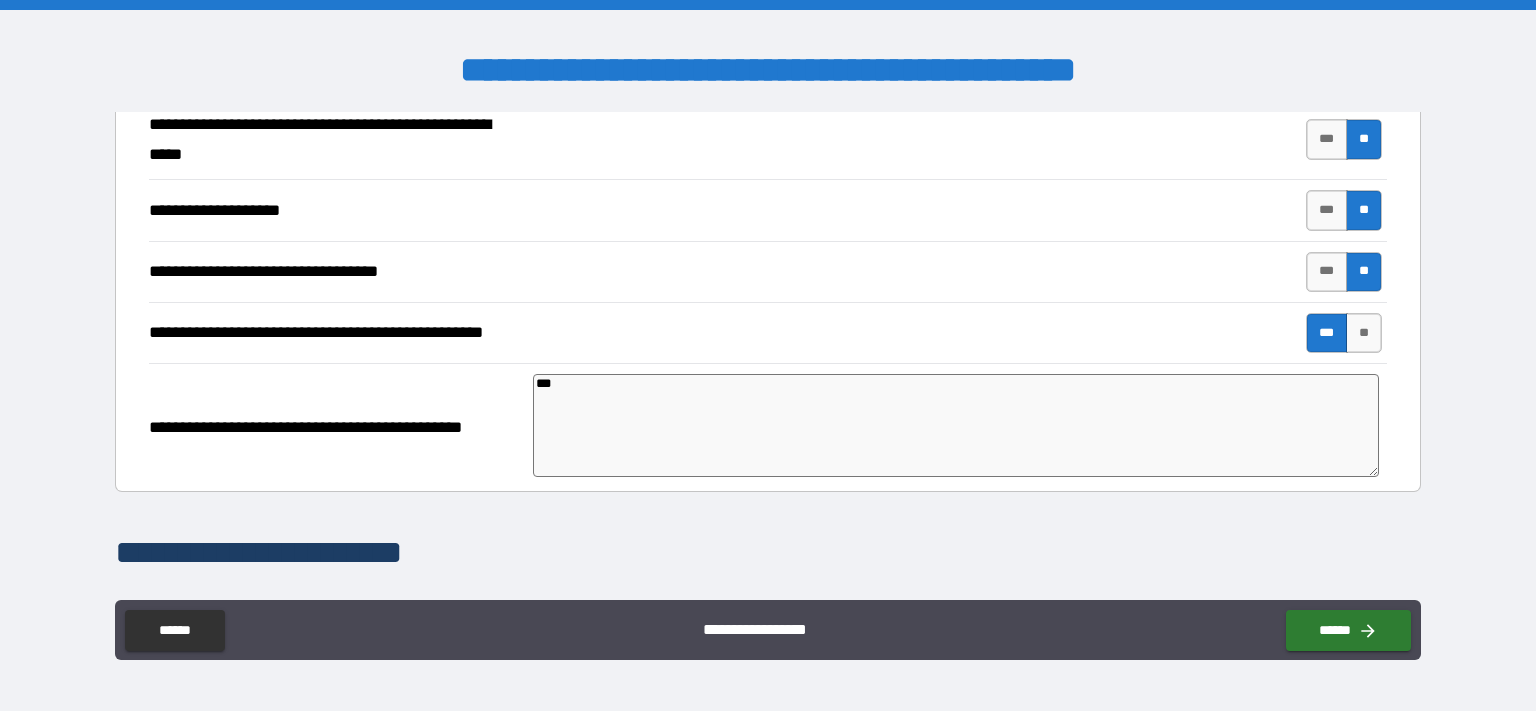 type on "****" 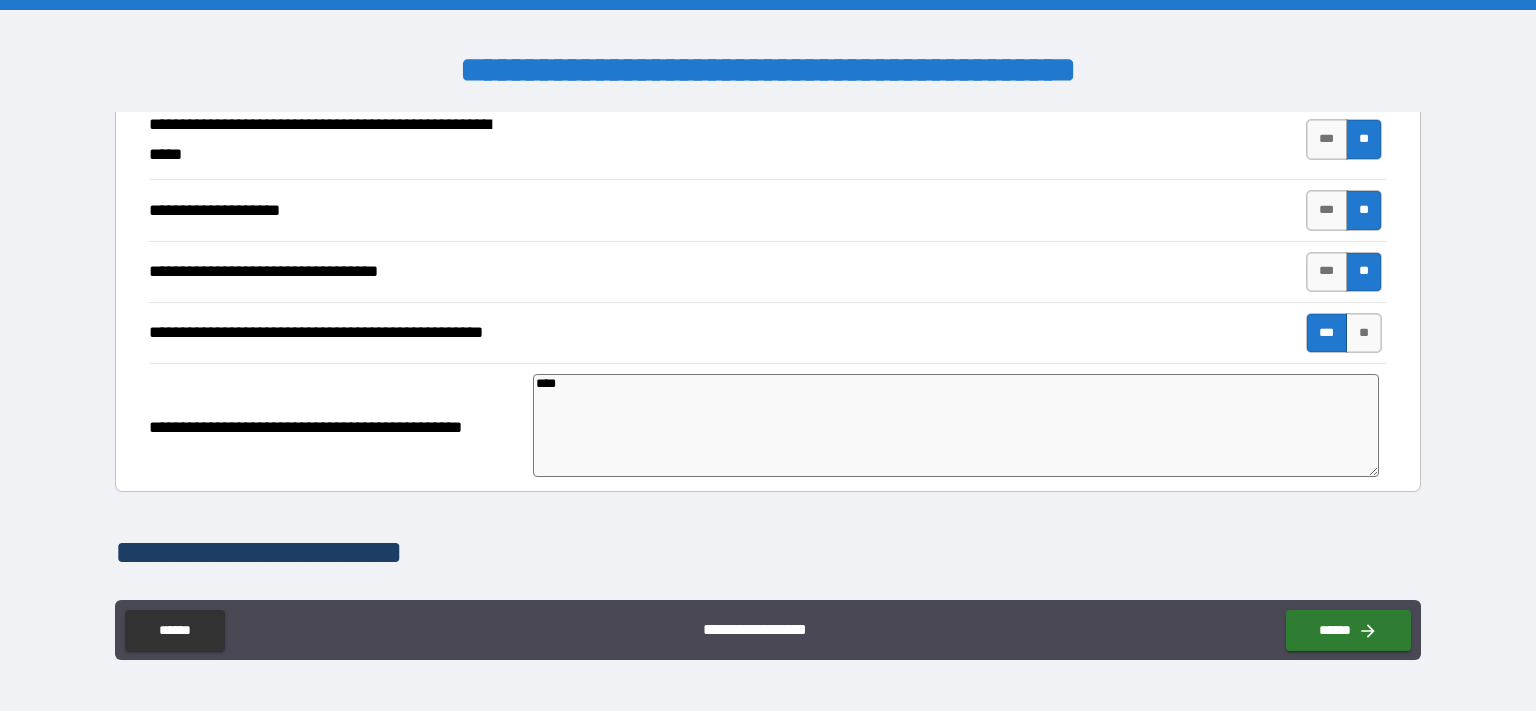 type on "*****" 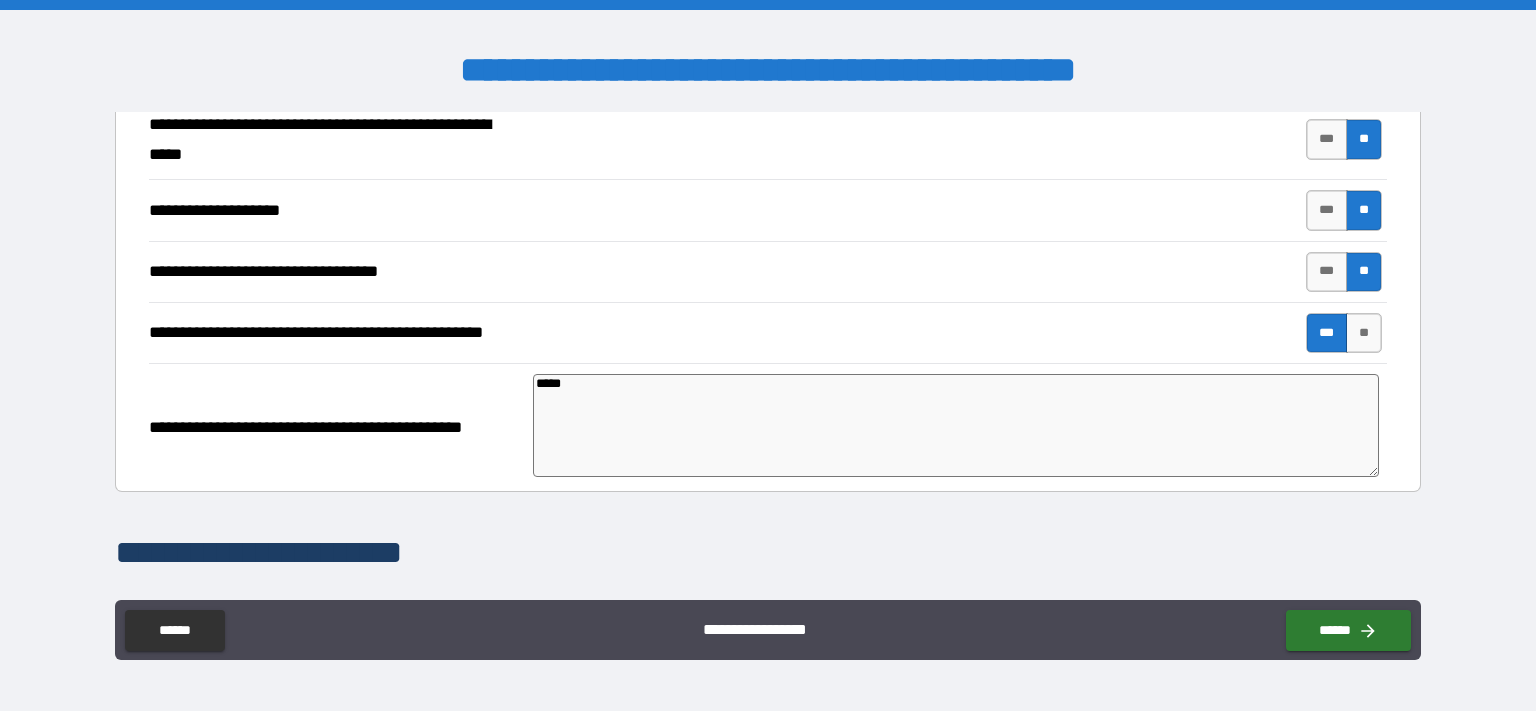 type on "******" 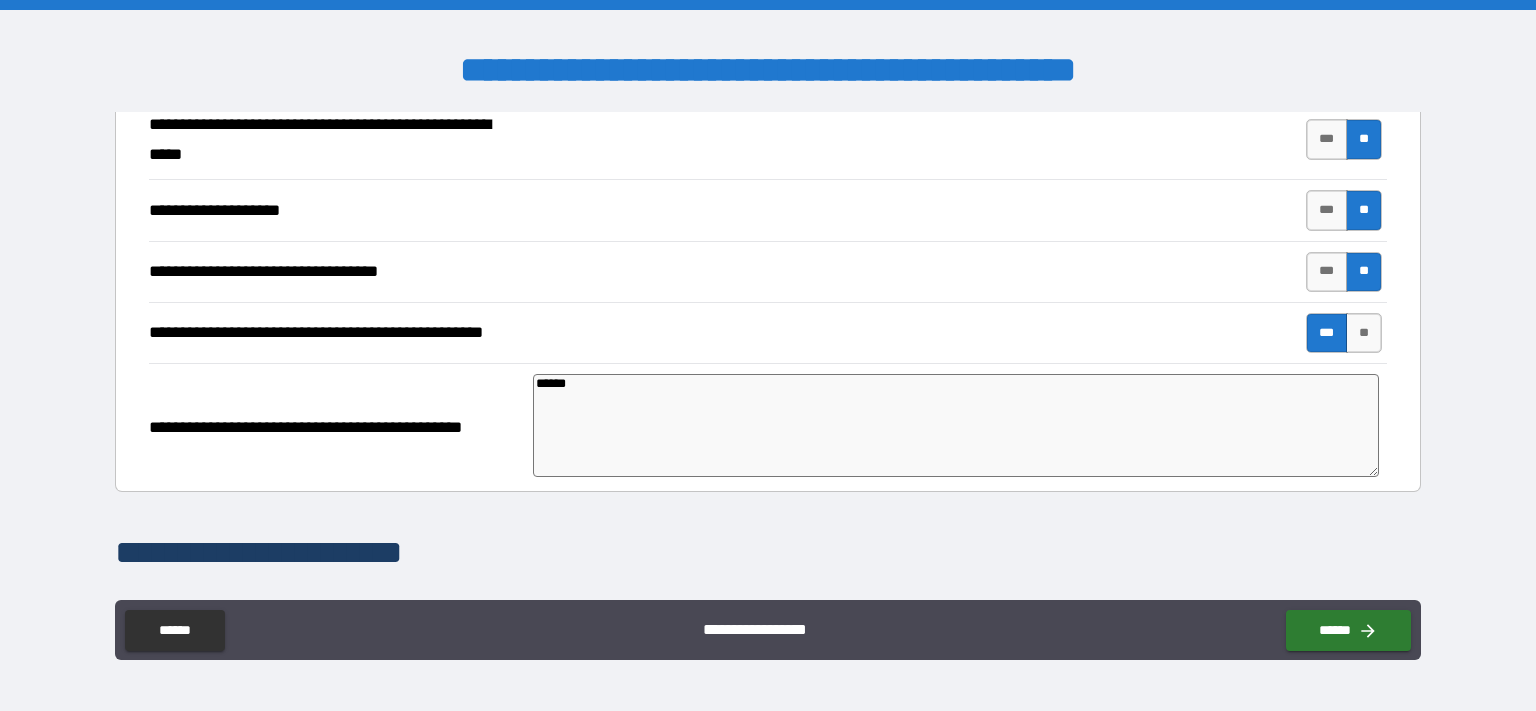 type on "*******" 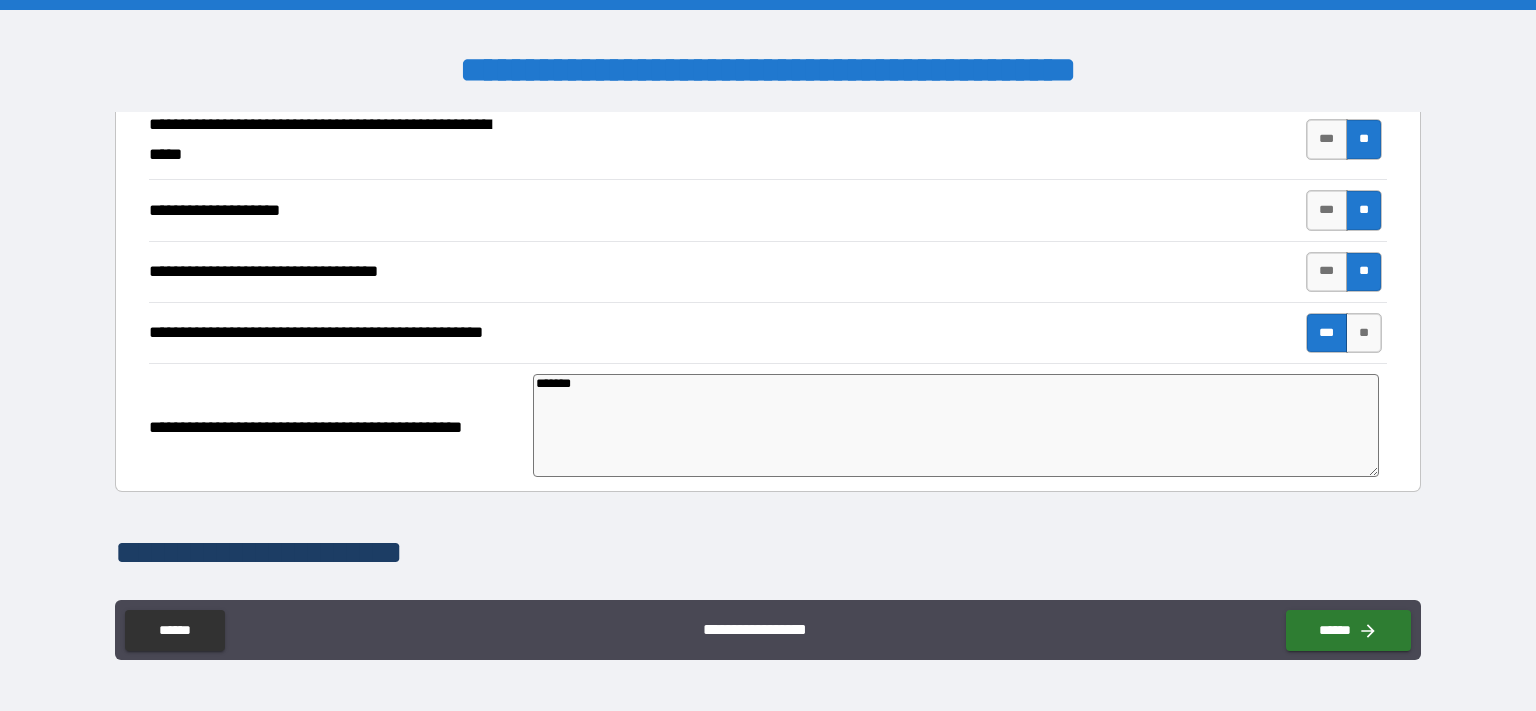 type on "*" 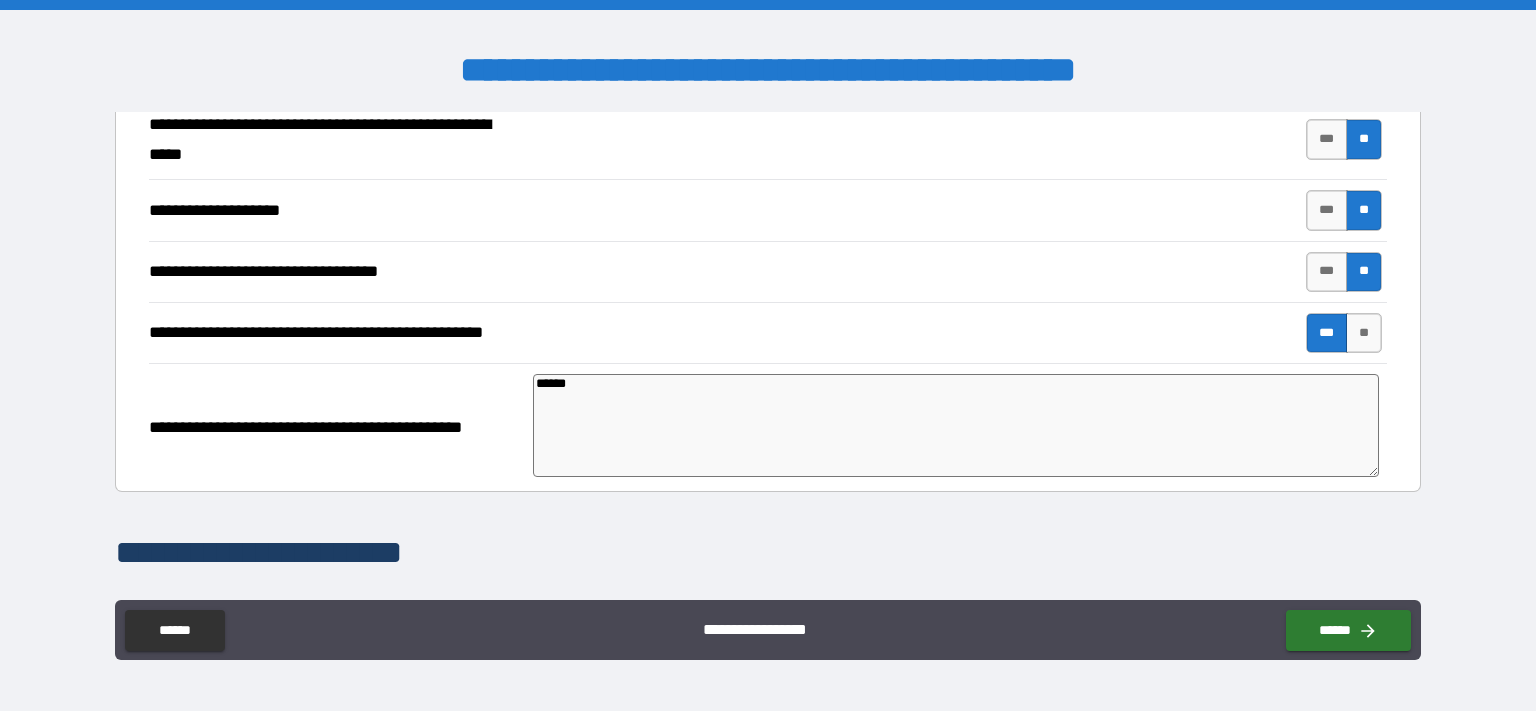 type on "*******" 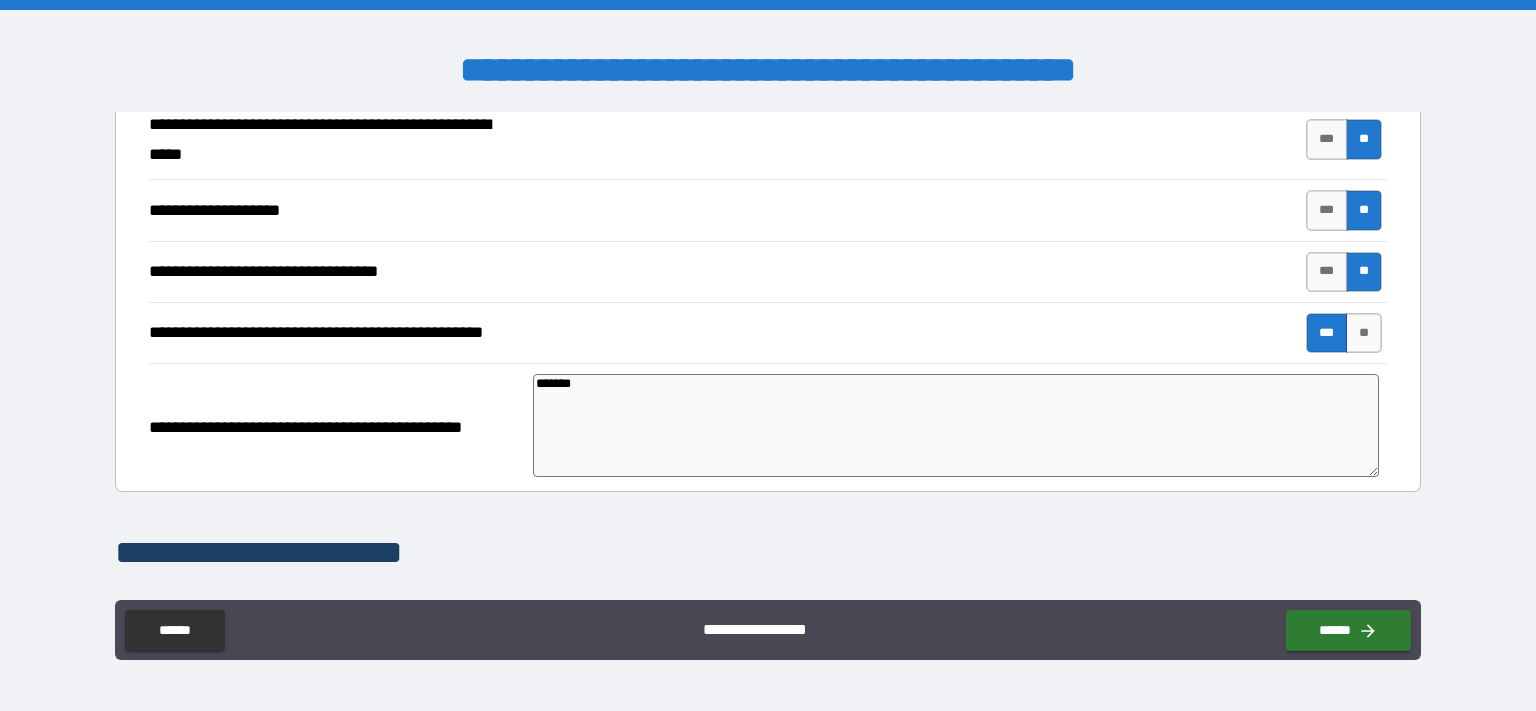 type on "*" 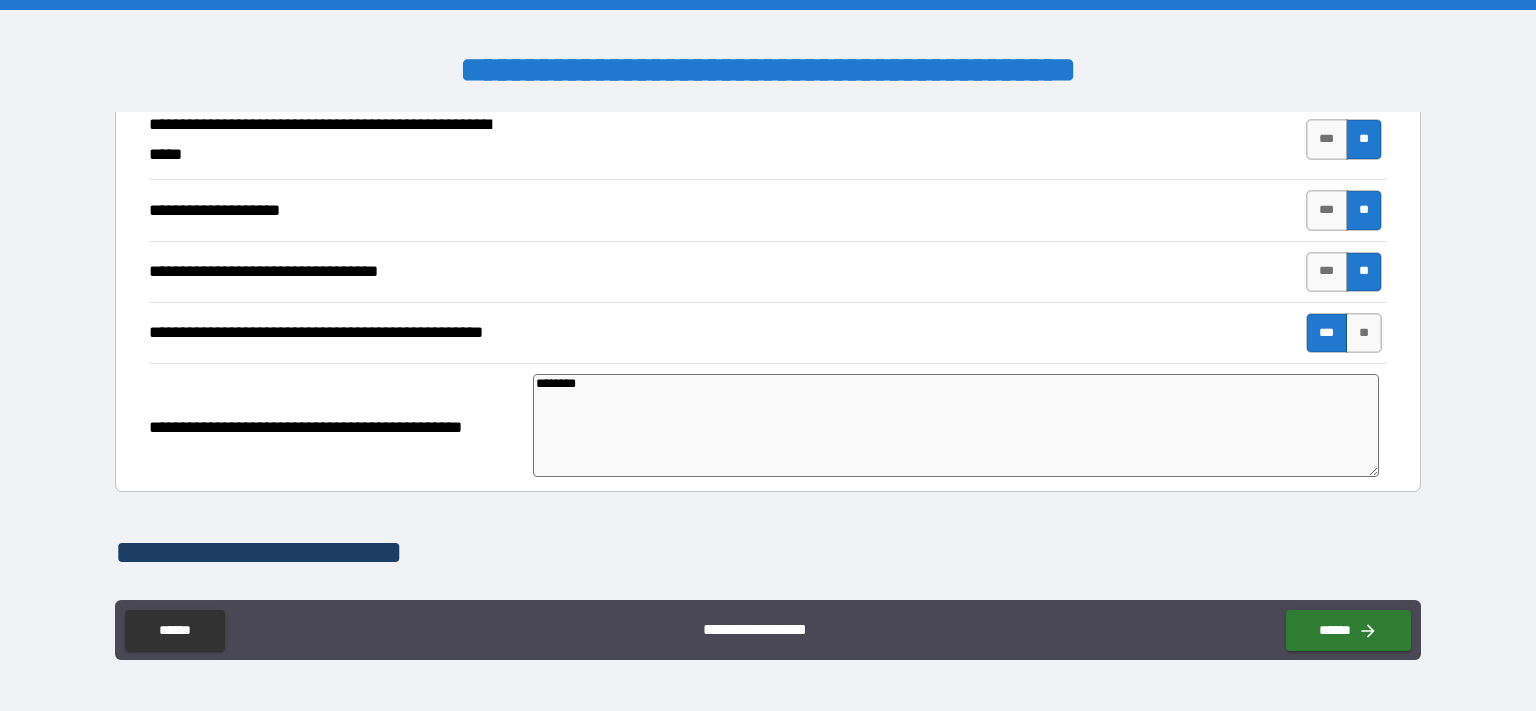 type on "*" 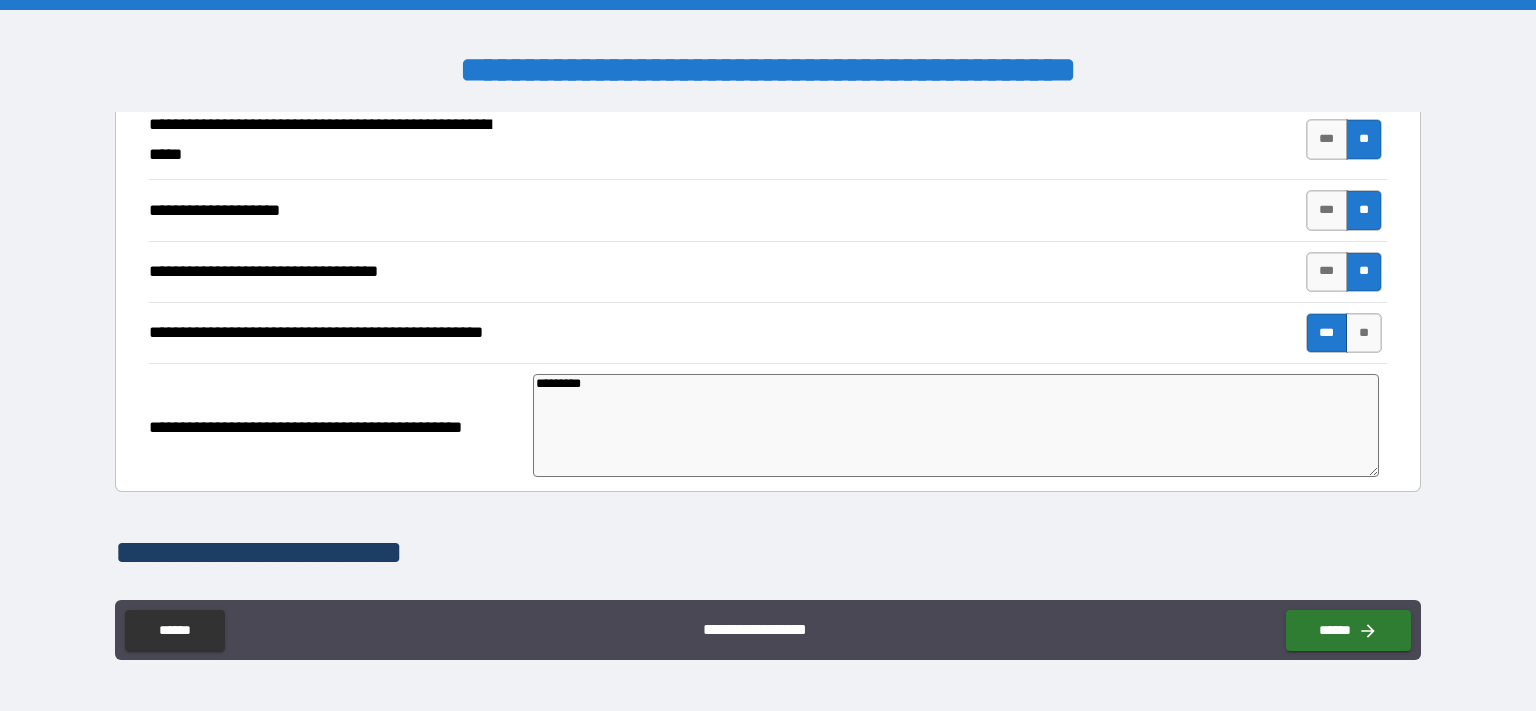 type on "**********" 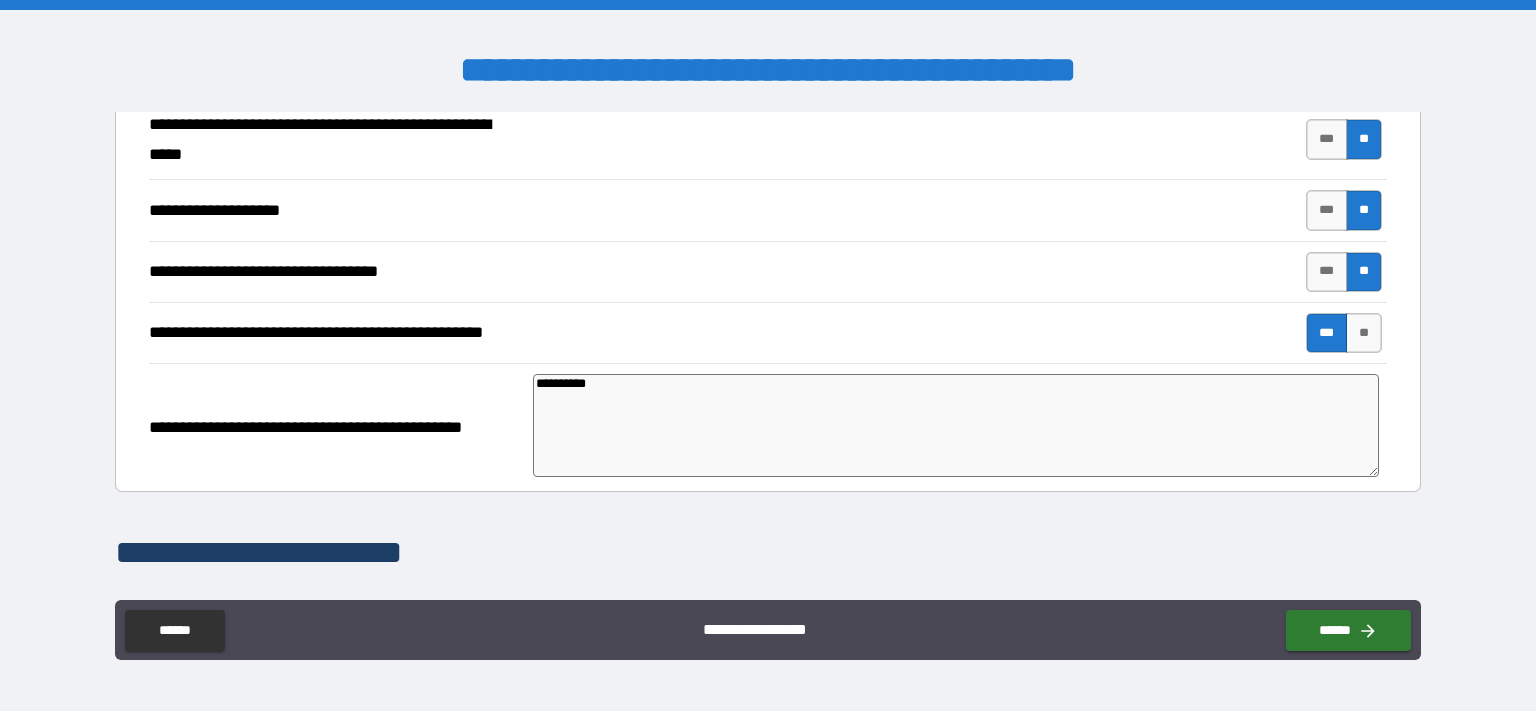 type on "*" 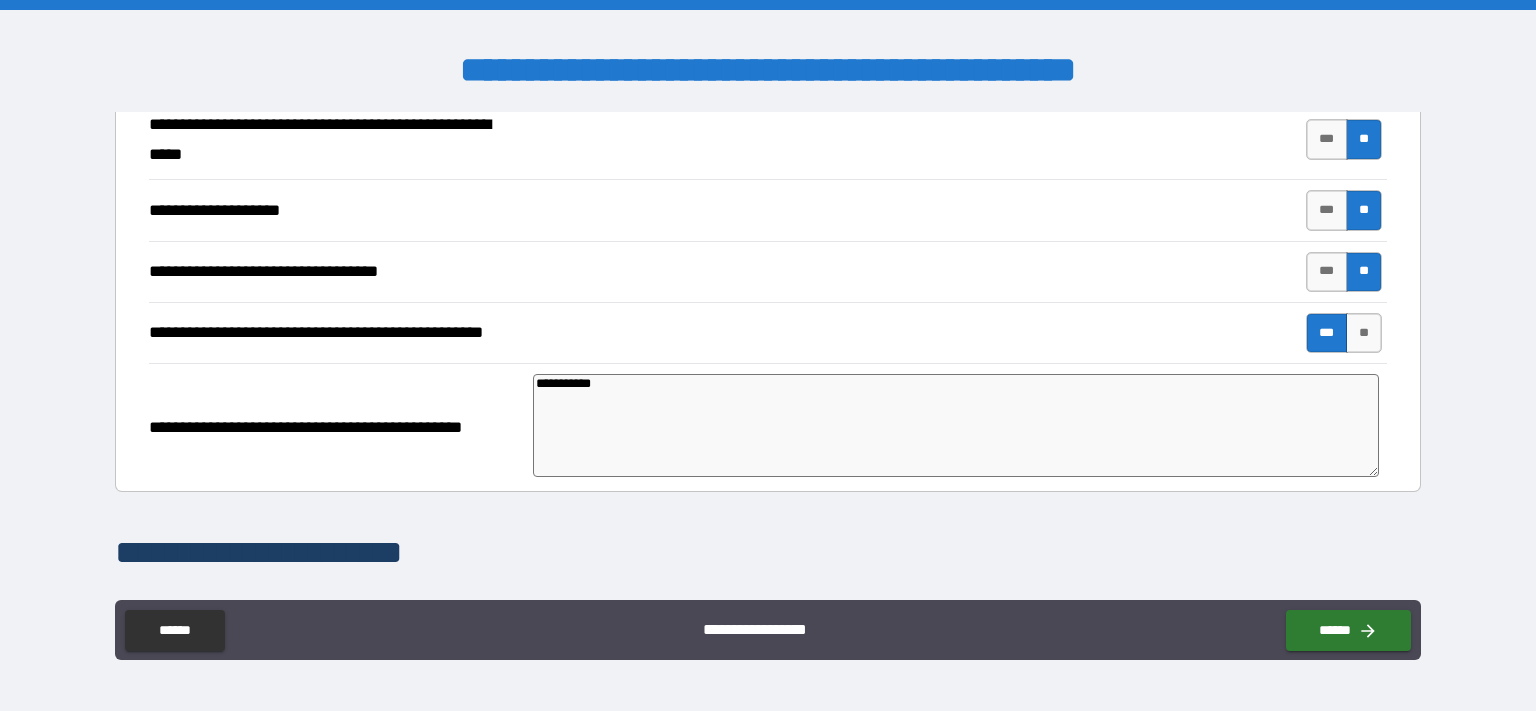type on "**********" 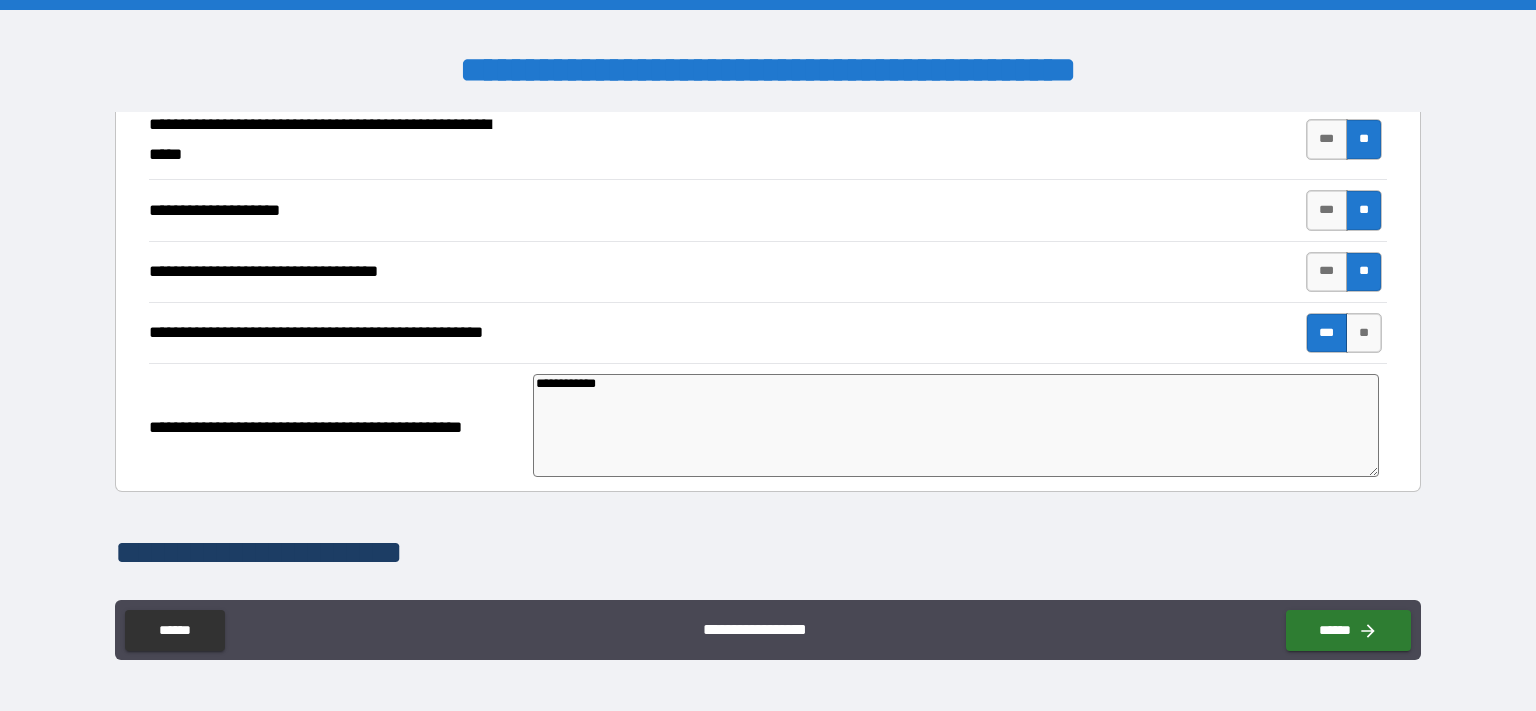 type on "*" 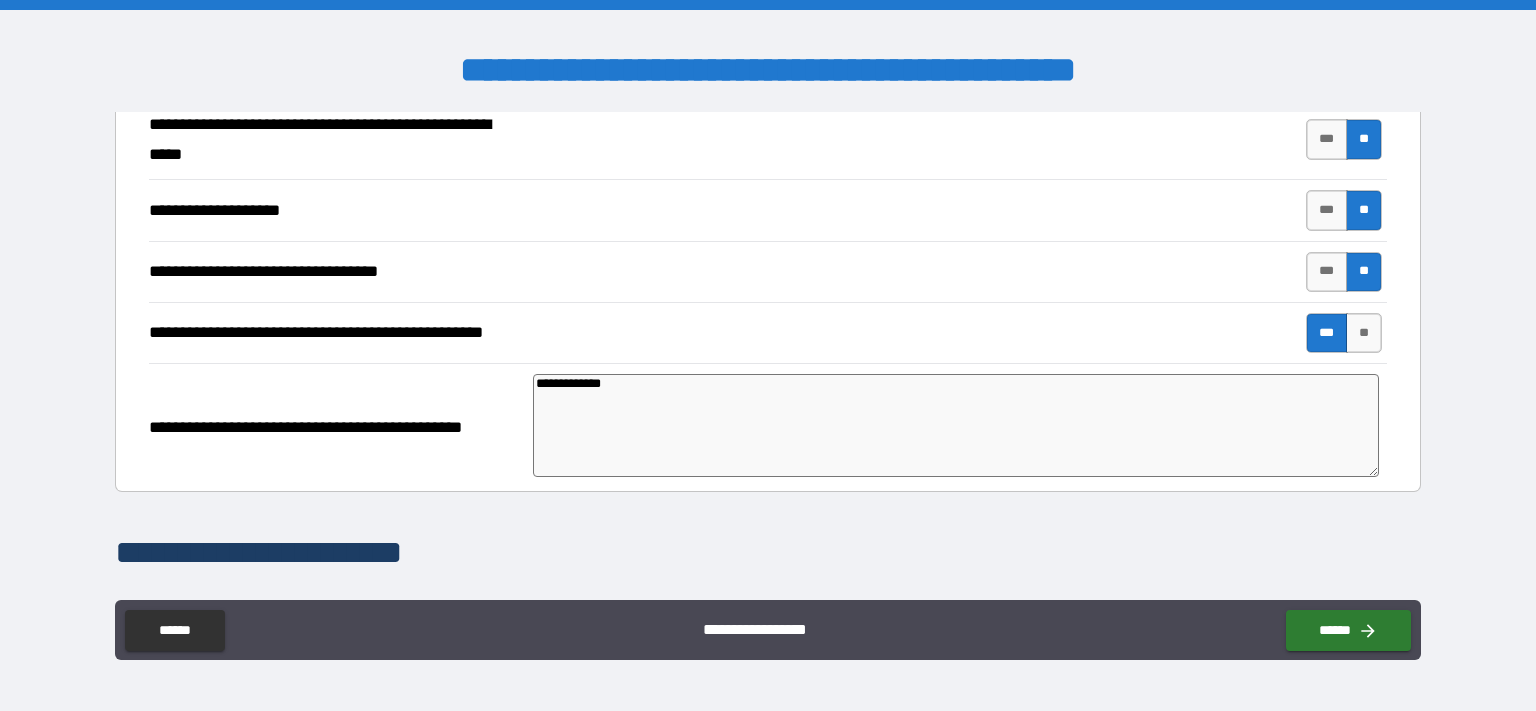 type on "**********" 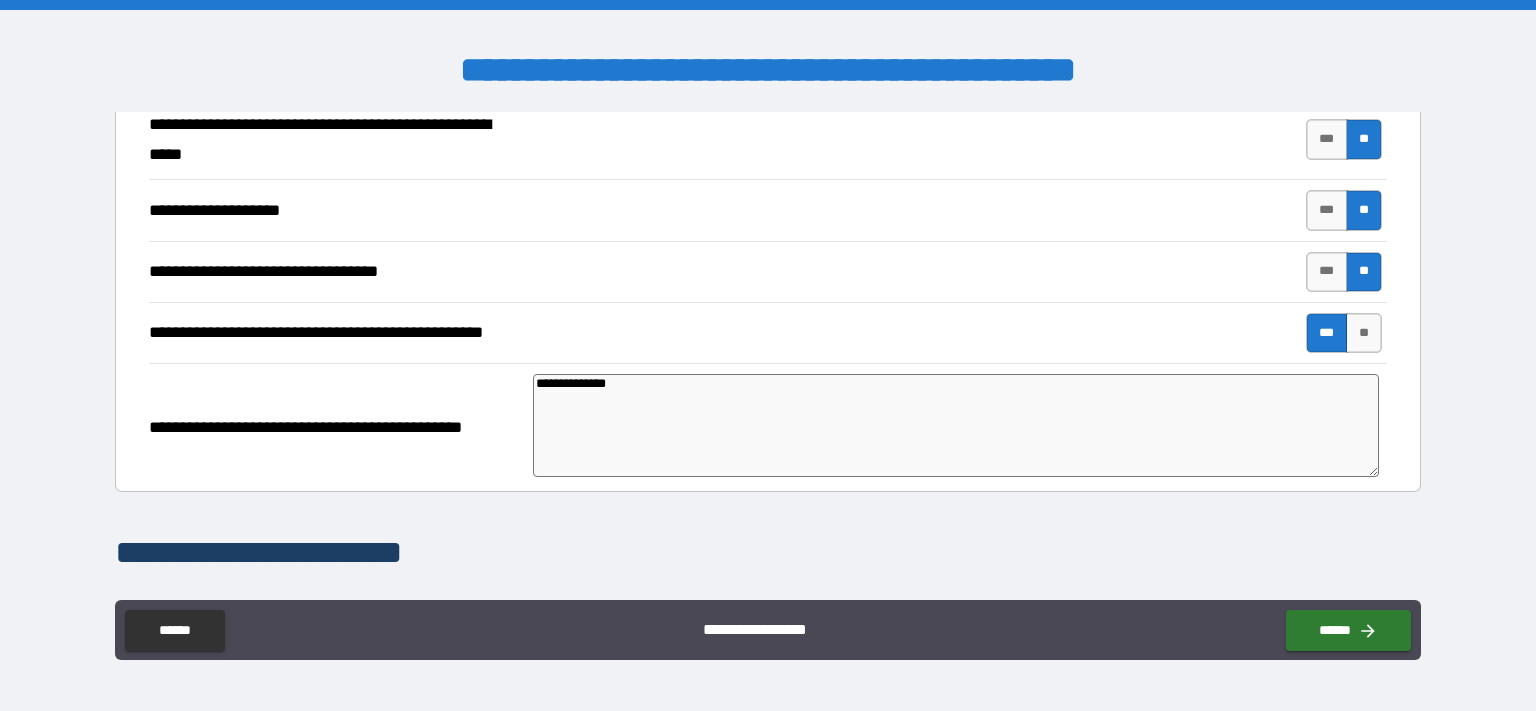 type on "**********" 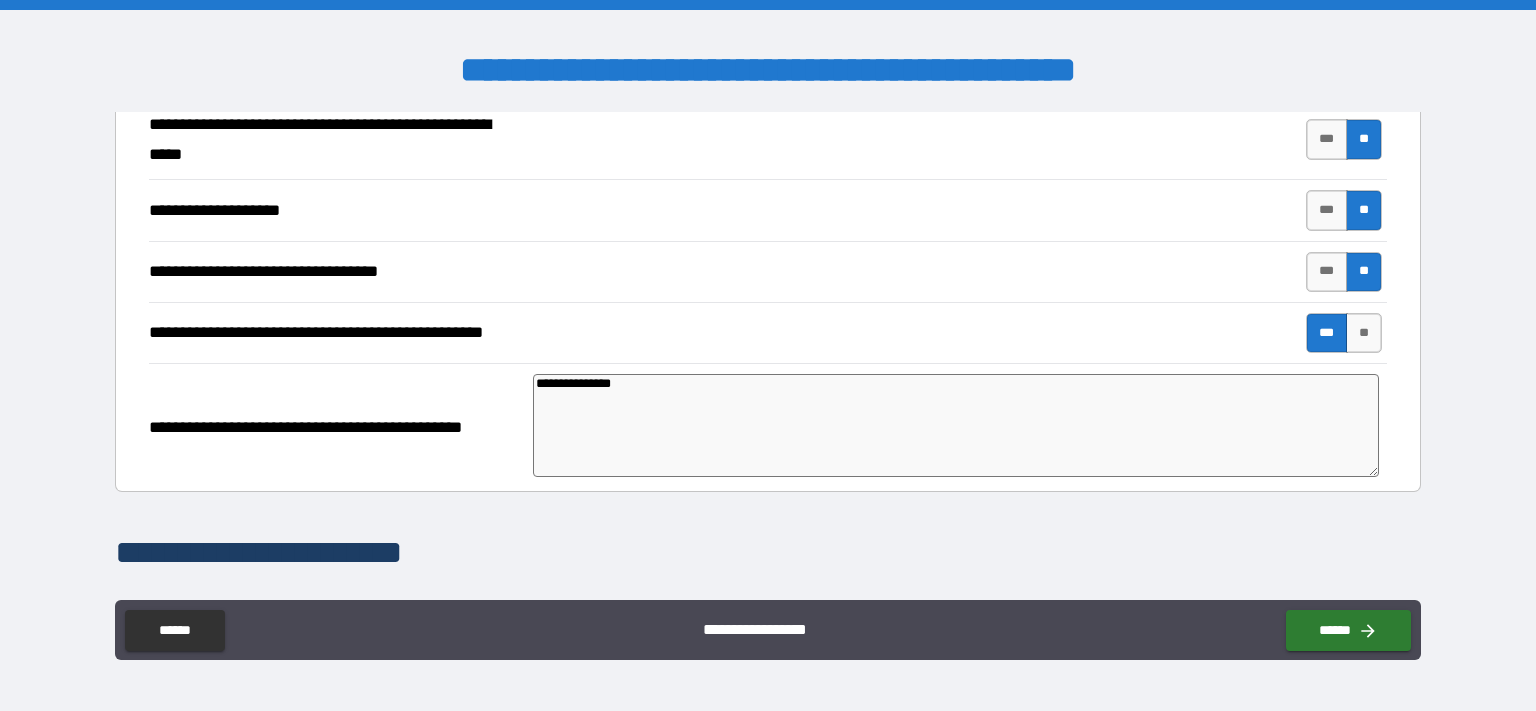 type on "*" 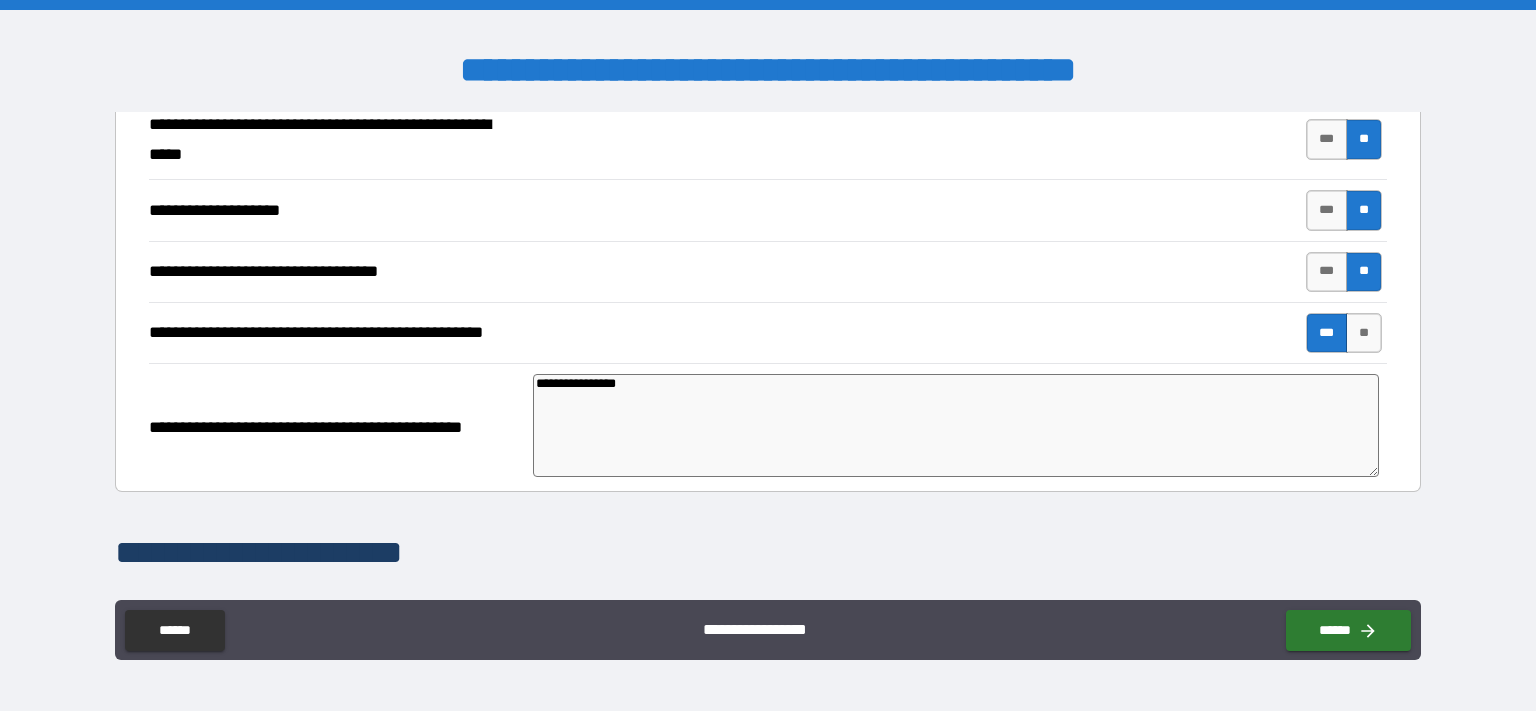 type on "**********" 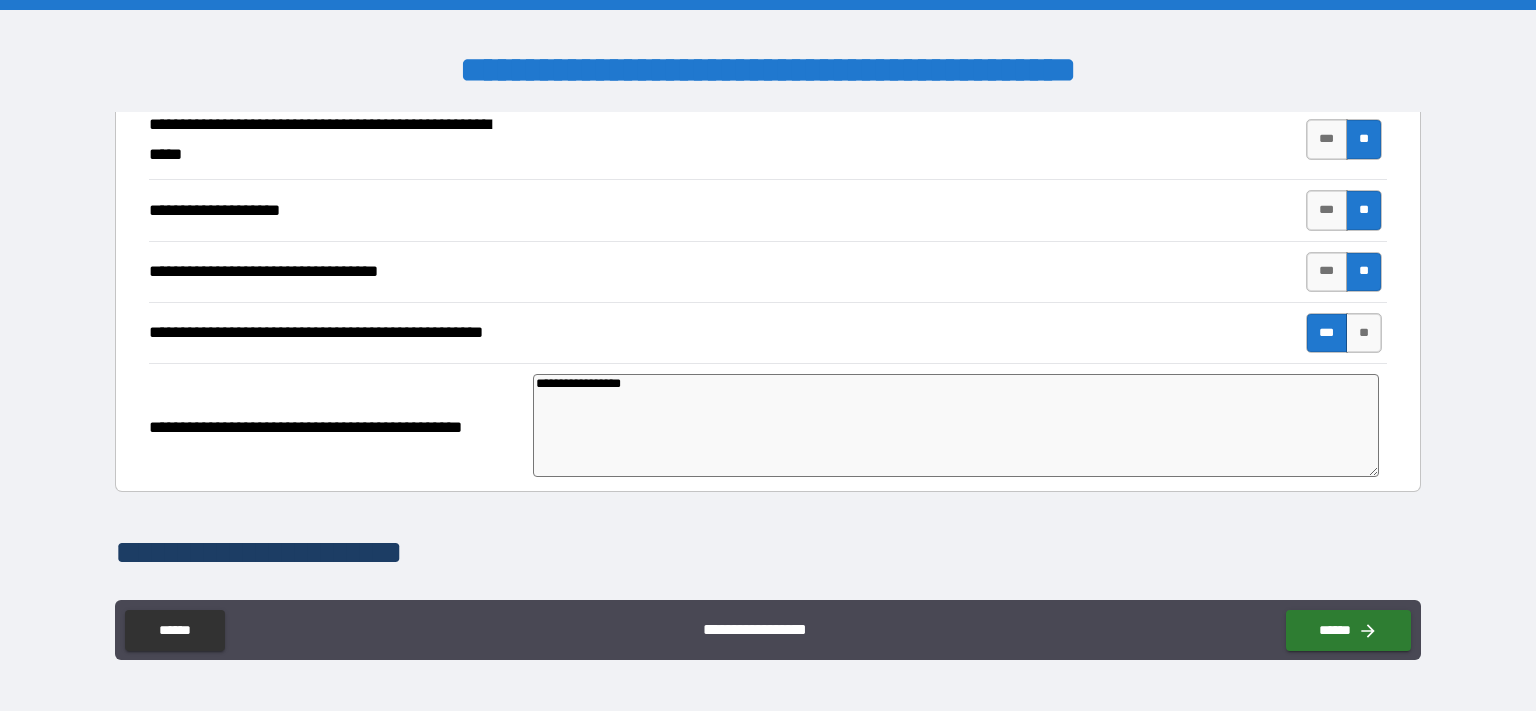 type on "**********" 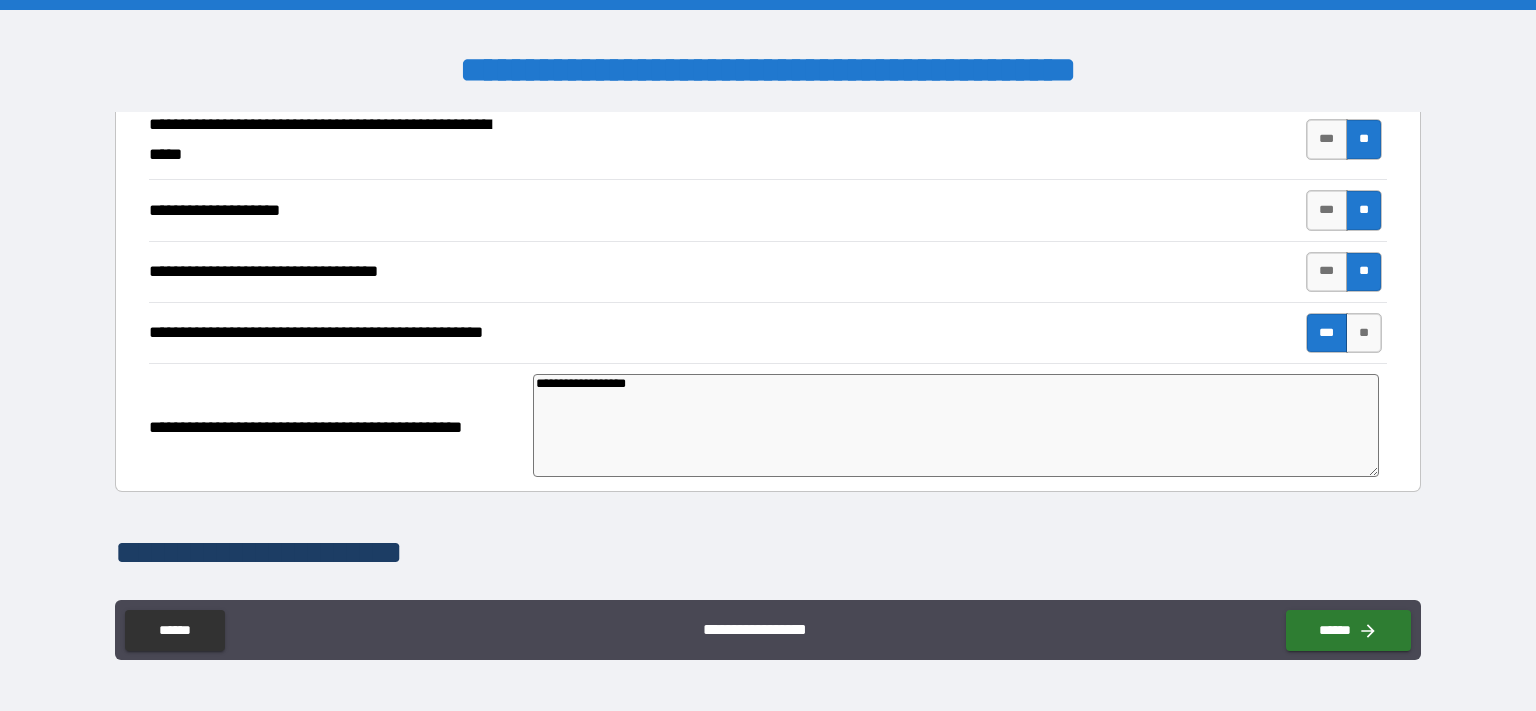 type on "**********" 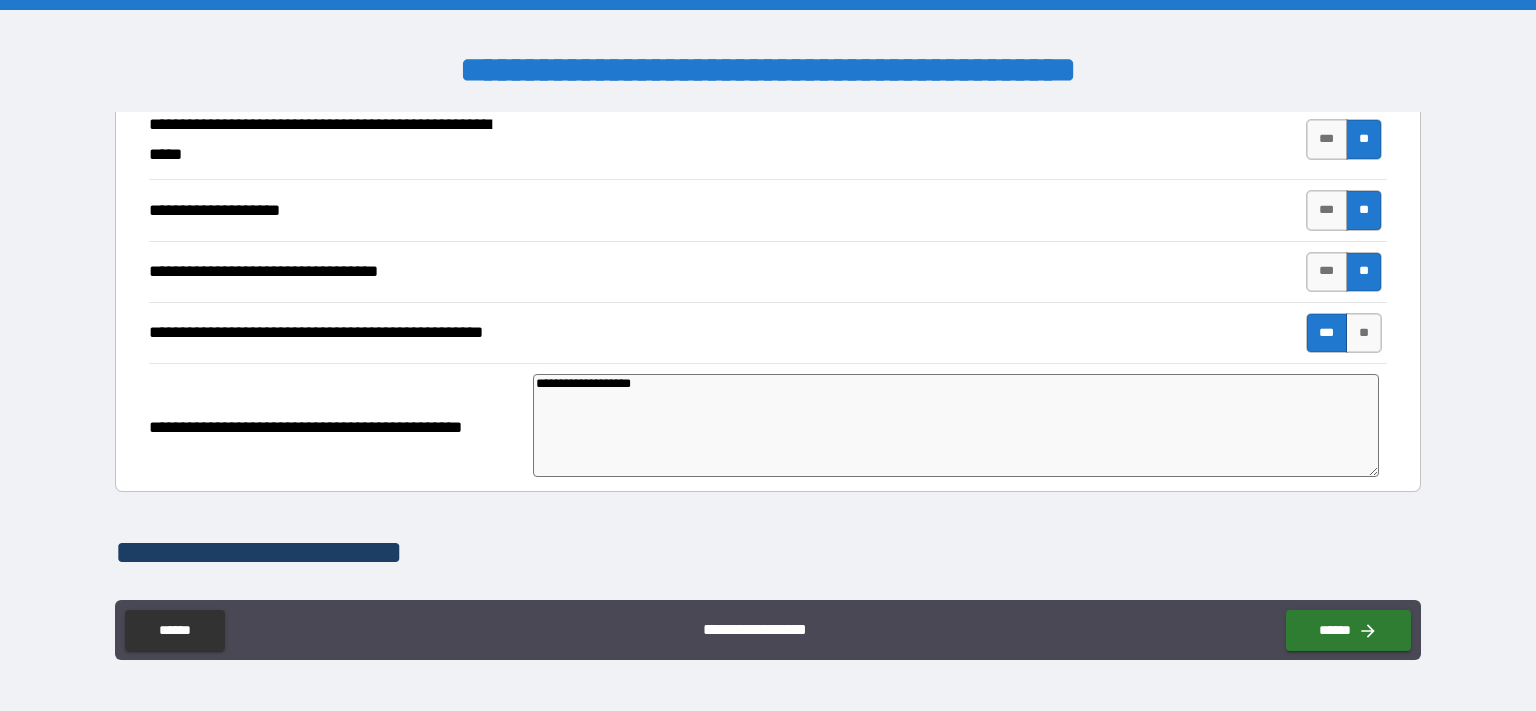 type on "**********" 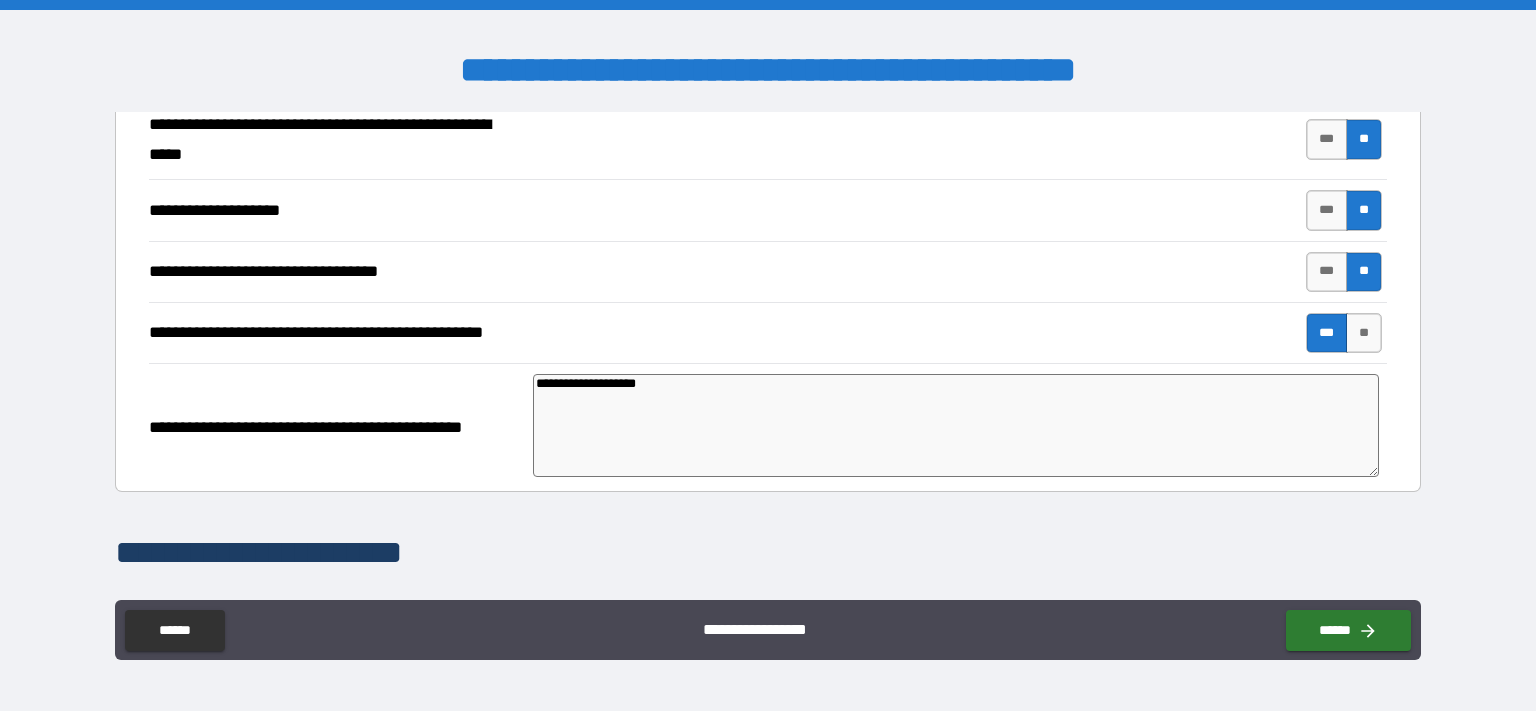 type on "*" 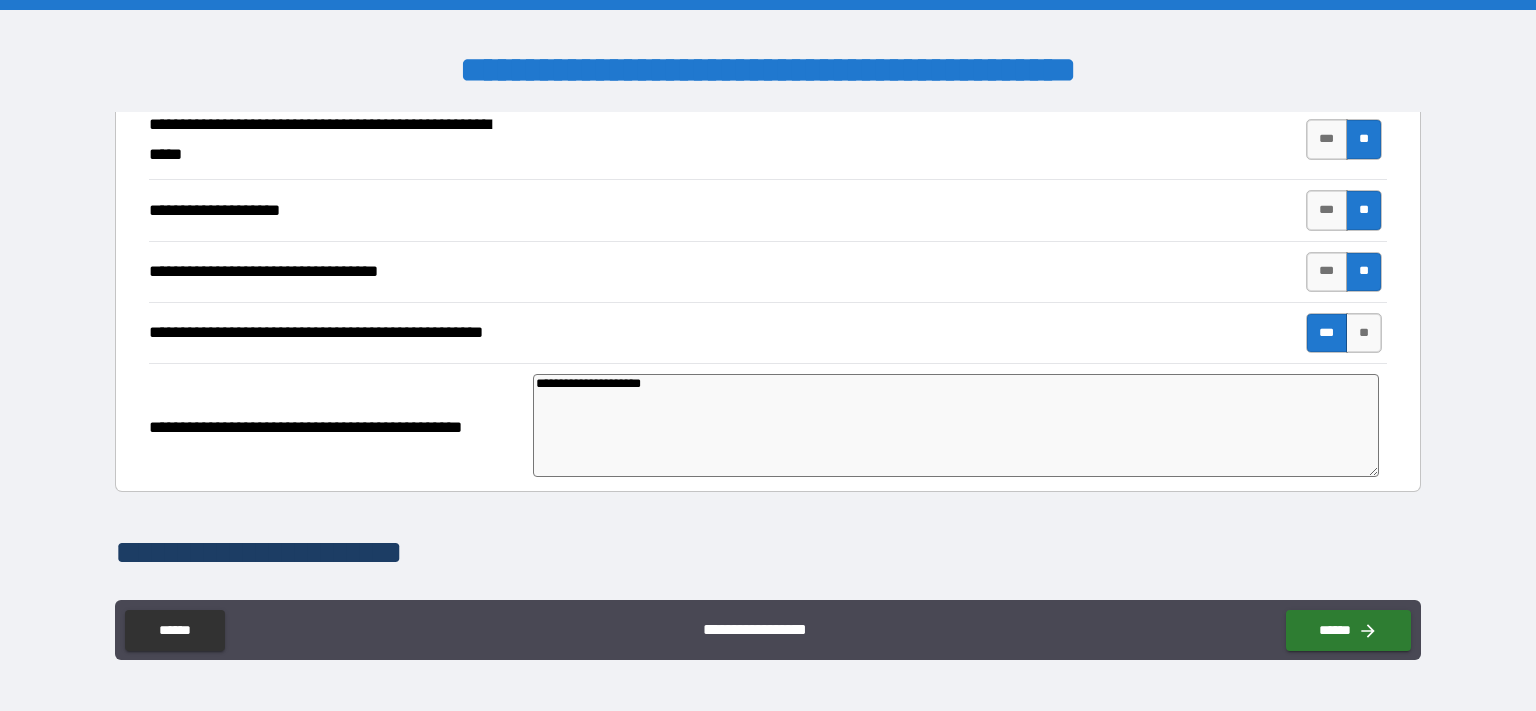 type on "*" 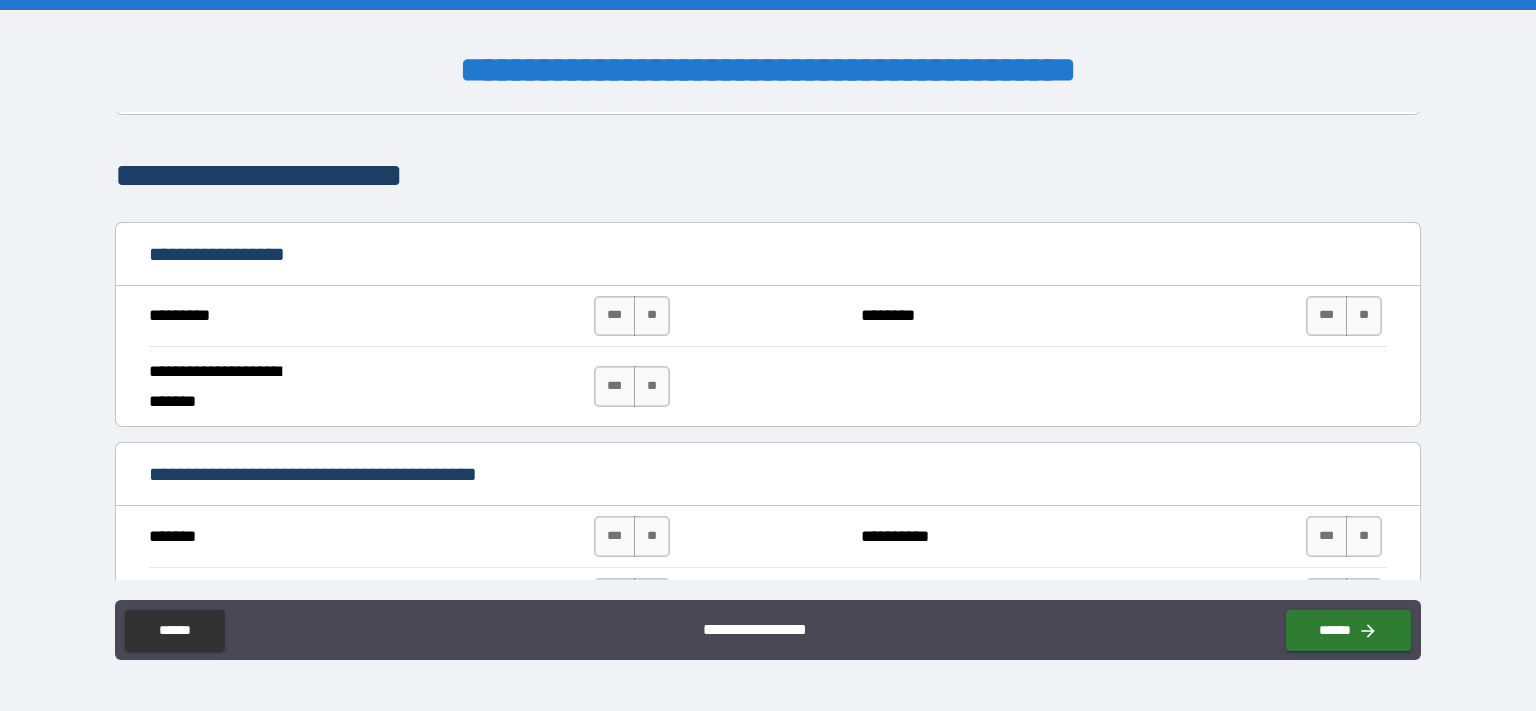 scroll, scrollTop: 1344, scrollLeft: 0, axis: vertical 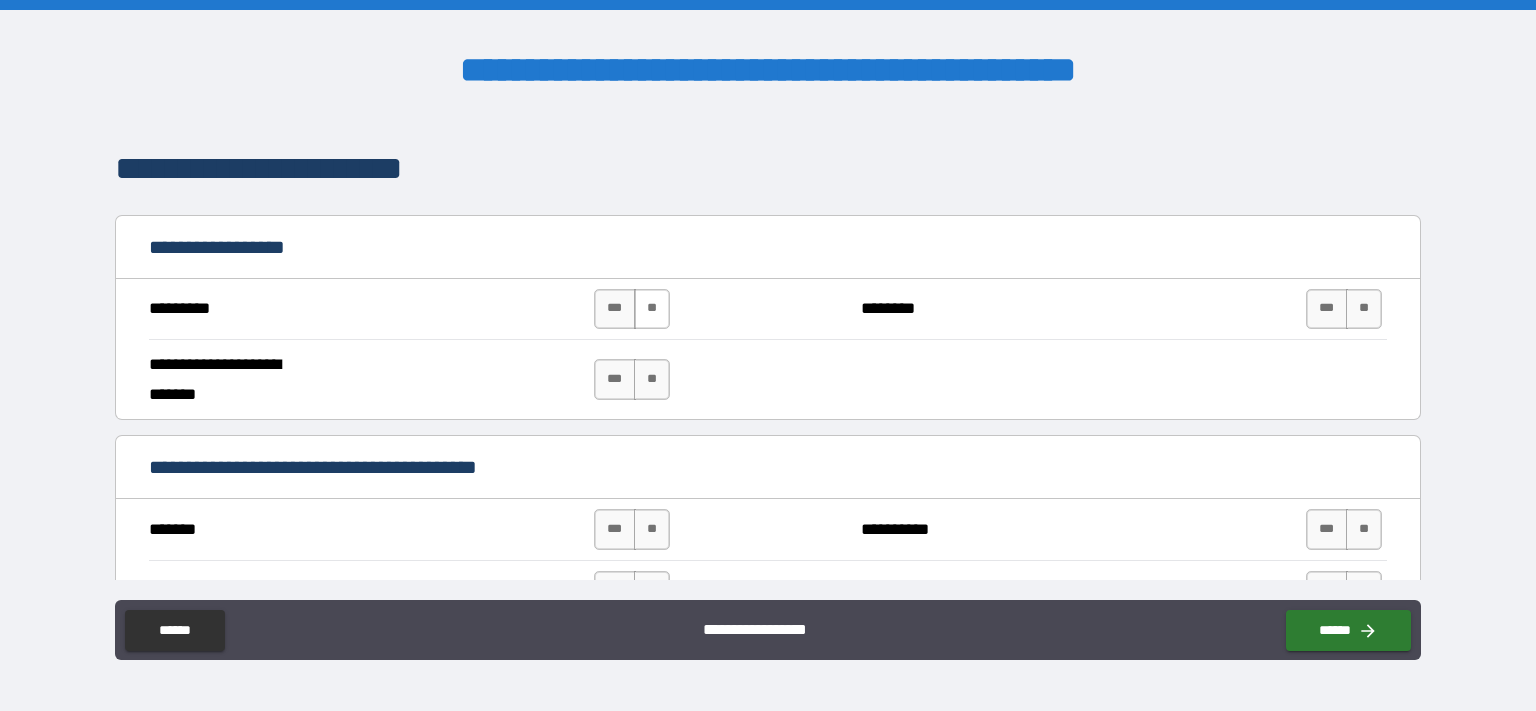 type on "**********" 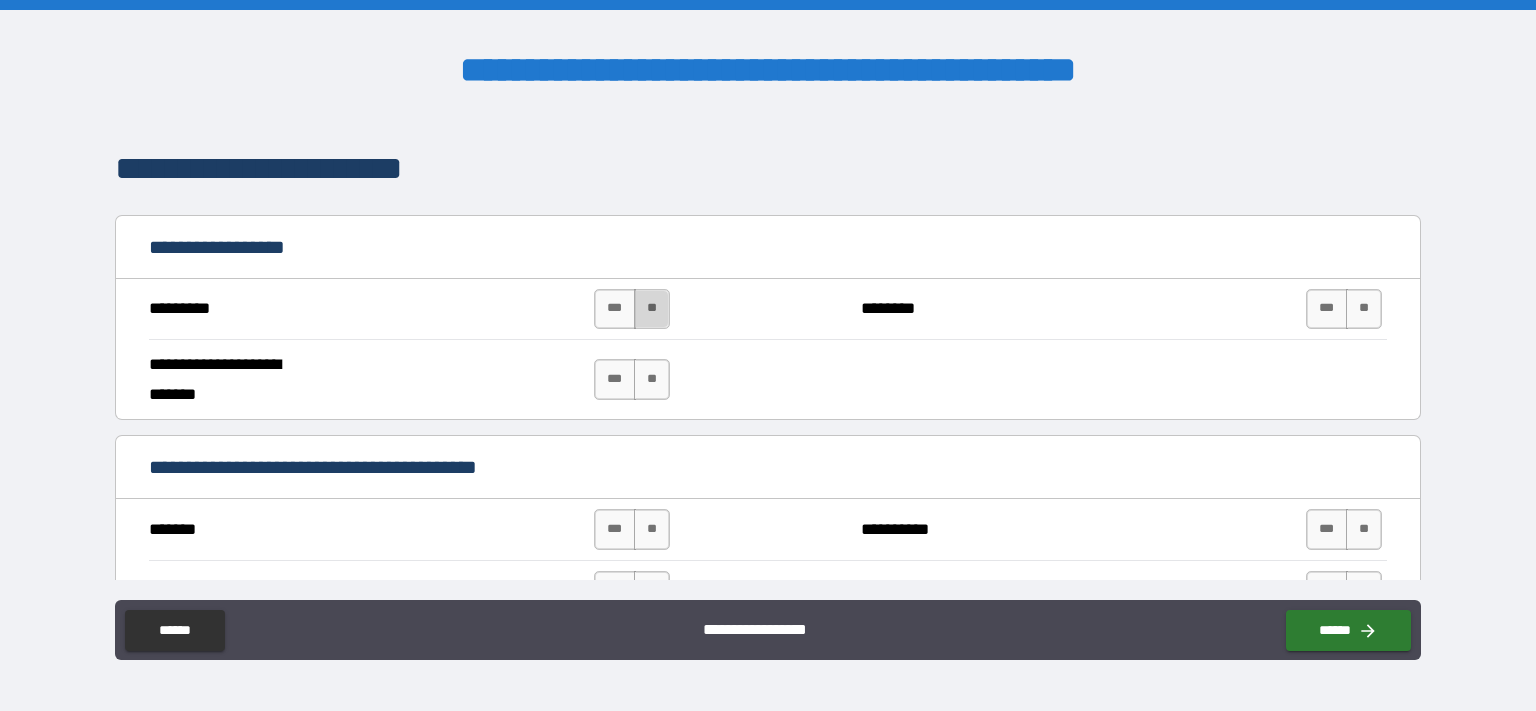 click on "**" at bounding box center (652, 309) 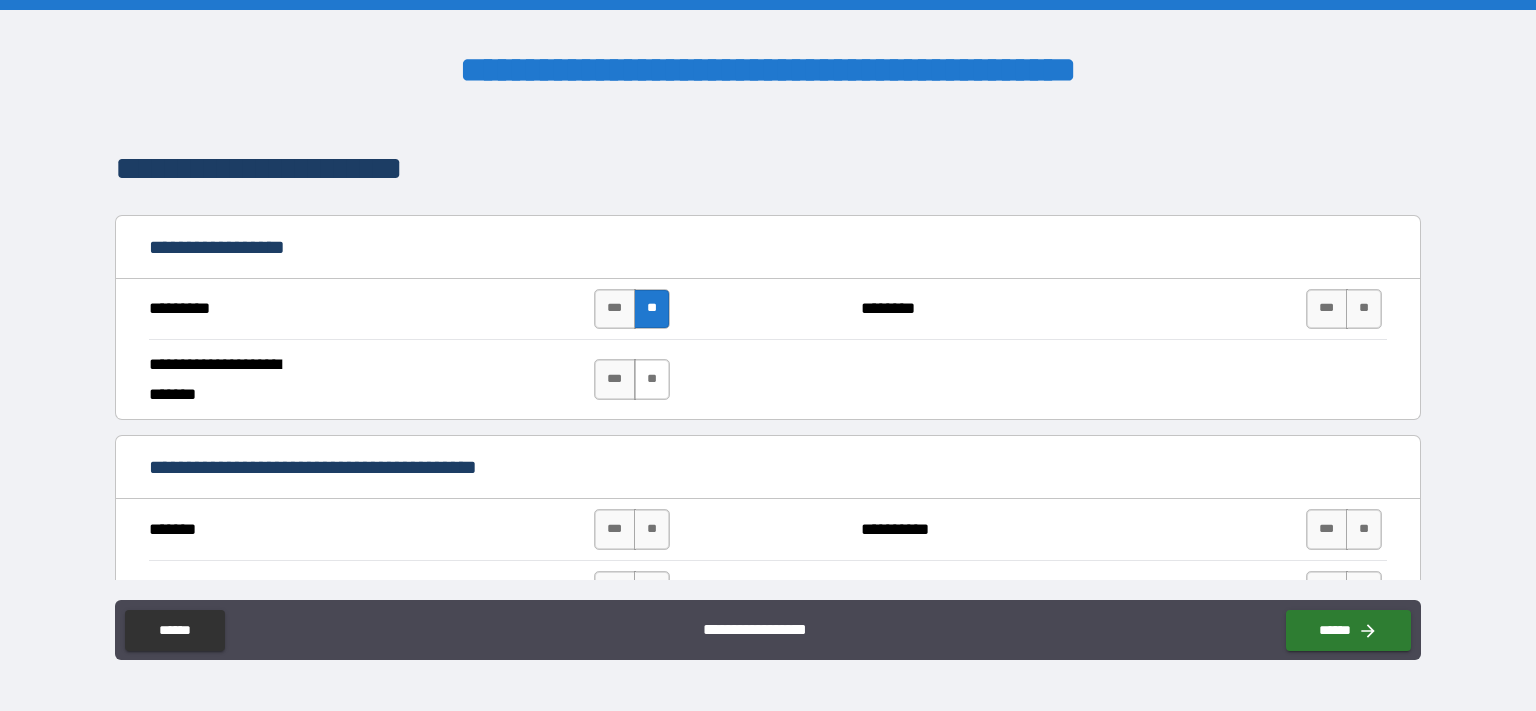 click on "**" at bounding box center [652, 379] 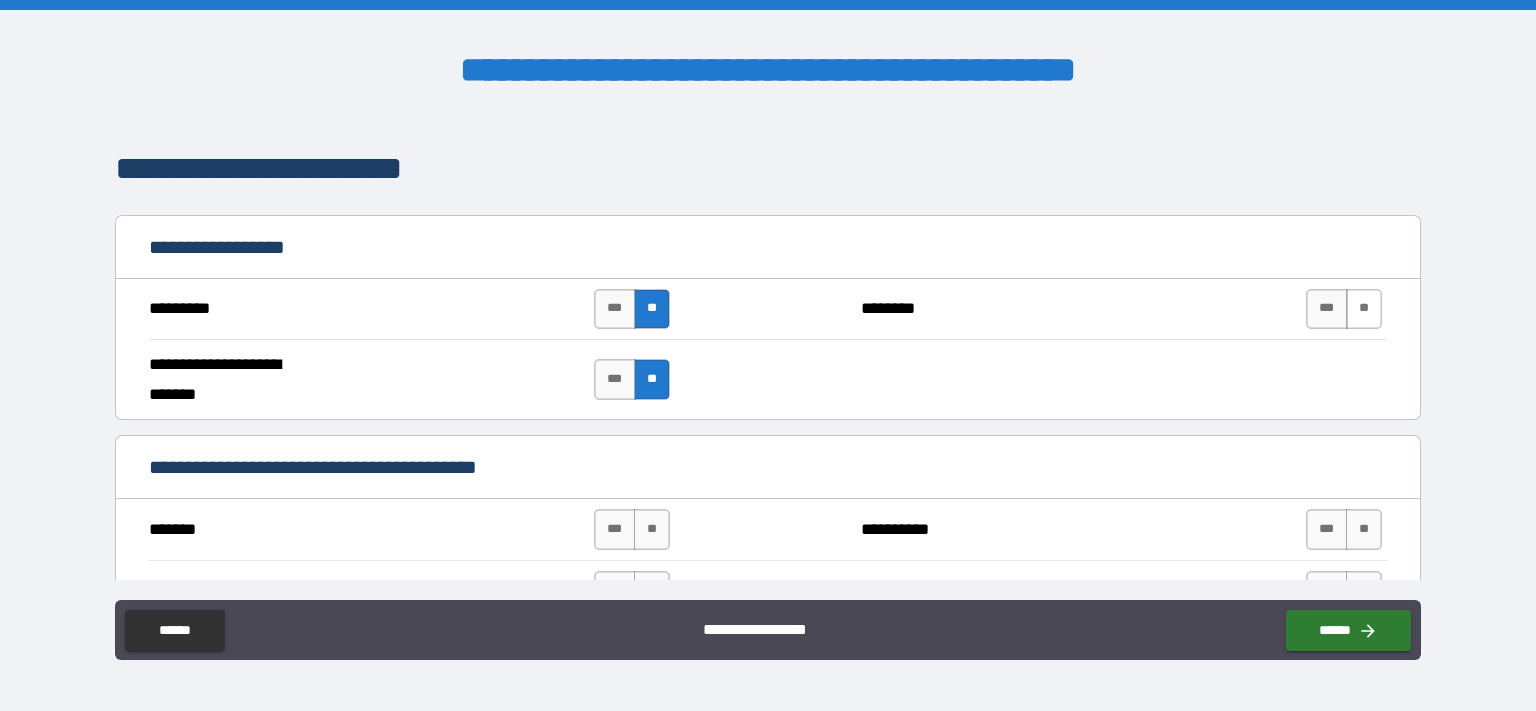 click on "**" at bounding box center (1364, 309) 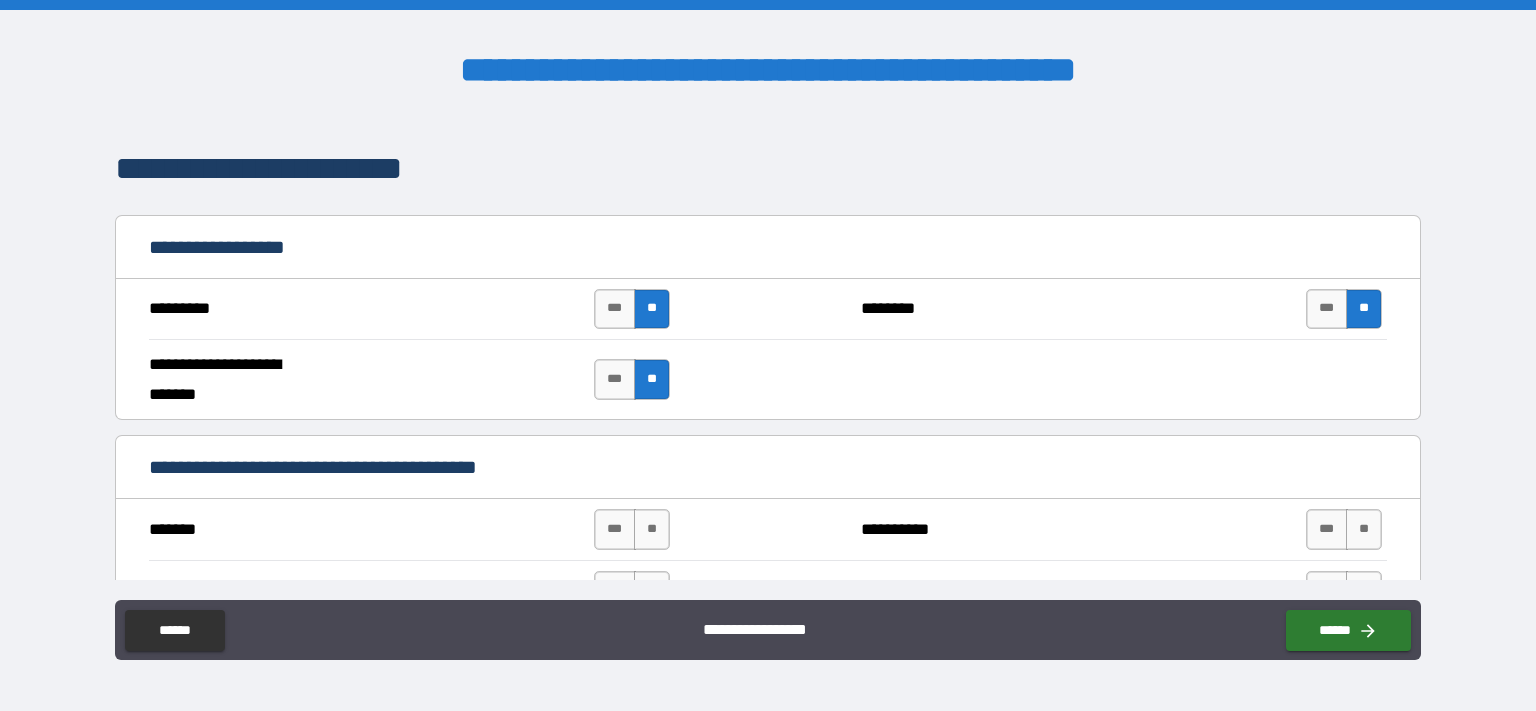 scroll, scrollTop: 1536, scrollLeft: 0, axis: vertical 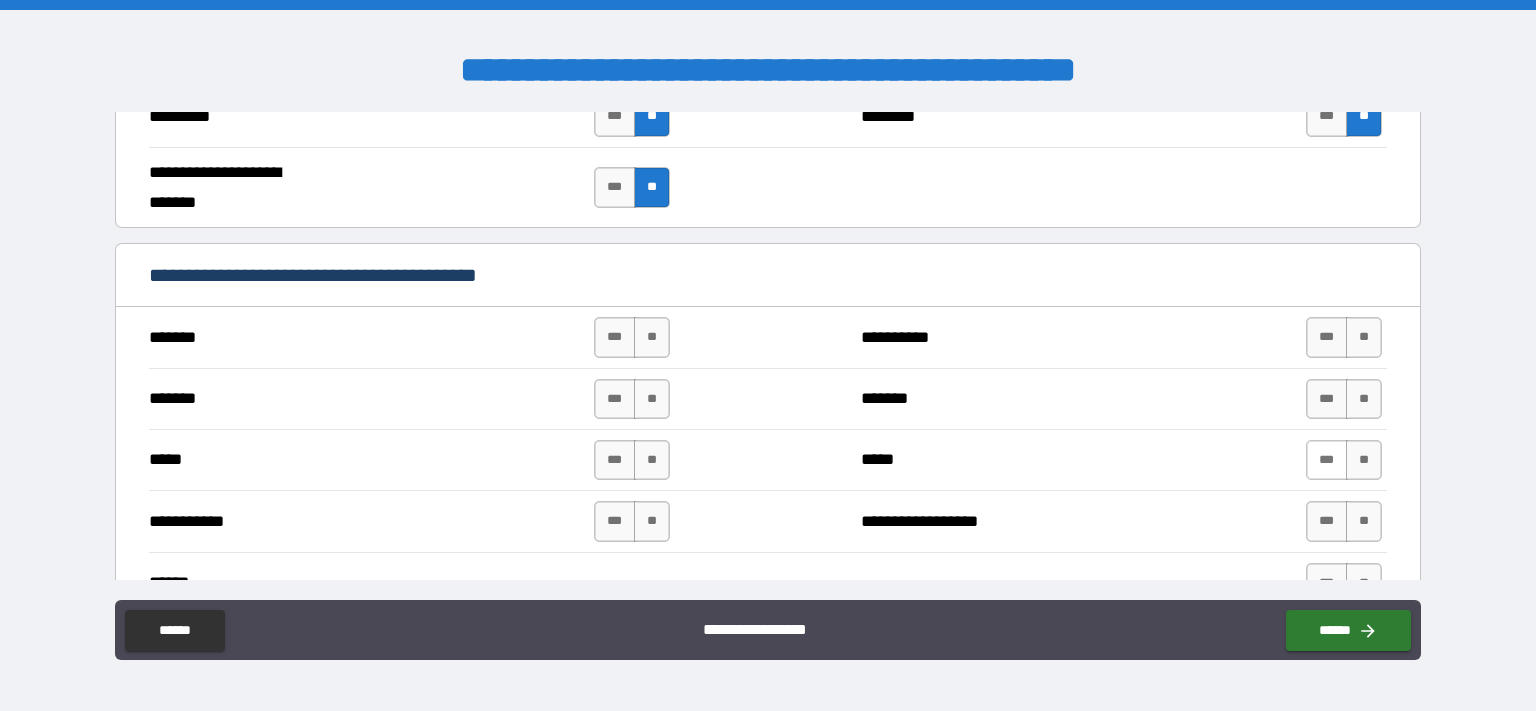 click on "***" at bounding box center [1327, 460] 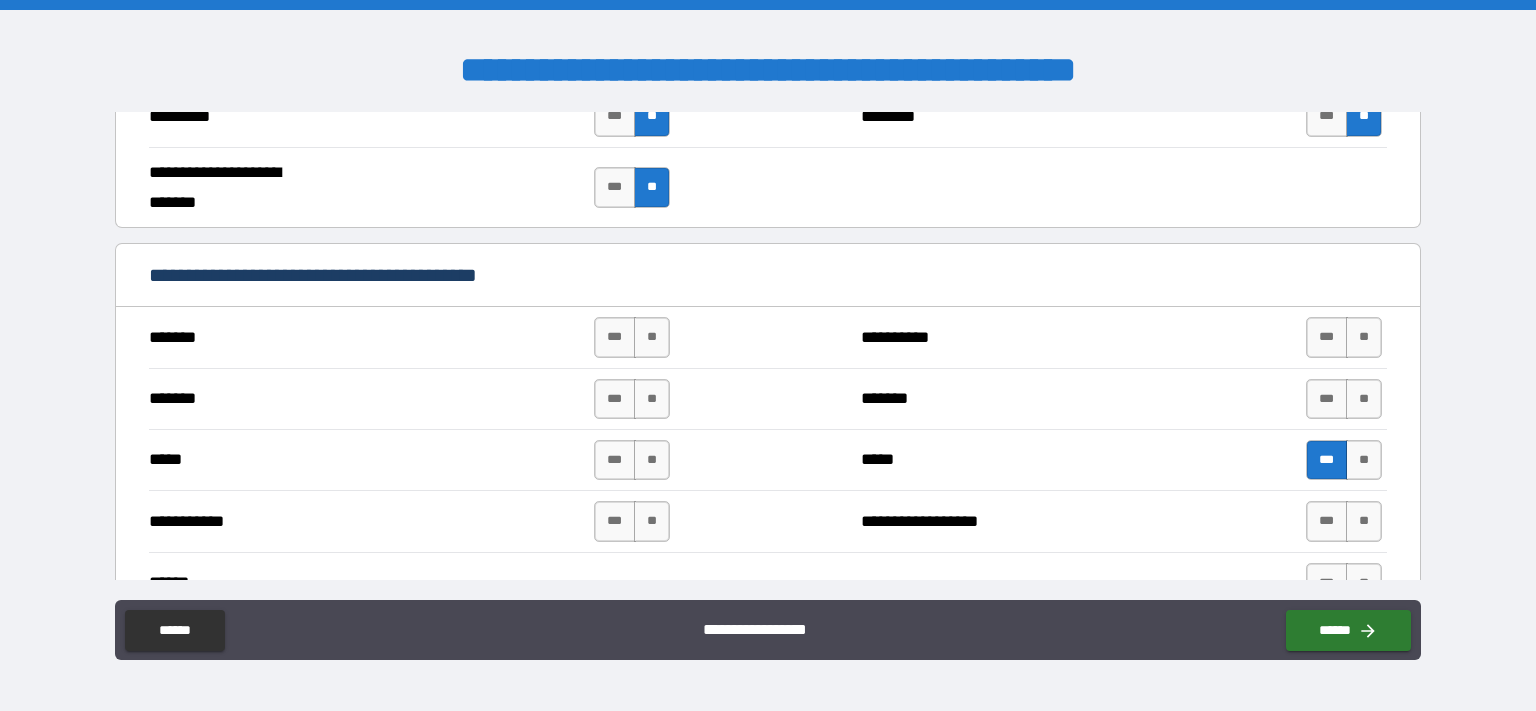 scroll, scrollTop: 1728, scrollLeft: 0, axis: vertical 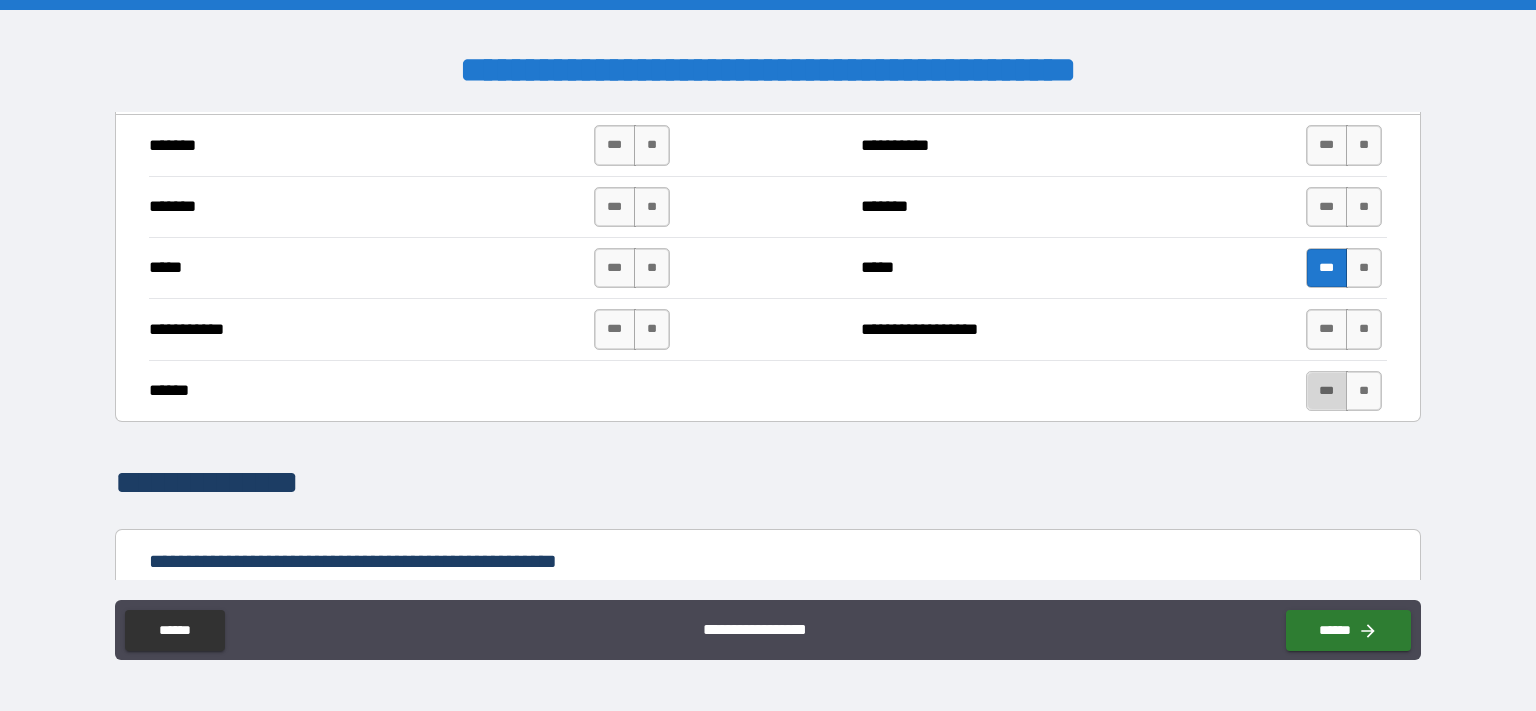 click on "***" at bounding box center (1327, 391) 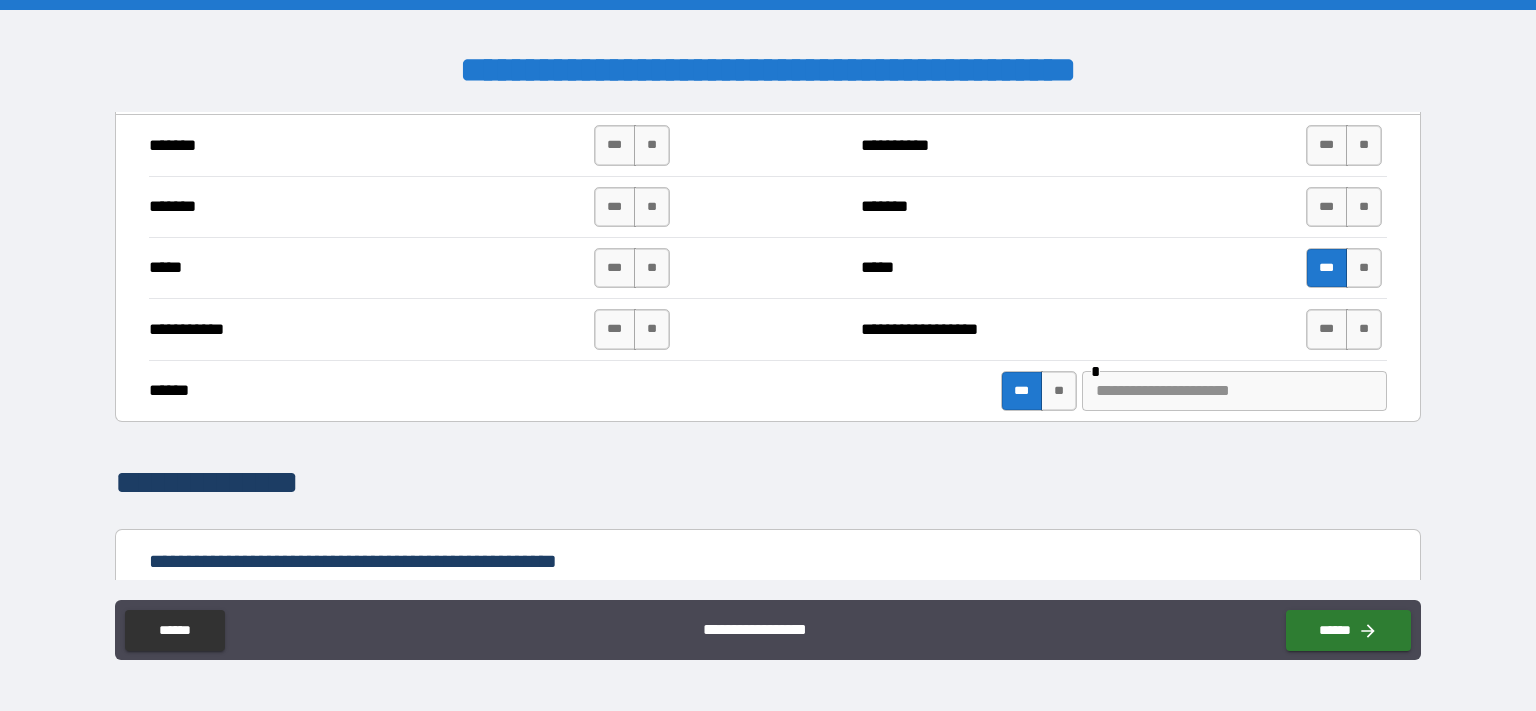 type on "*" 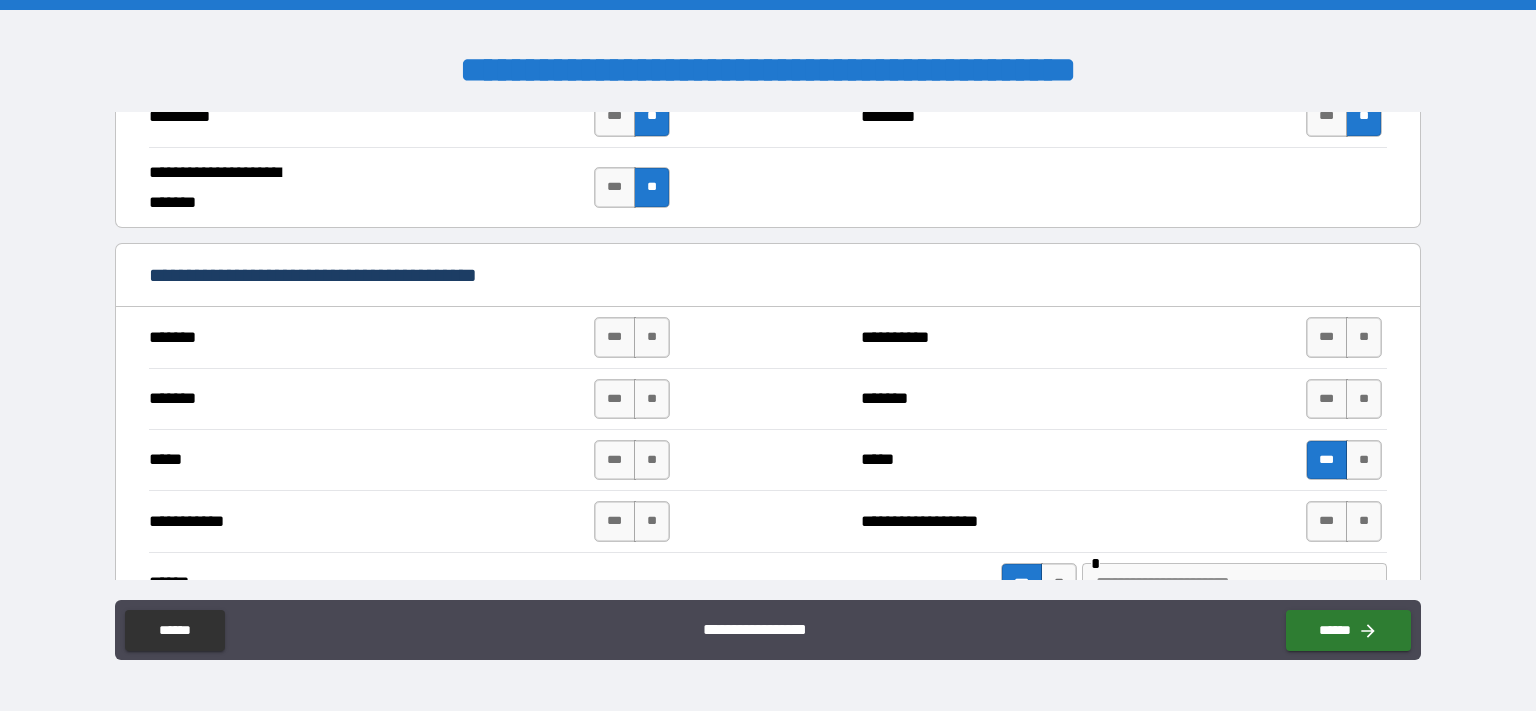 scroll, scrollTop: 1728, scrollLeft: 0, axis: vertical 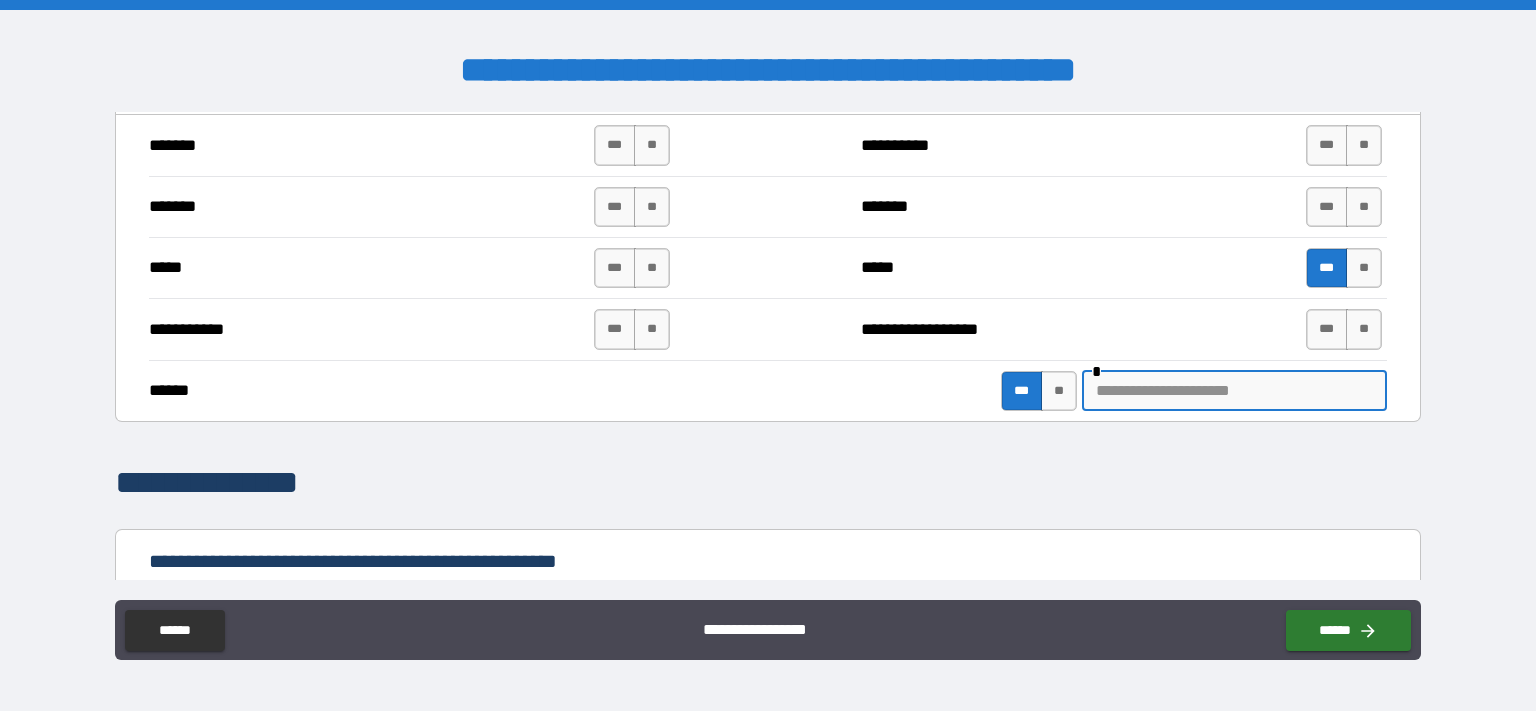click at bounding box center [1234, 391] 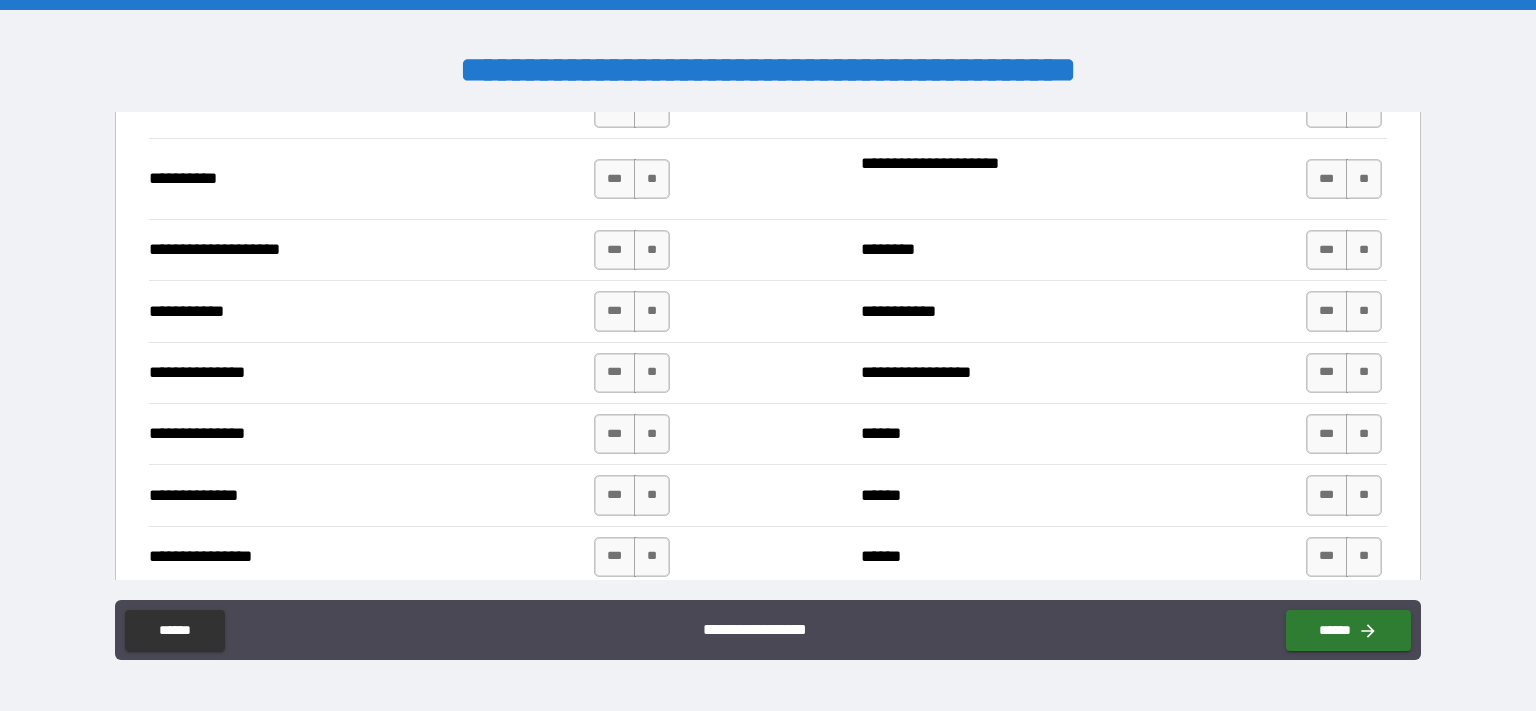 scroll, scrollTop: 2304, scrollLeft: 0, axis: vertical 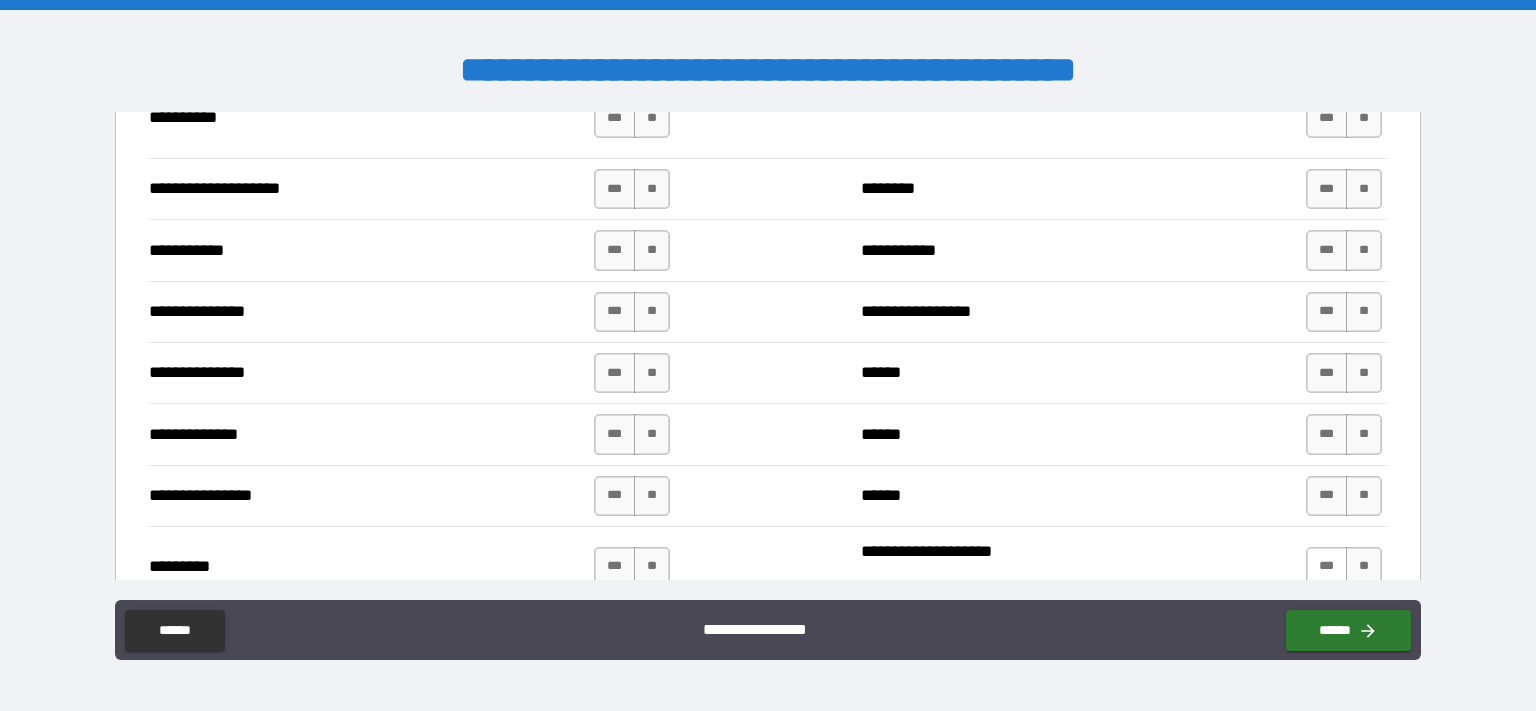 type on "**********" 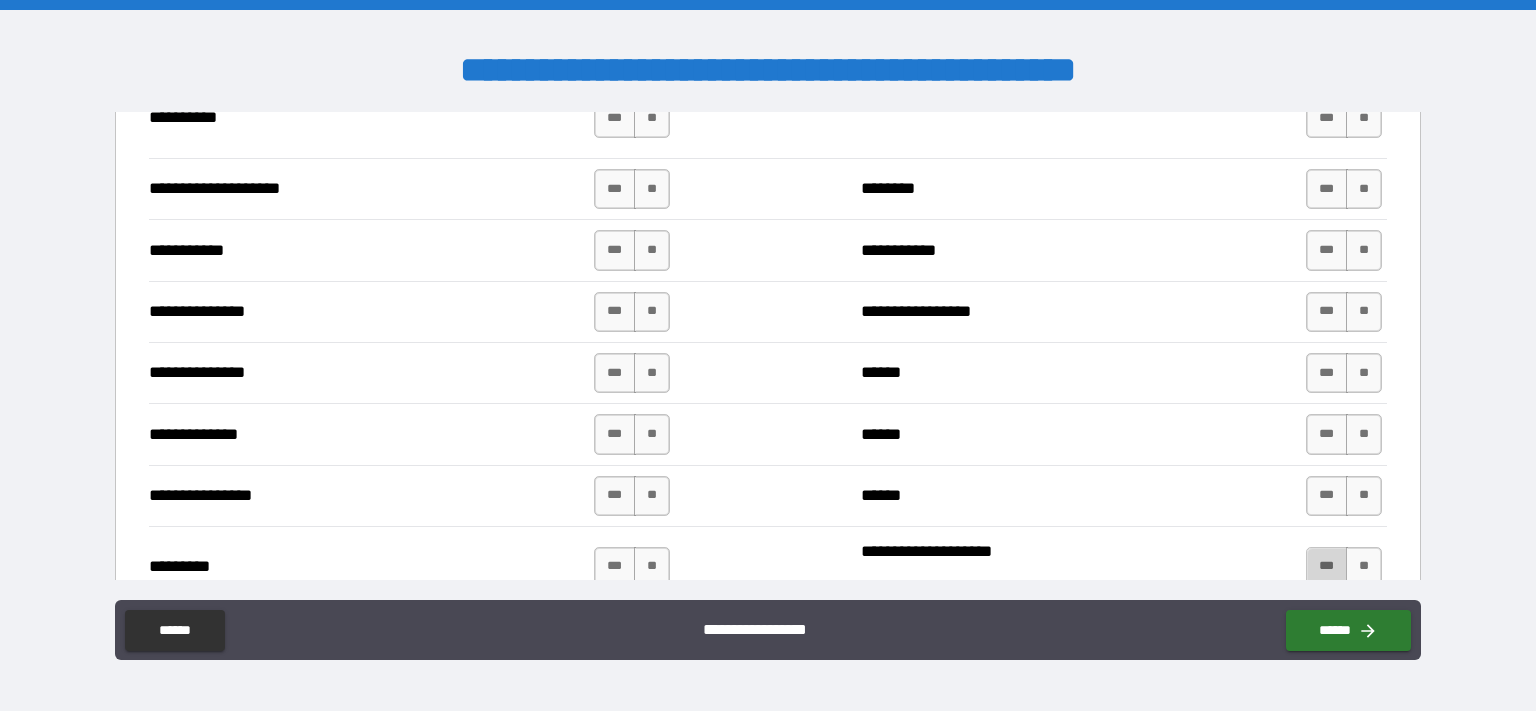 click on "***" at bounding box center (1327, 567) 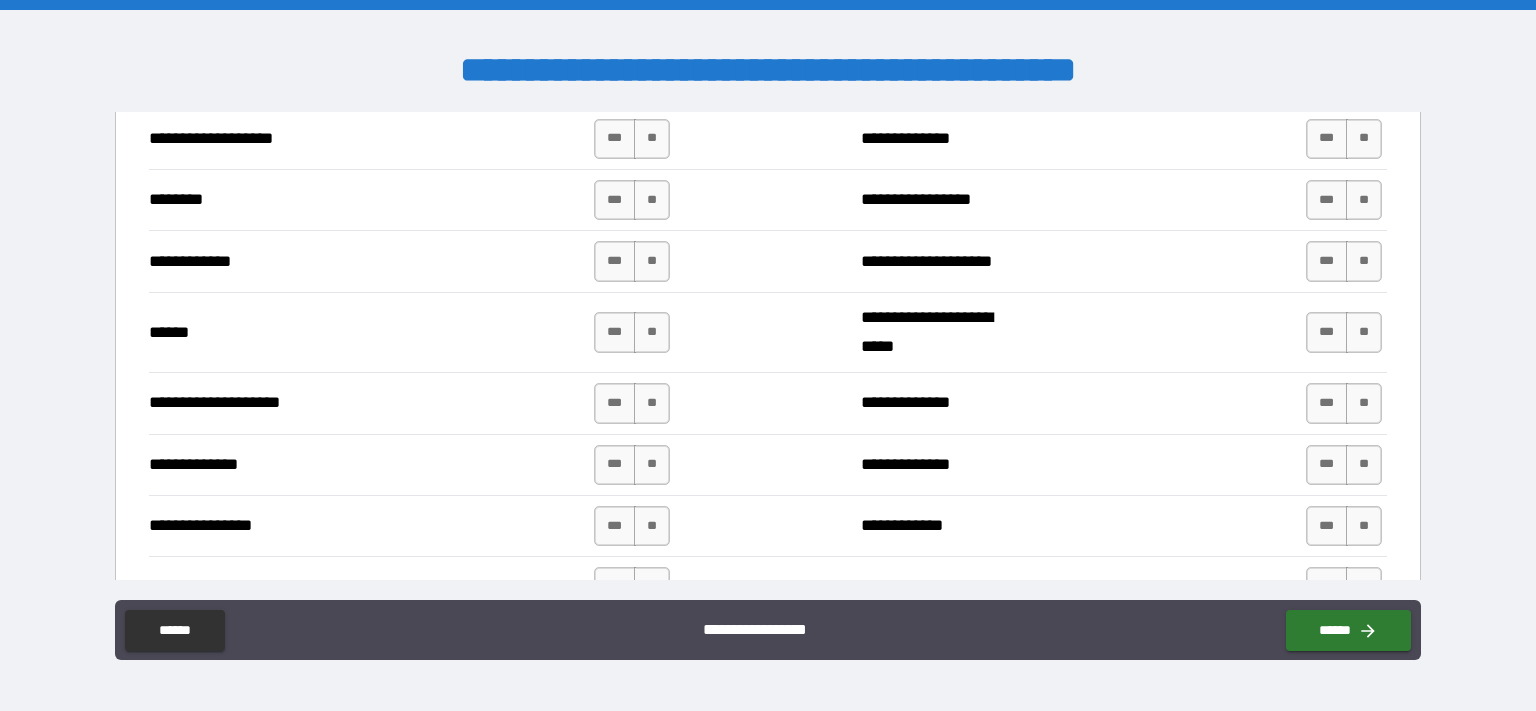 scroll, scrollTop: 3072, scrollLeft: 0, axis: vertical 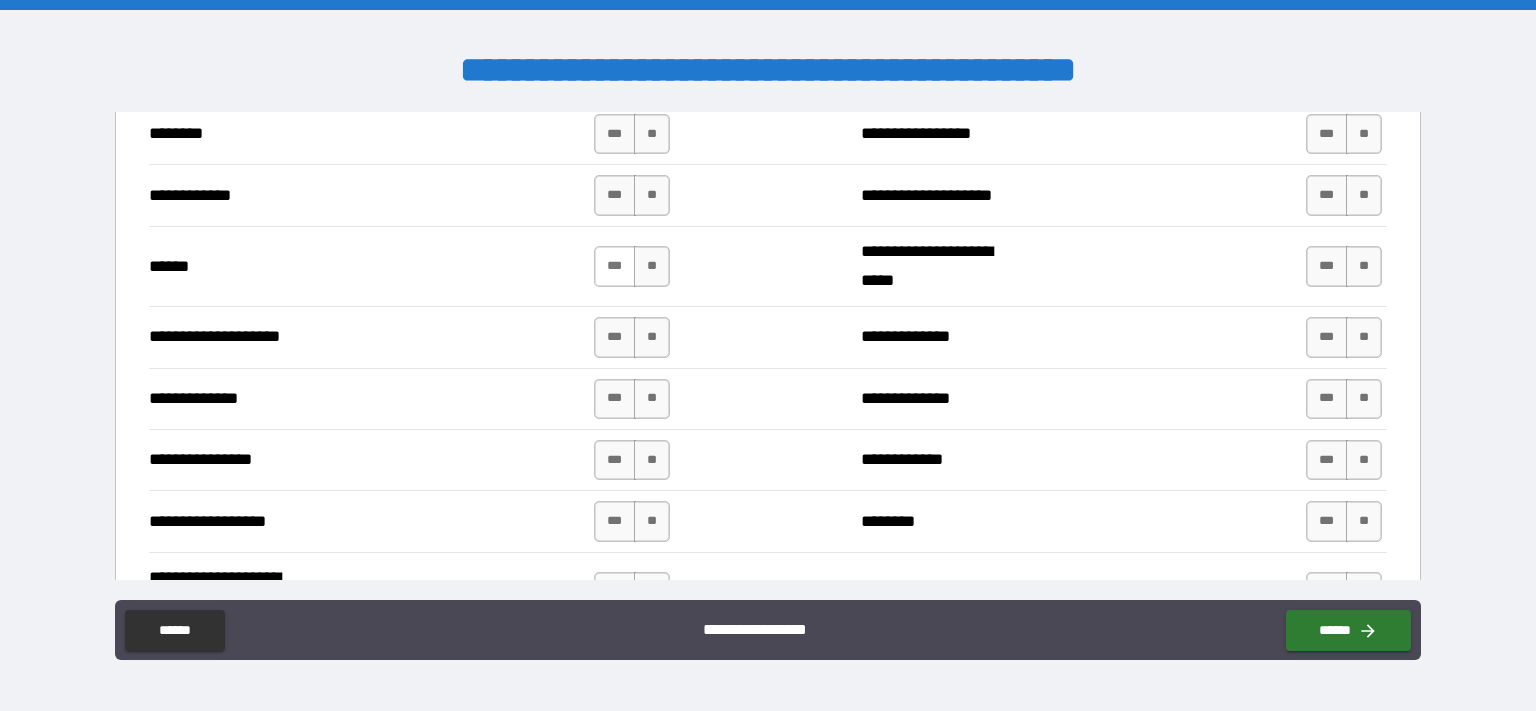 click on "***" at bounding box center (615, 266) 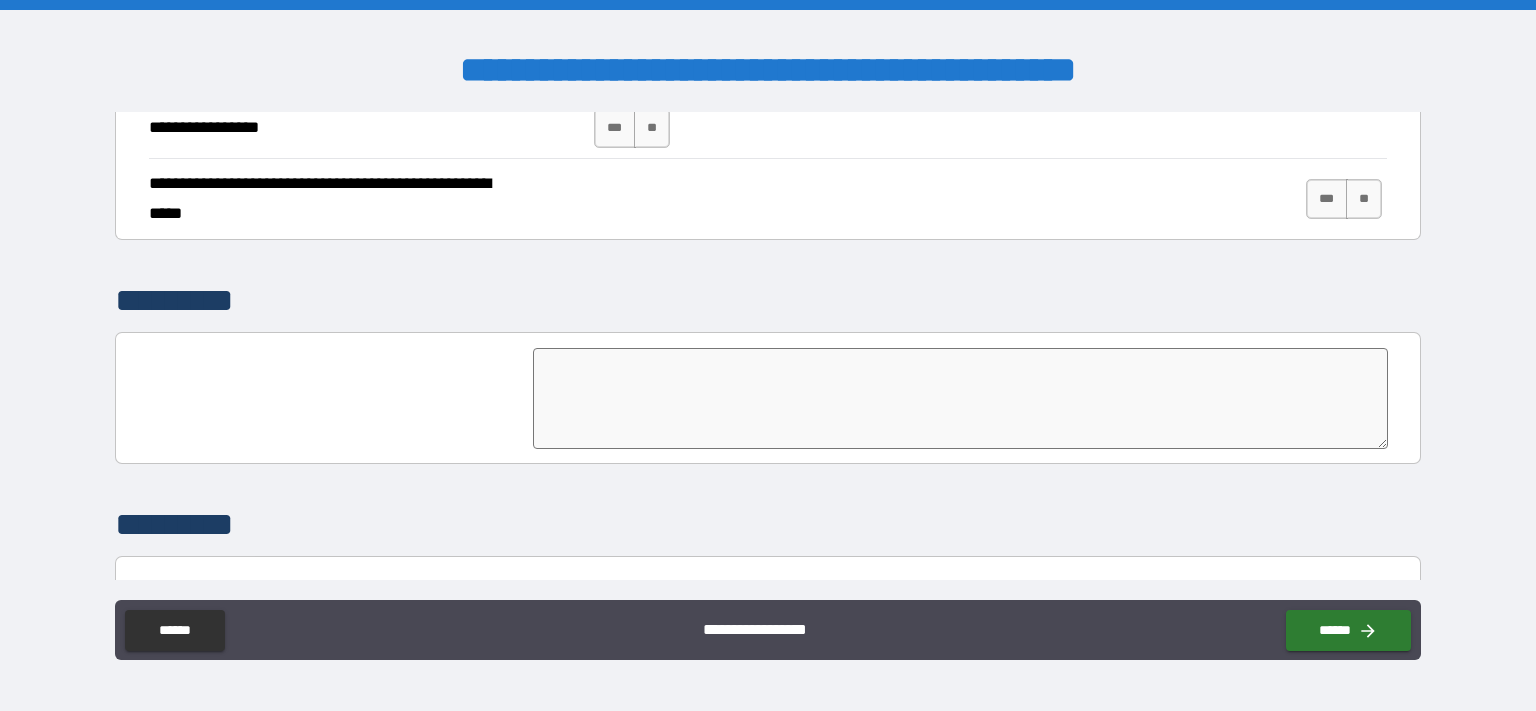 scroll, scrollTop: 4699, scrollLeft: 0, axis: vertical 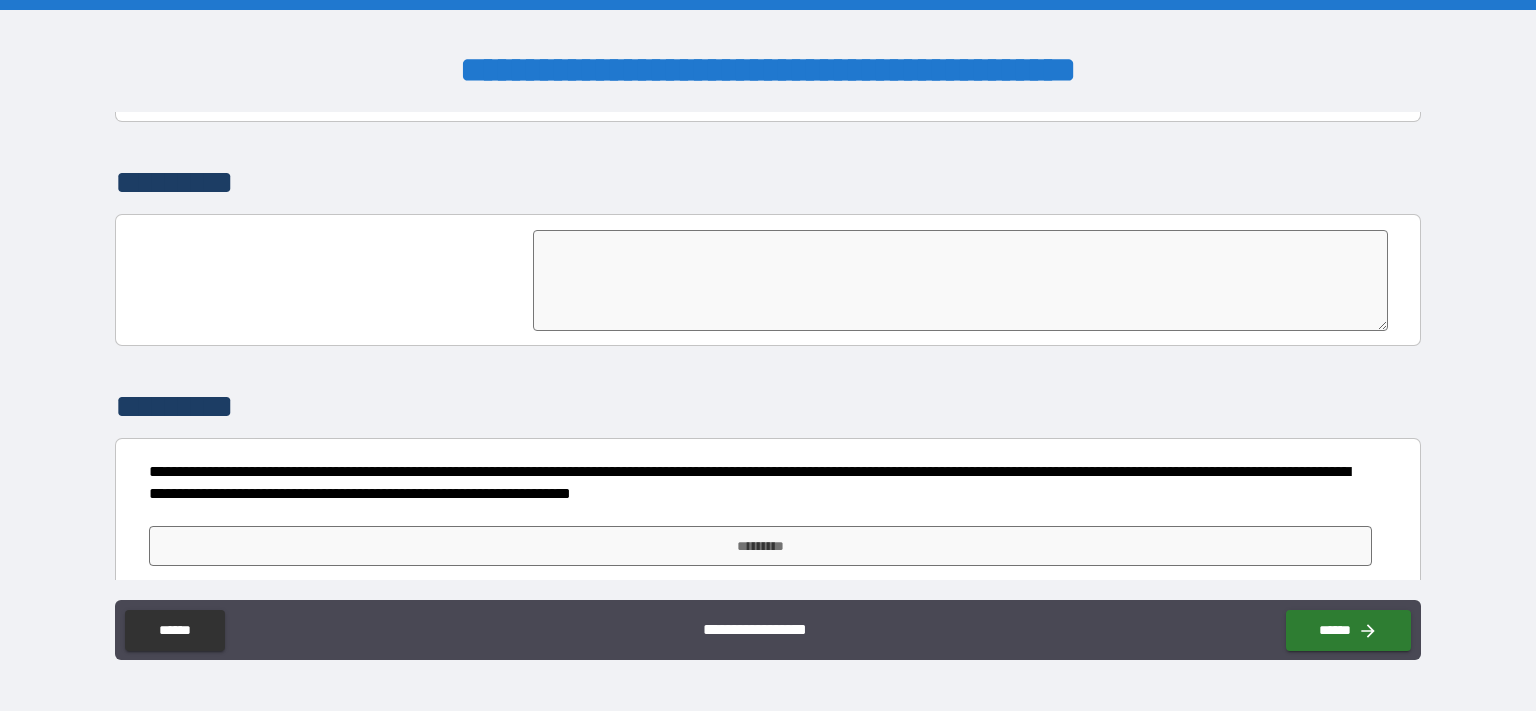 click at bounding box center [961, 280] 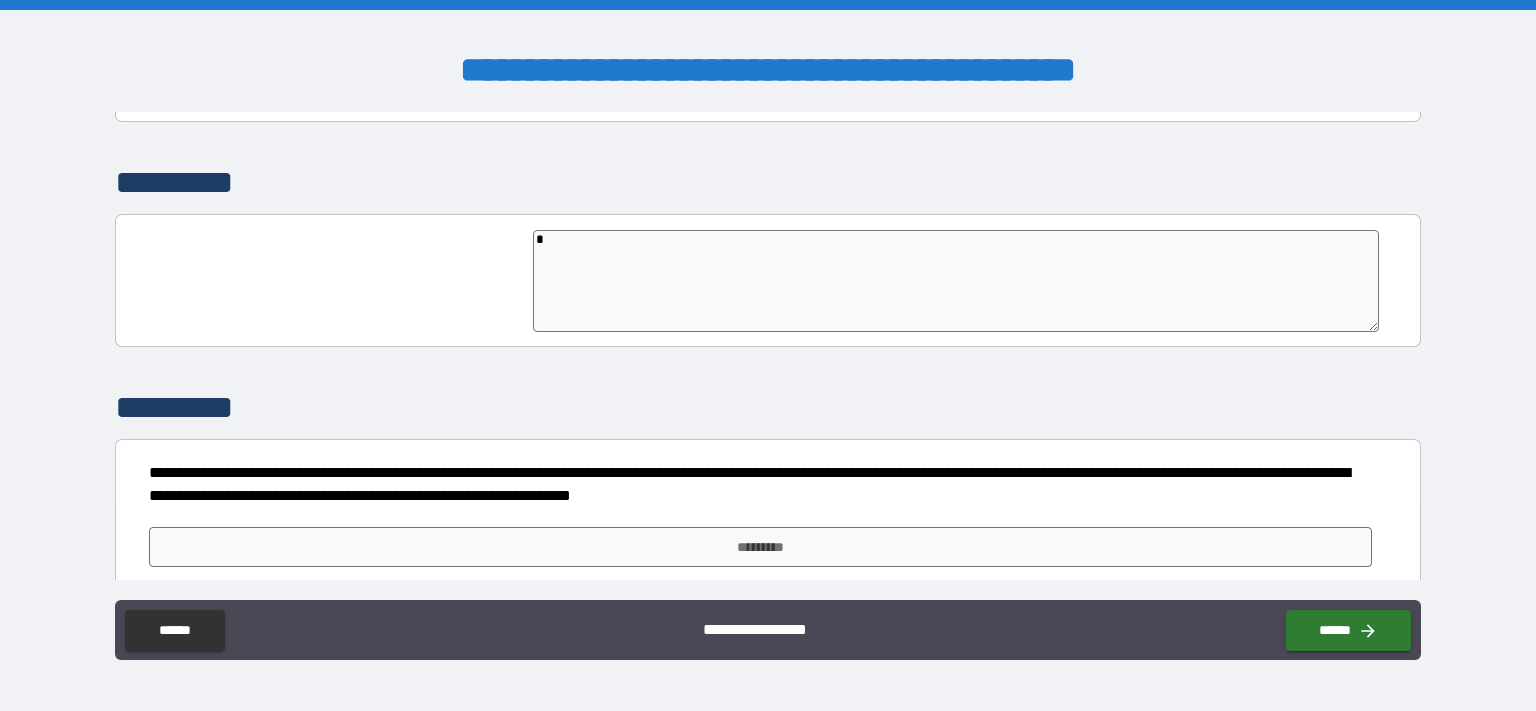 type on "*" 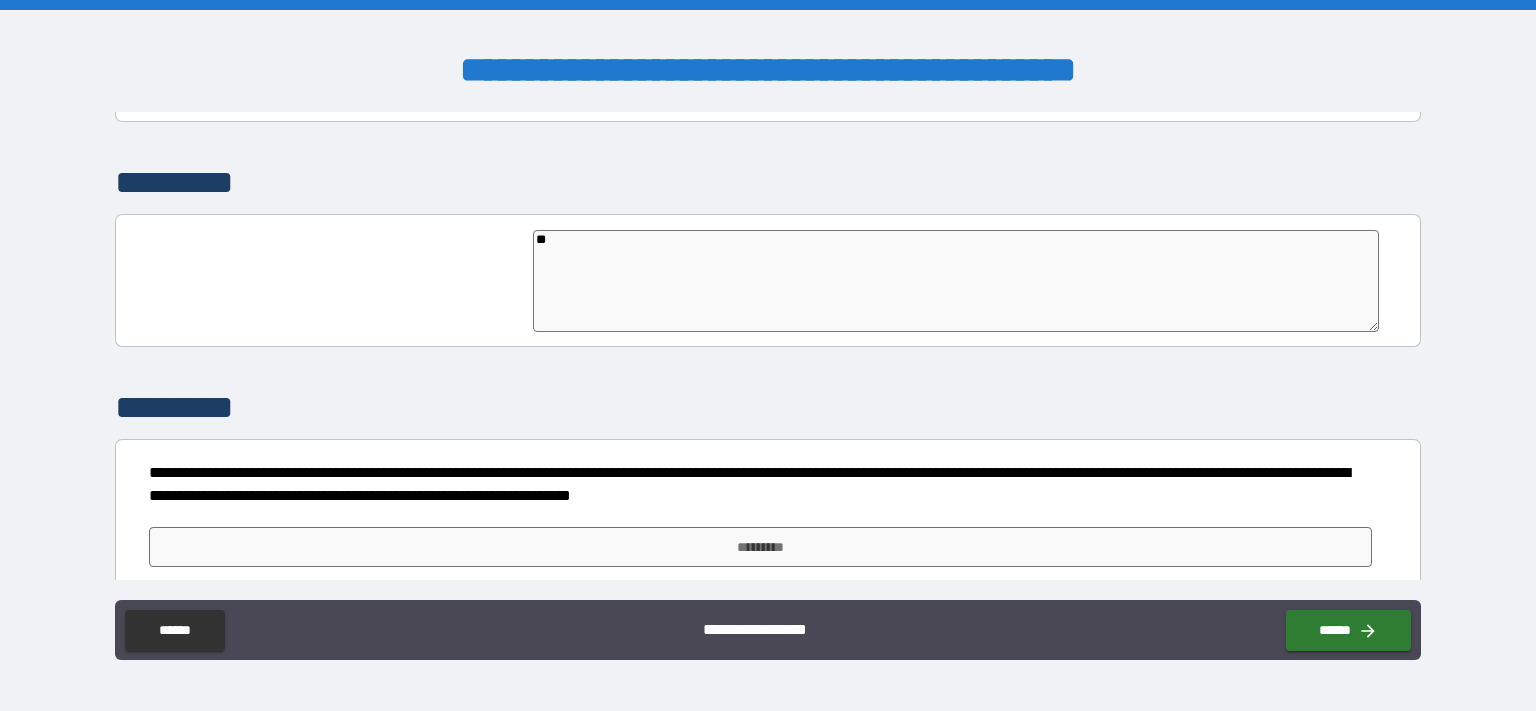 type on "*" 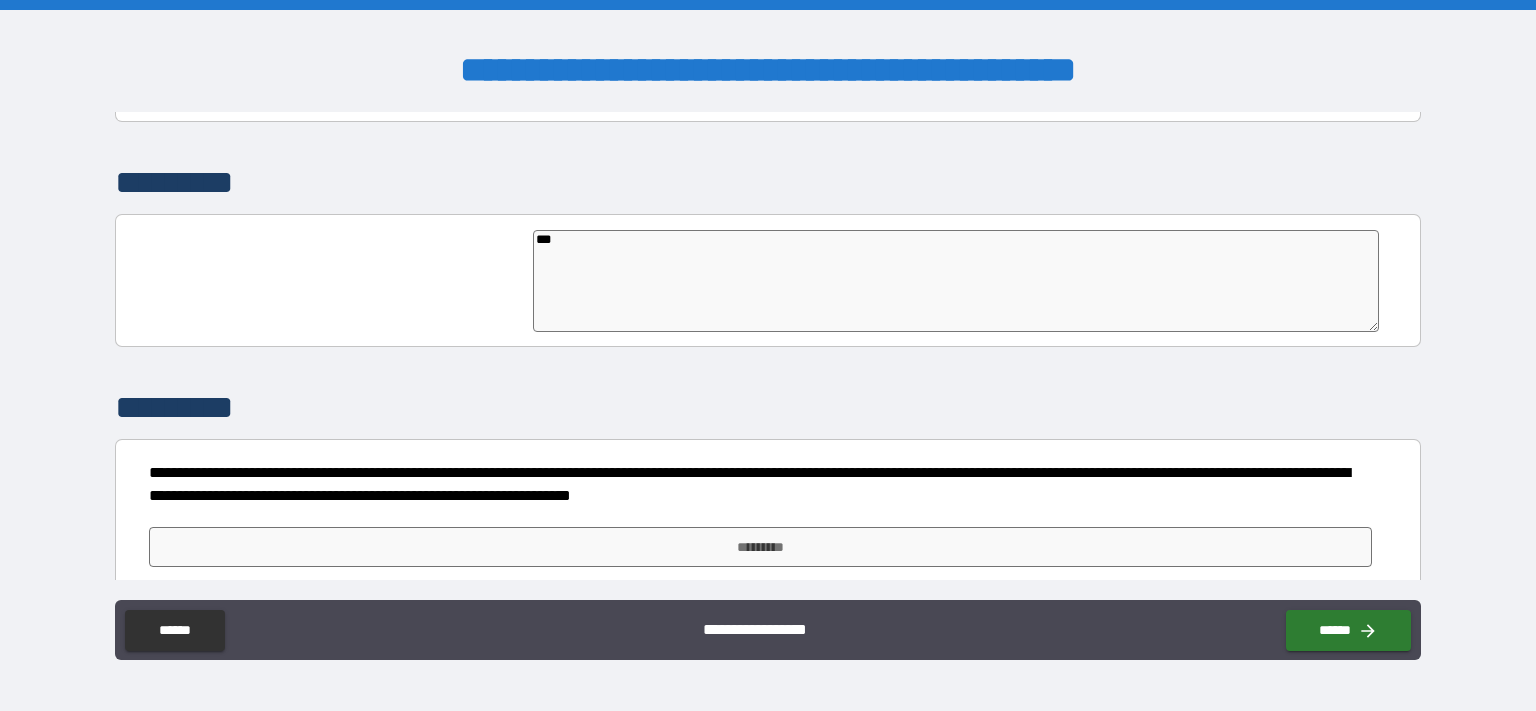 type on "*" 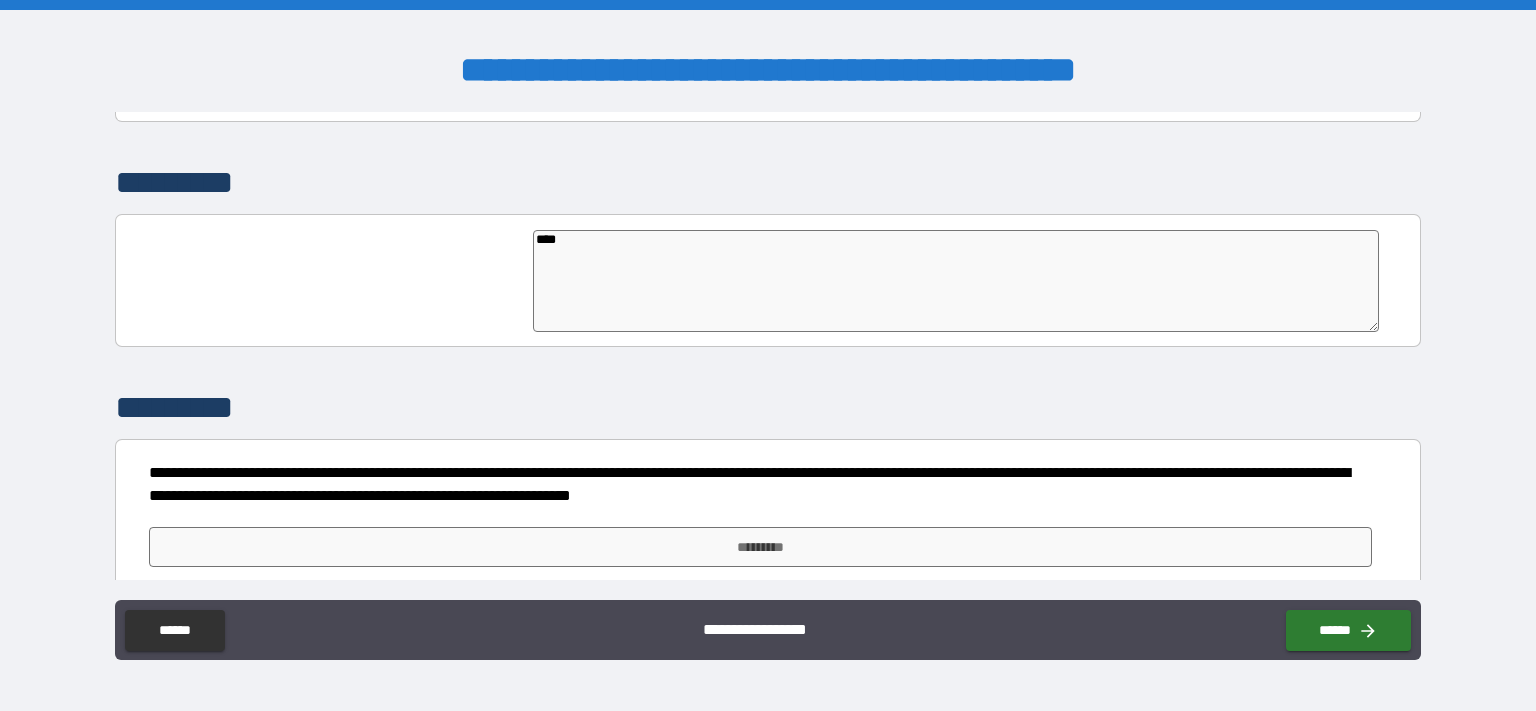 type on "*" 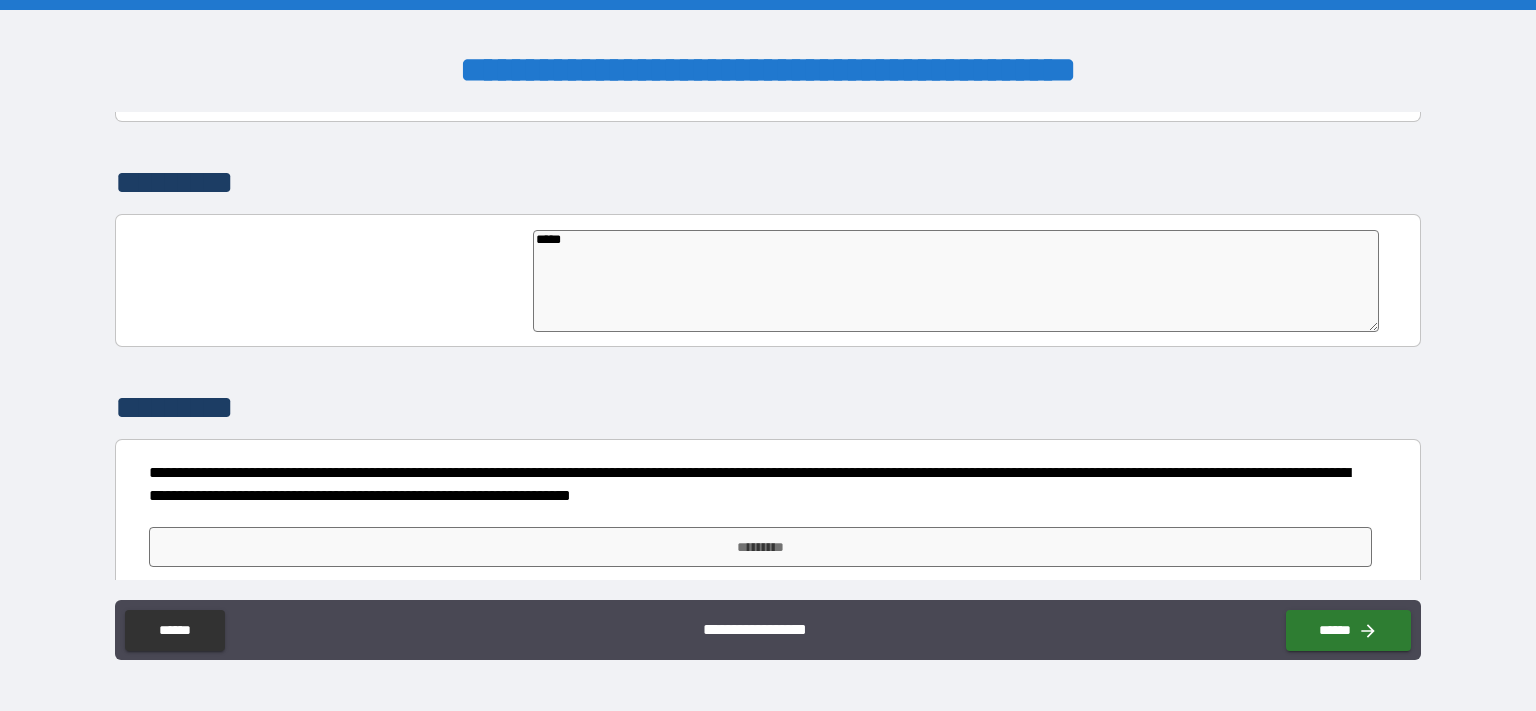 type on "*" 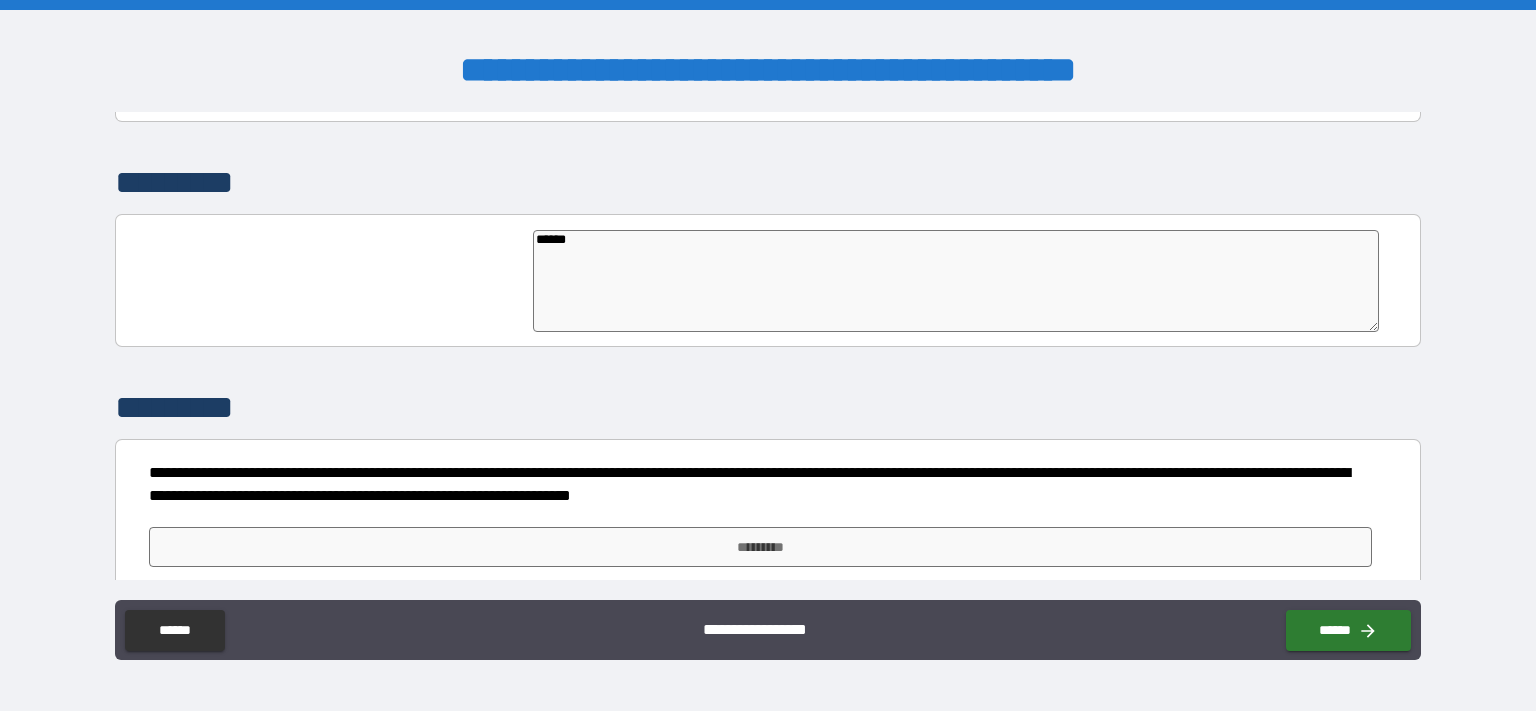 type on "*" 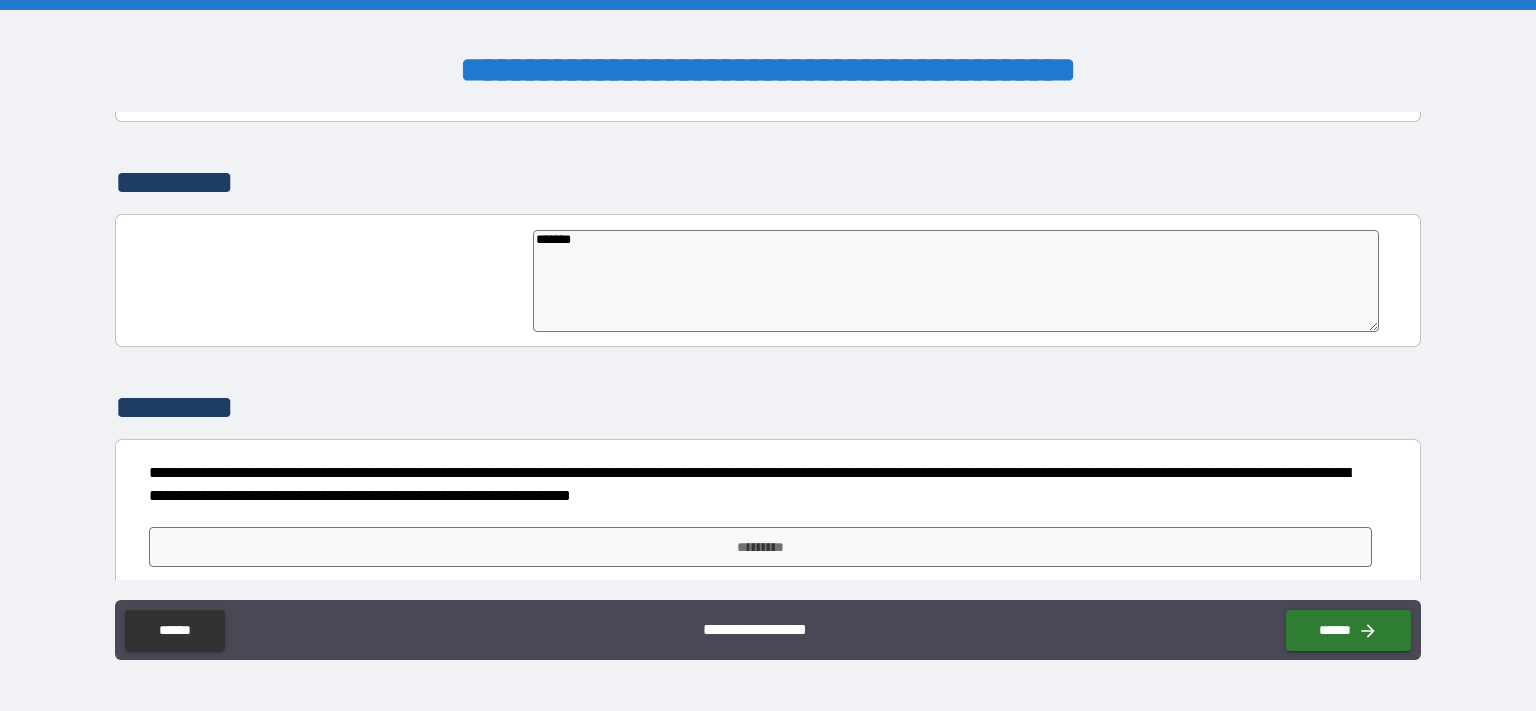 type on "*" 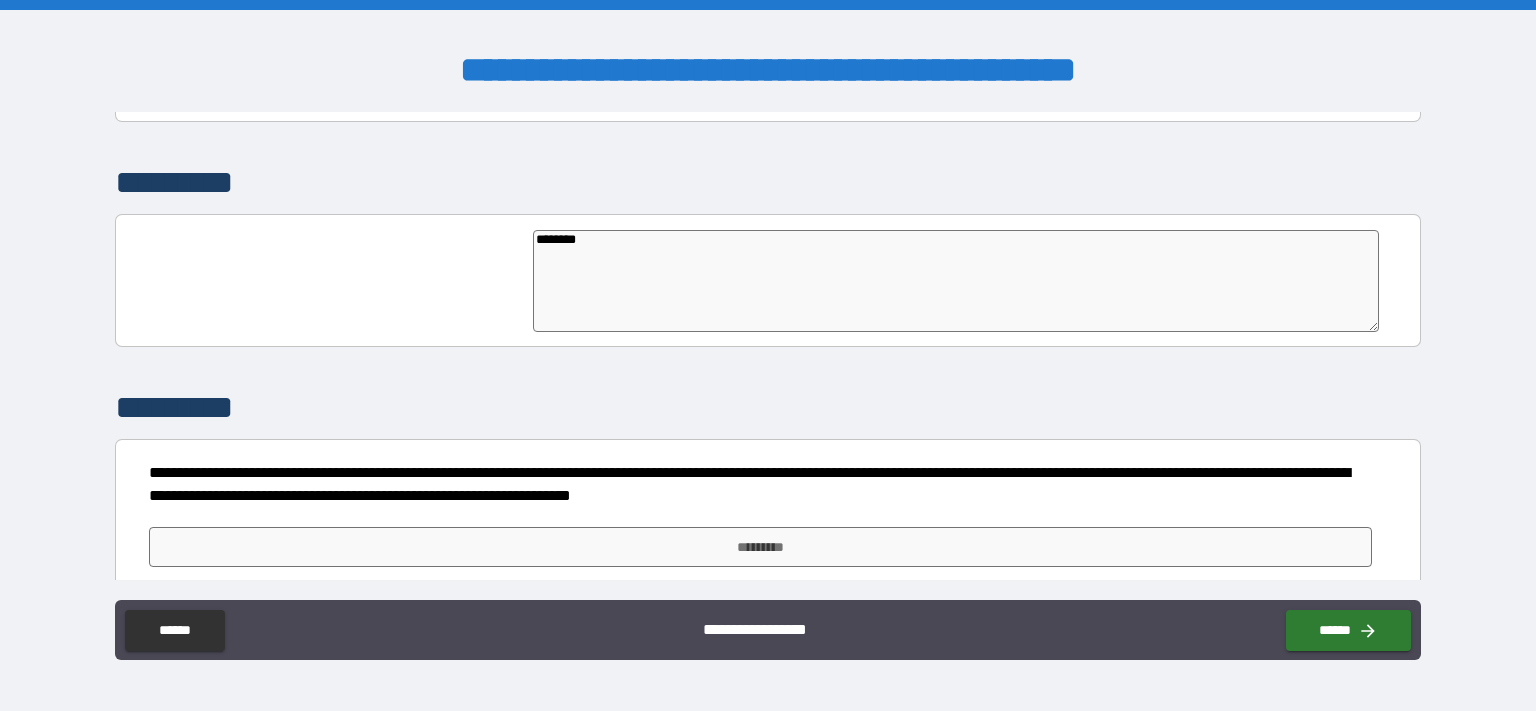 type on "*" 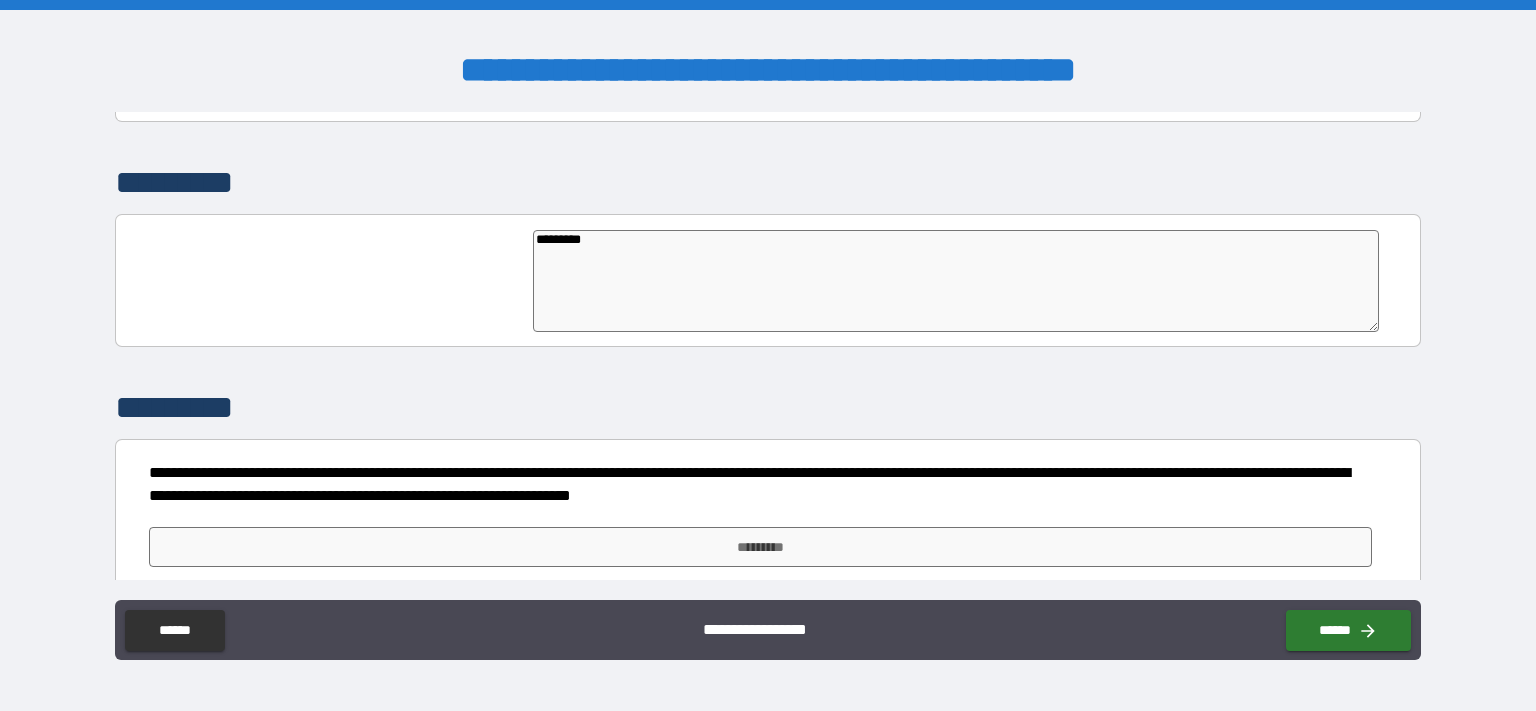 type on "**********" 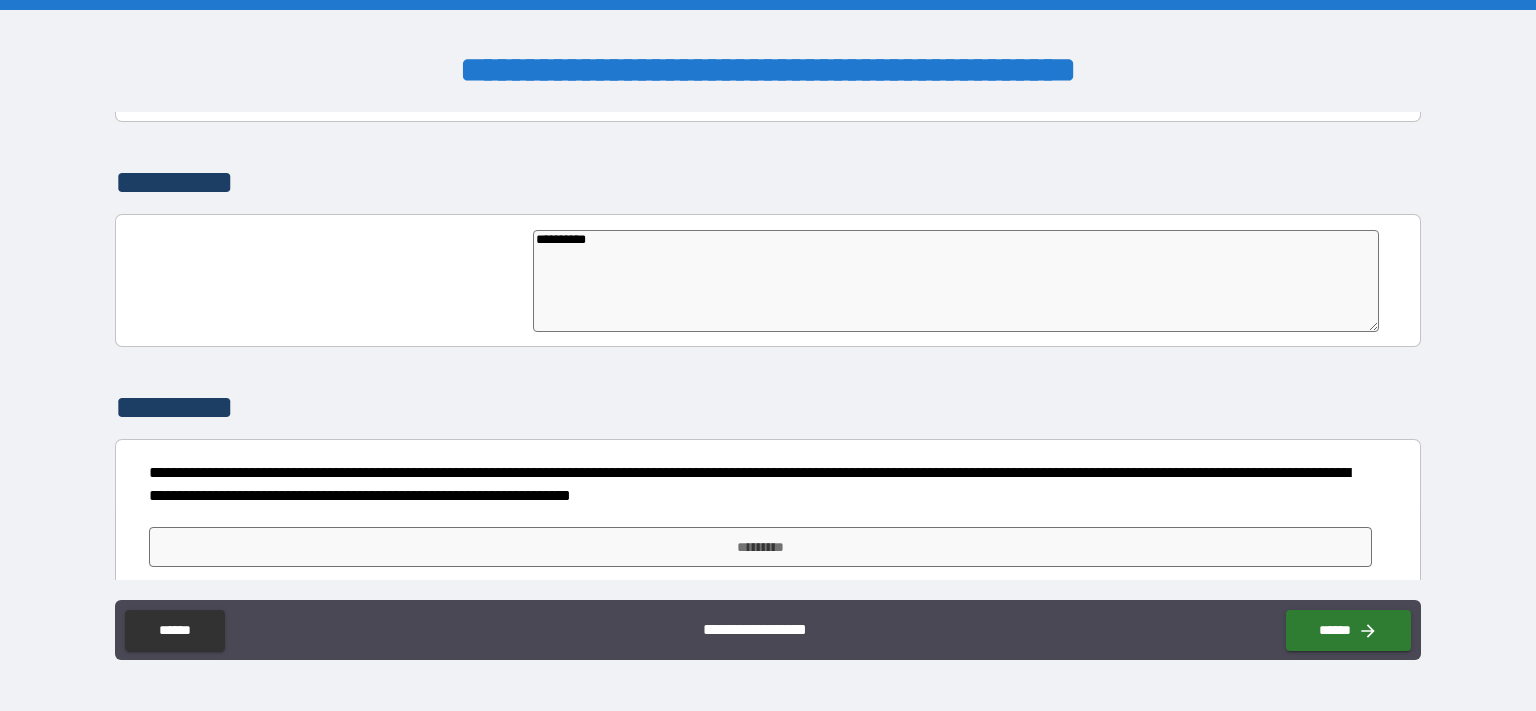 type on "*" 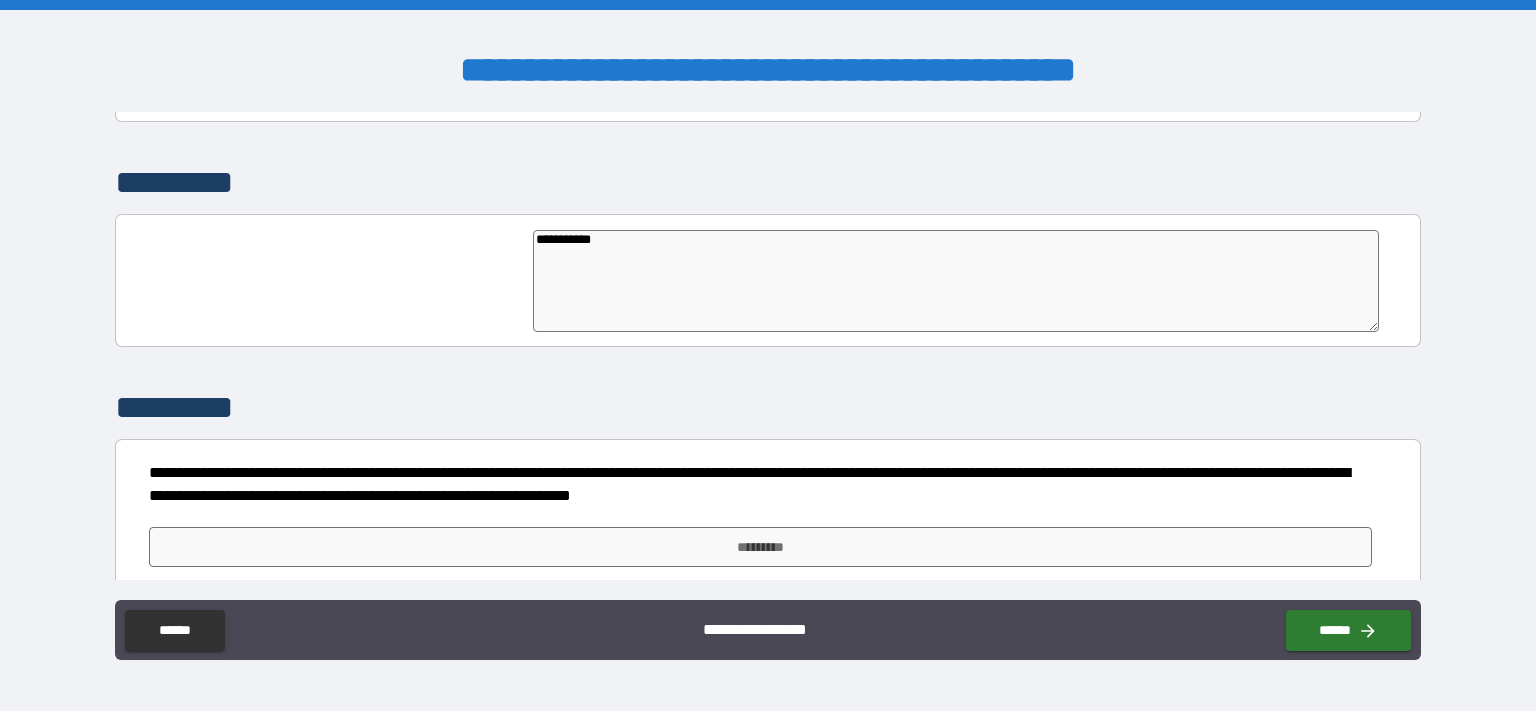 type on "**********" 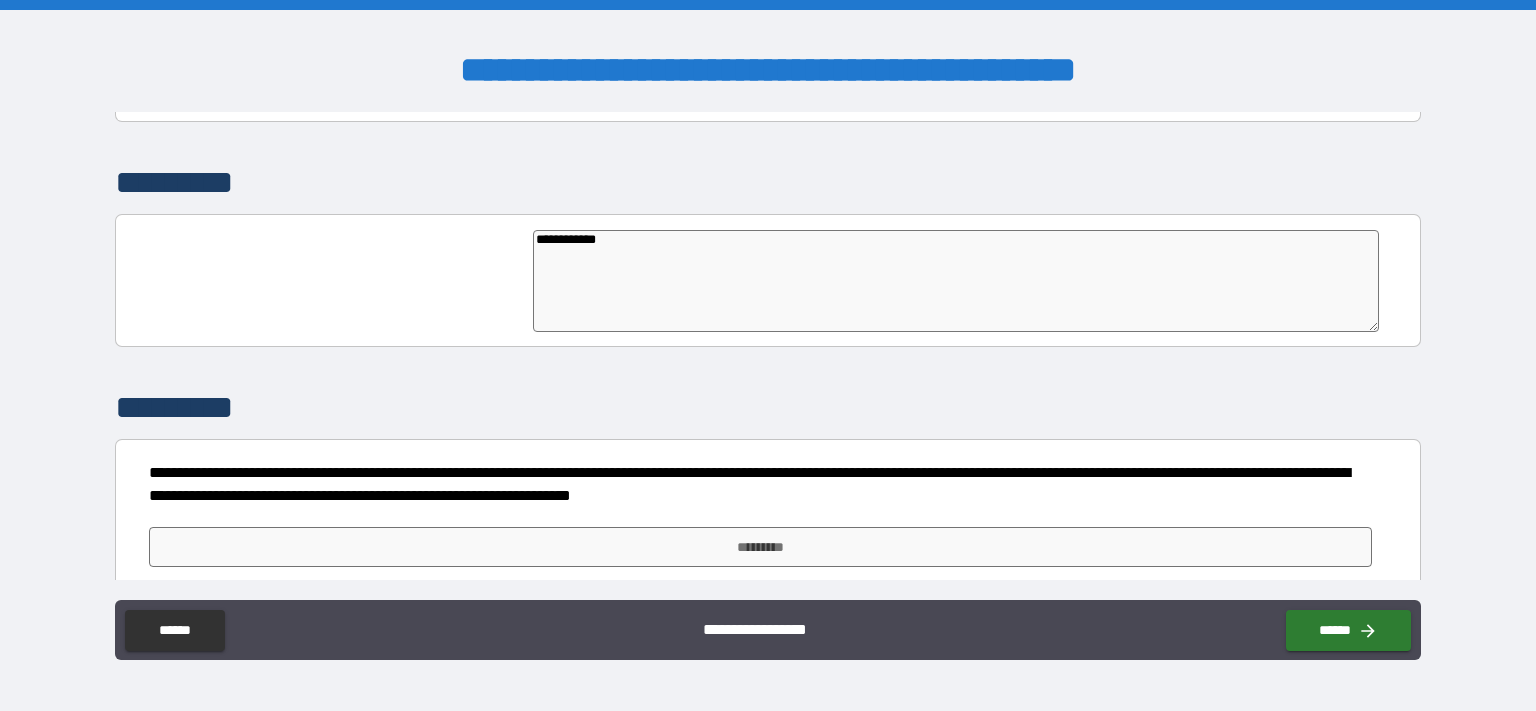 type on "*" 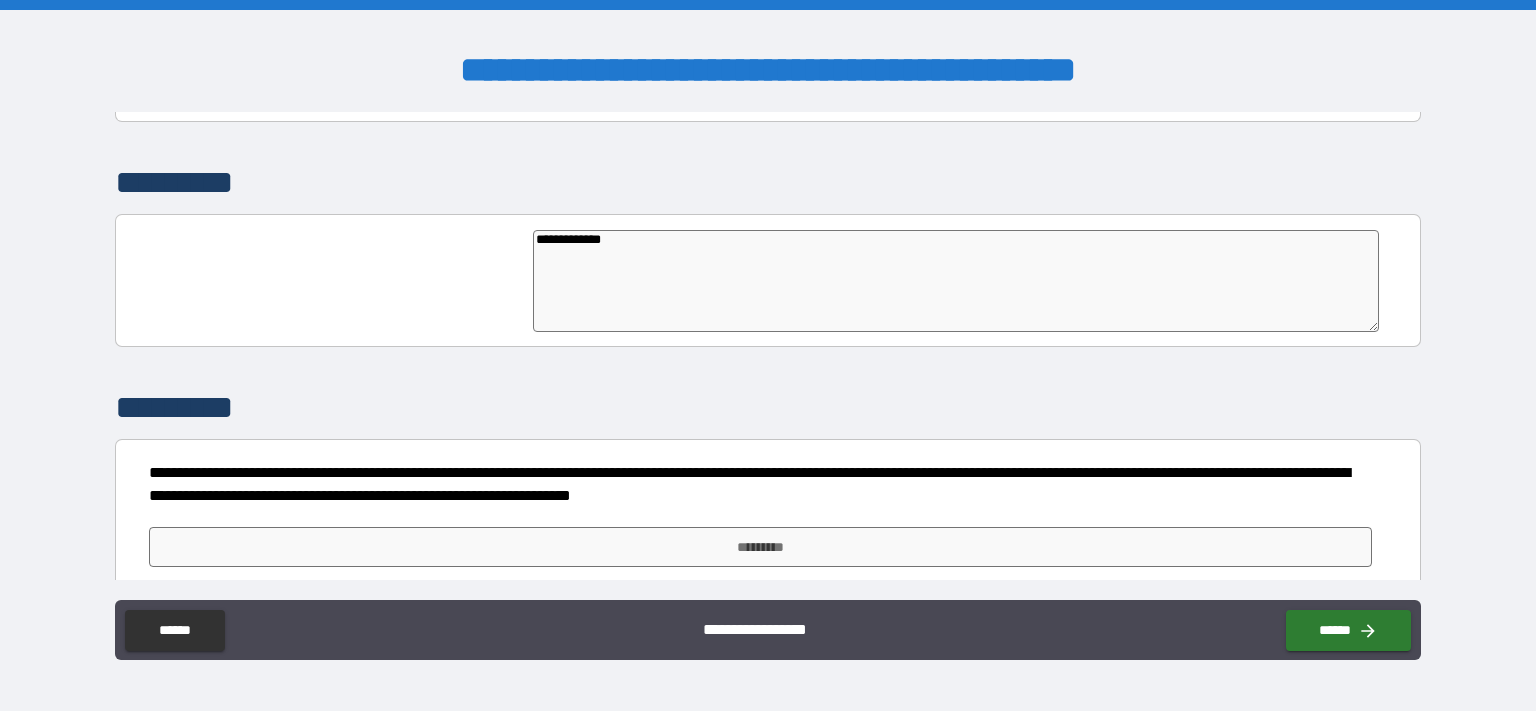 type on "*" 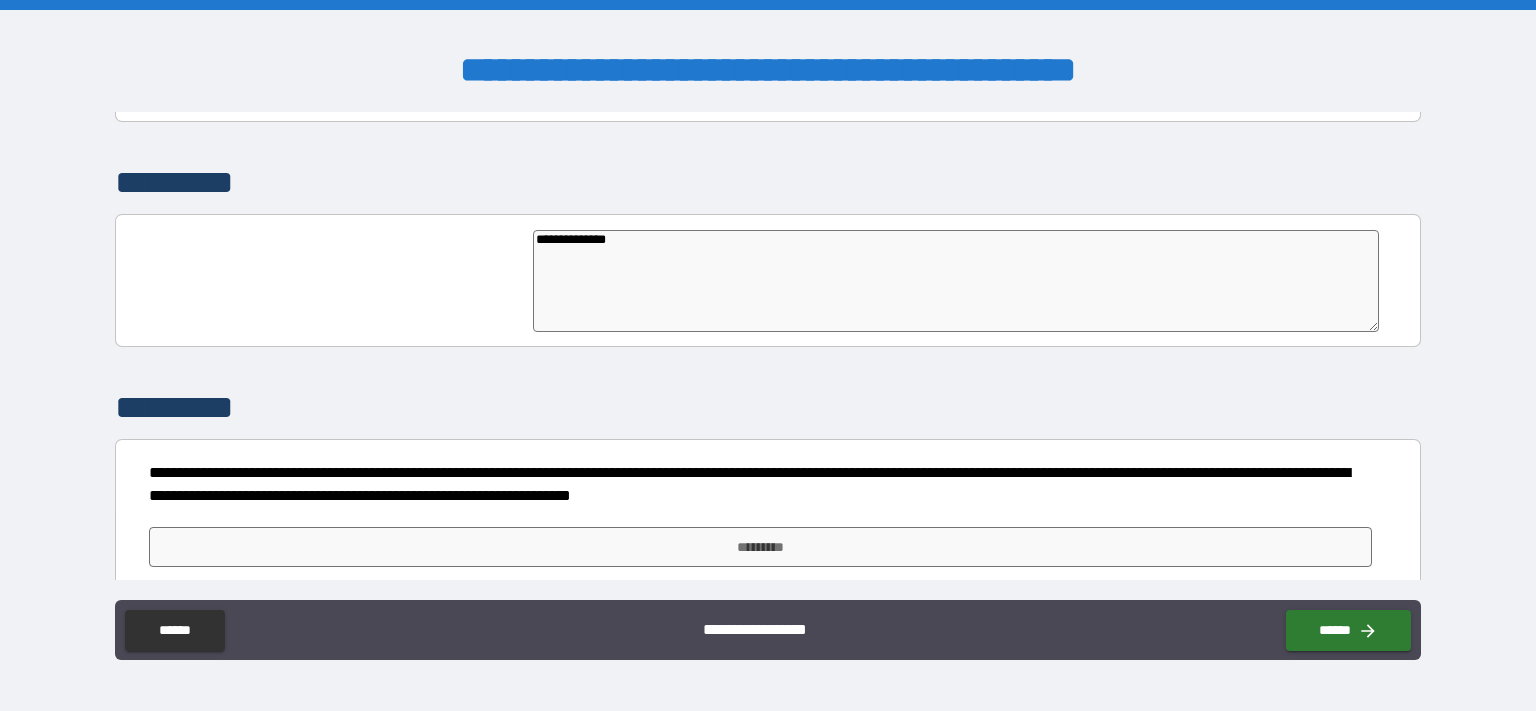 type on "*" 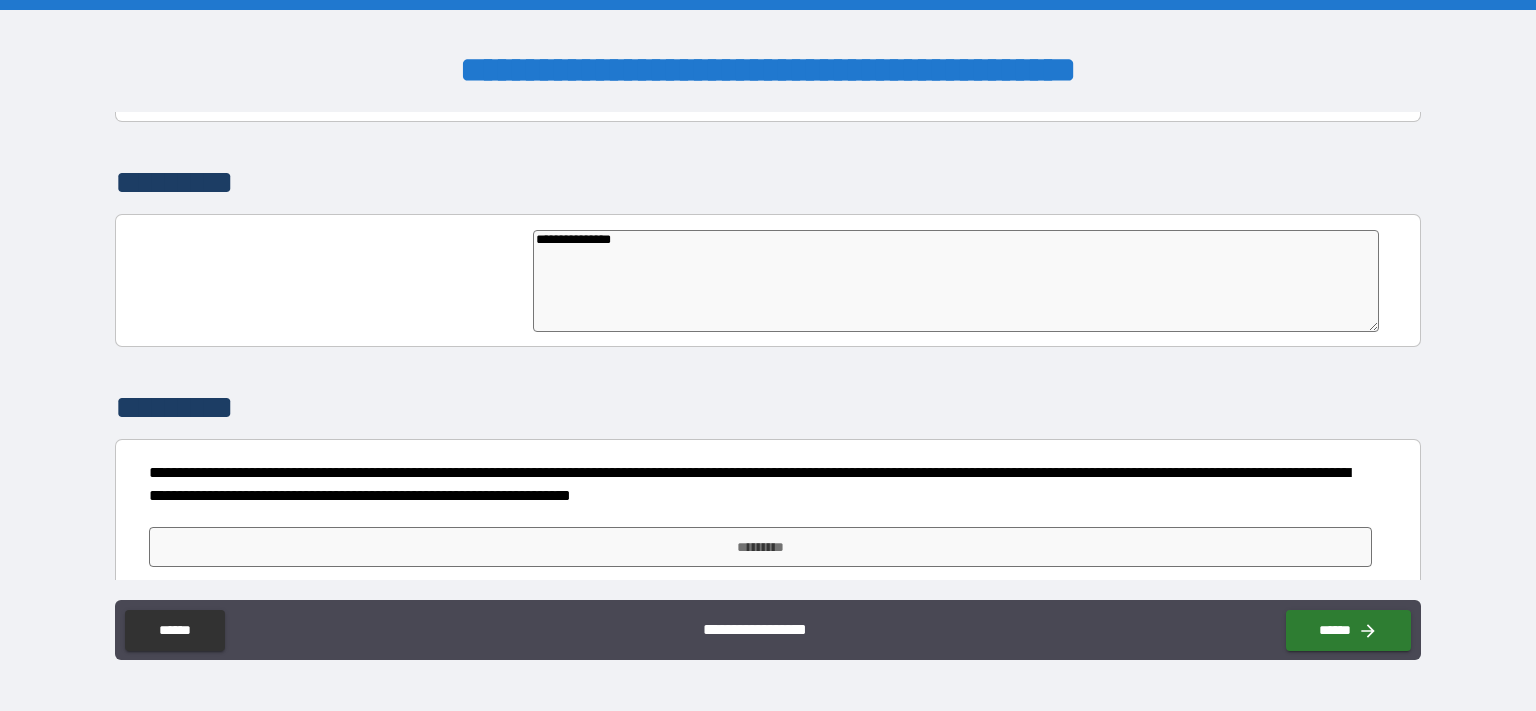 type on "*" 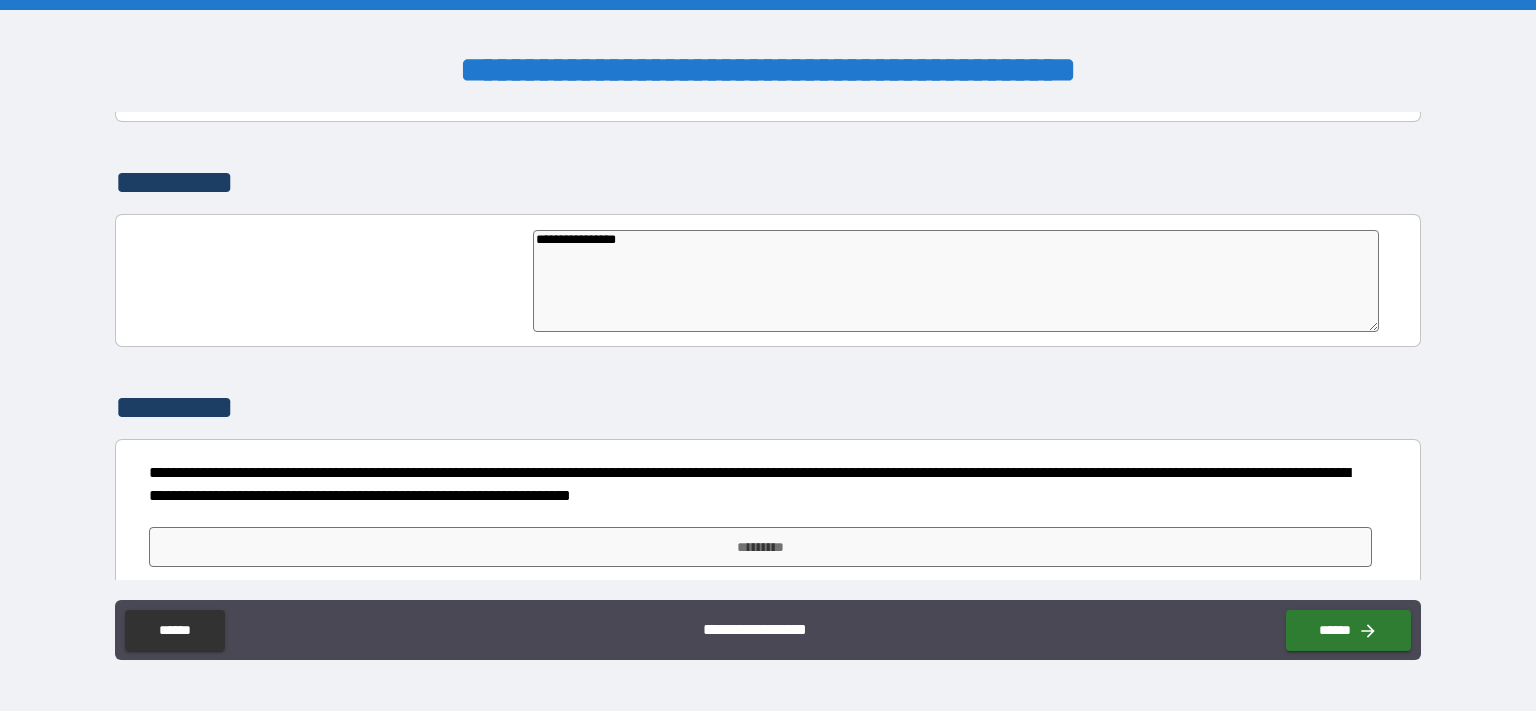 type on "*" 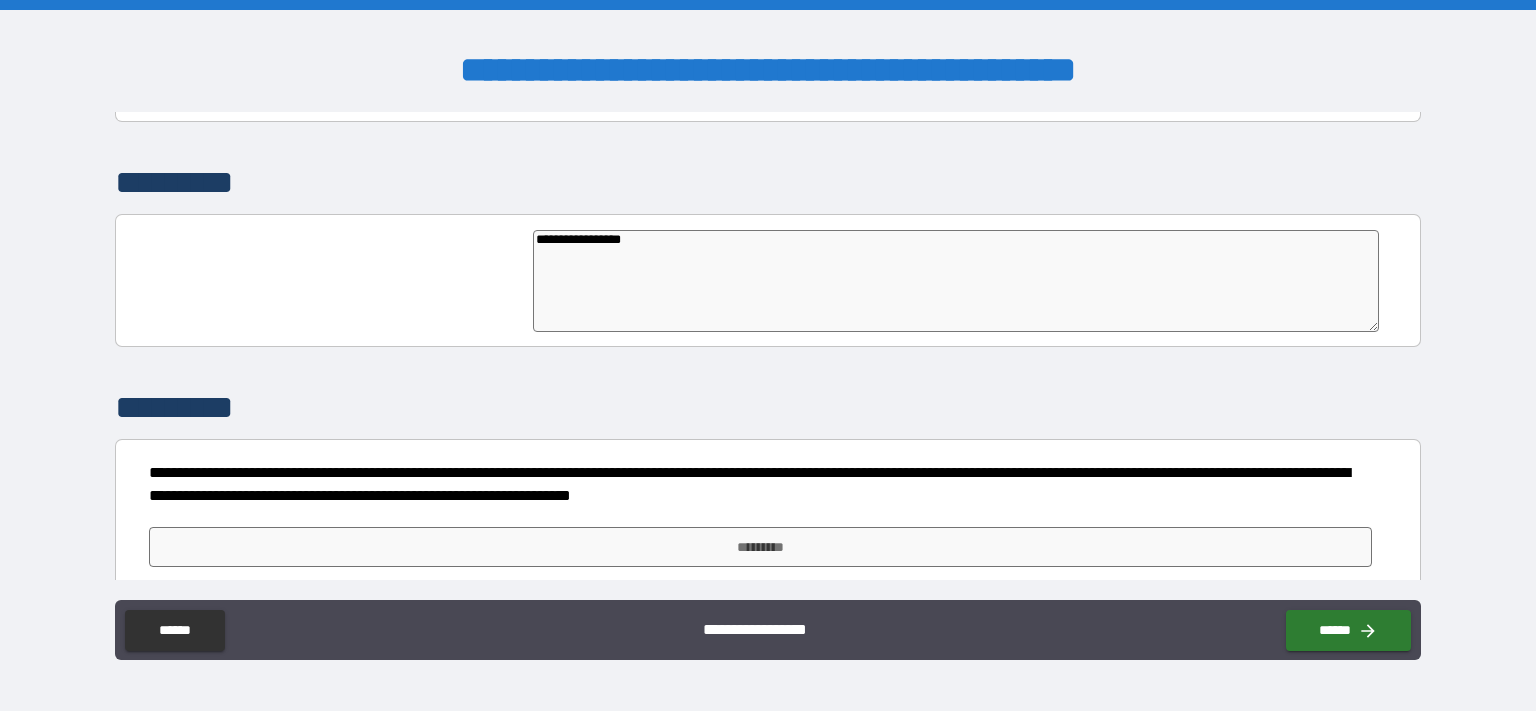 type on "*" 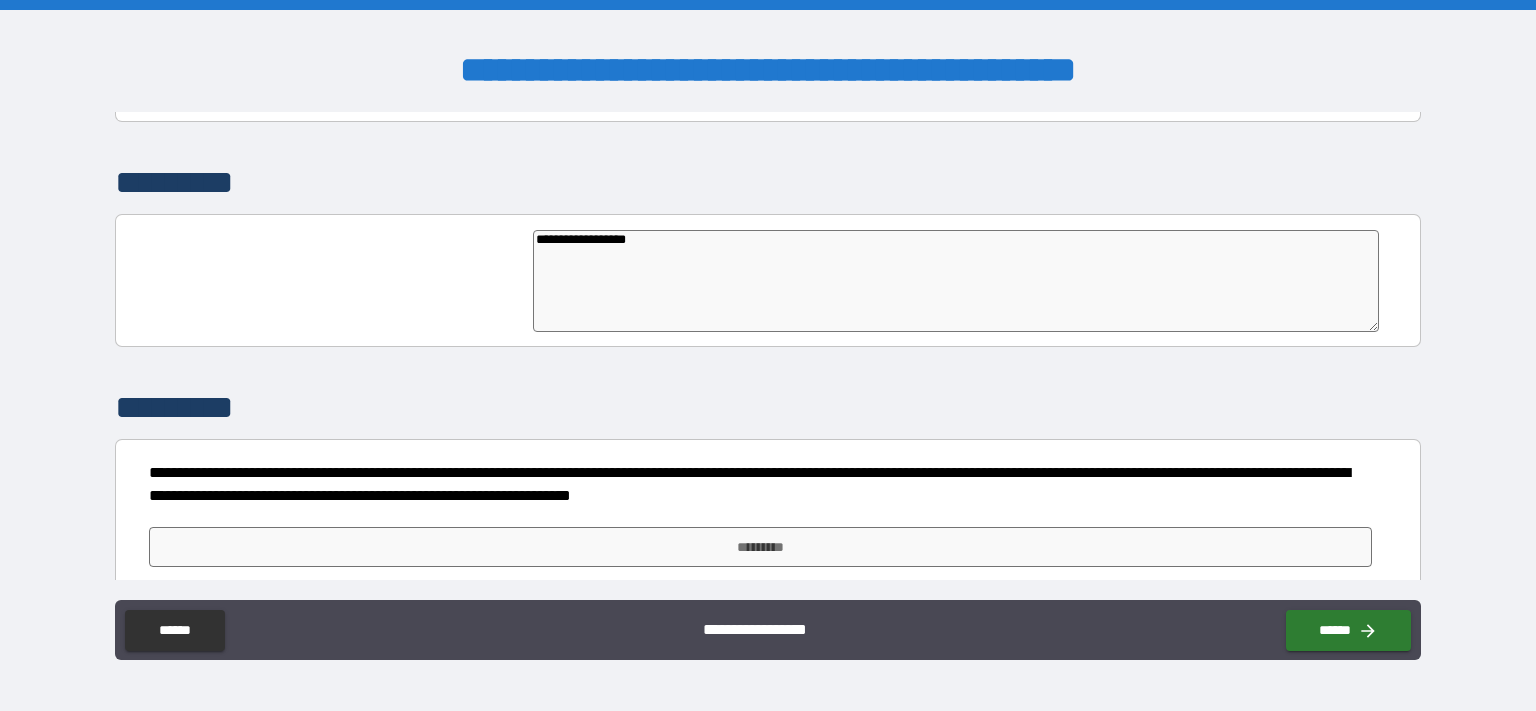 type on "*" 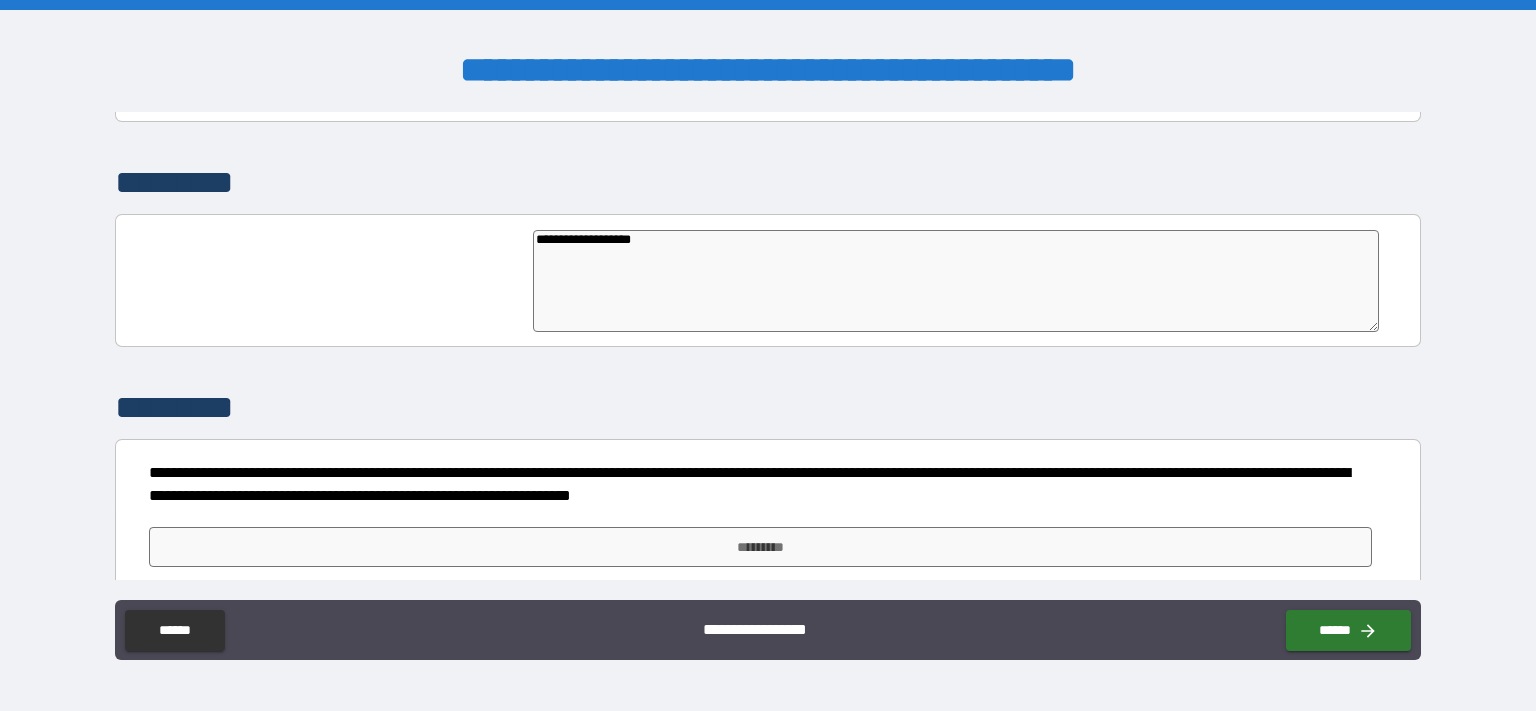 type on "**********" 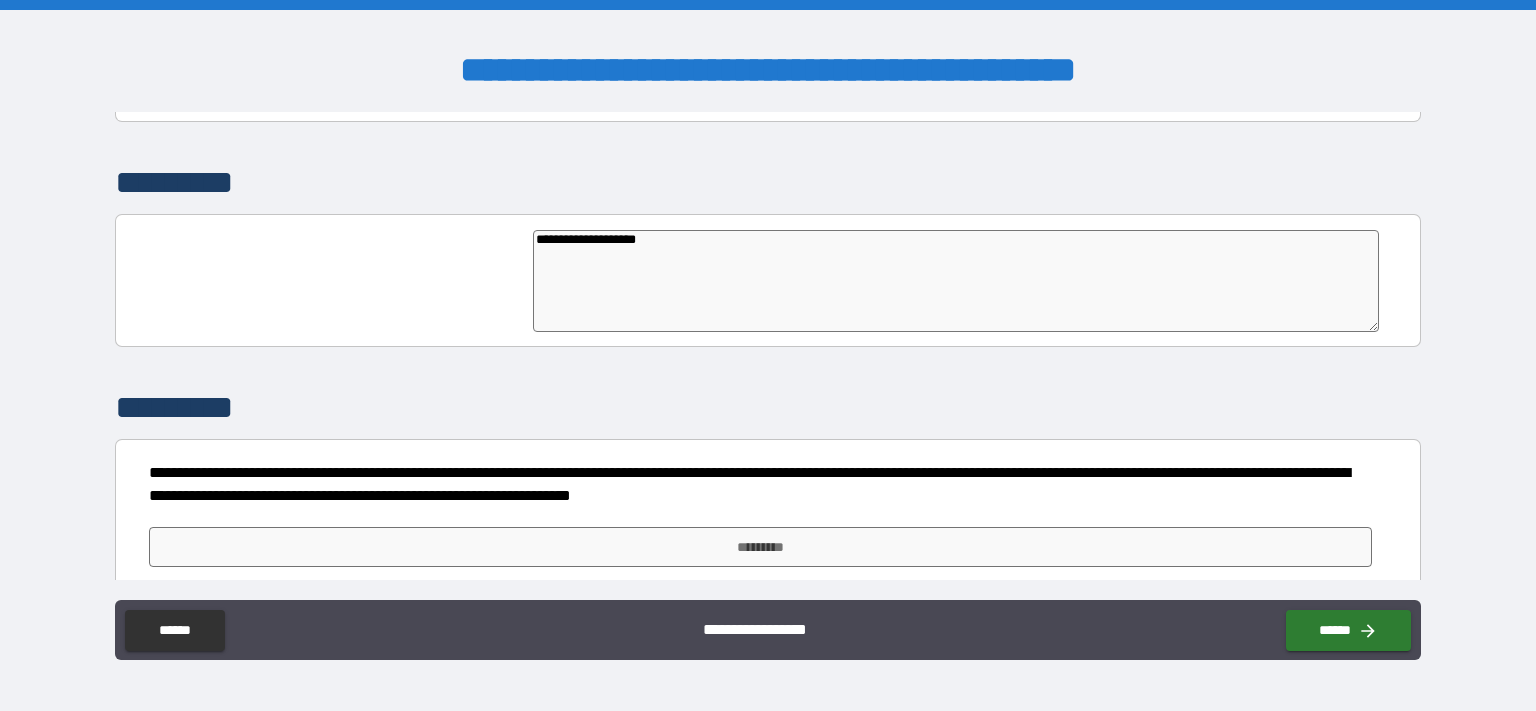 type on "*" 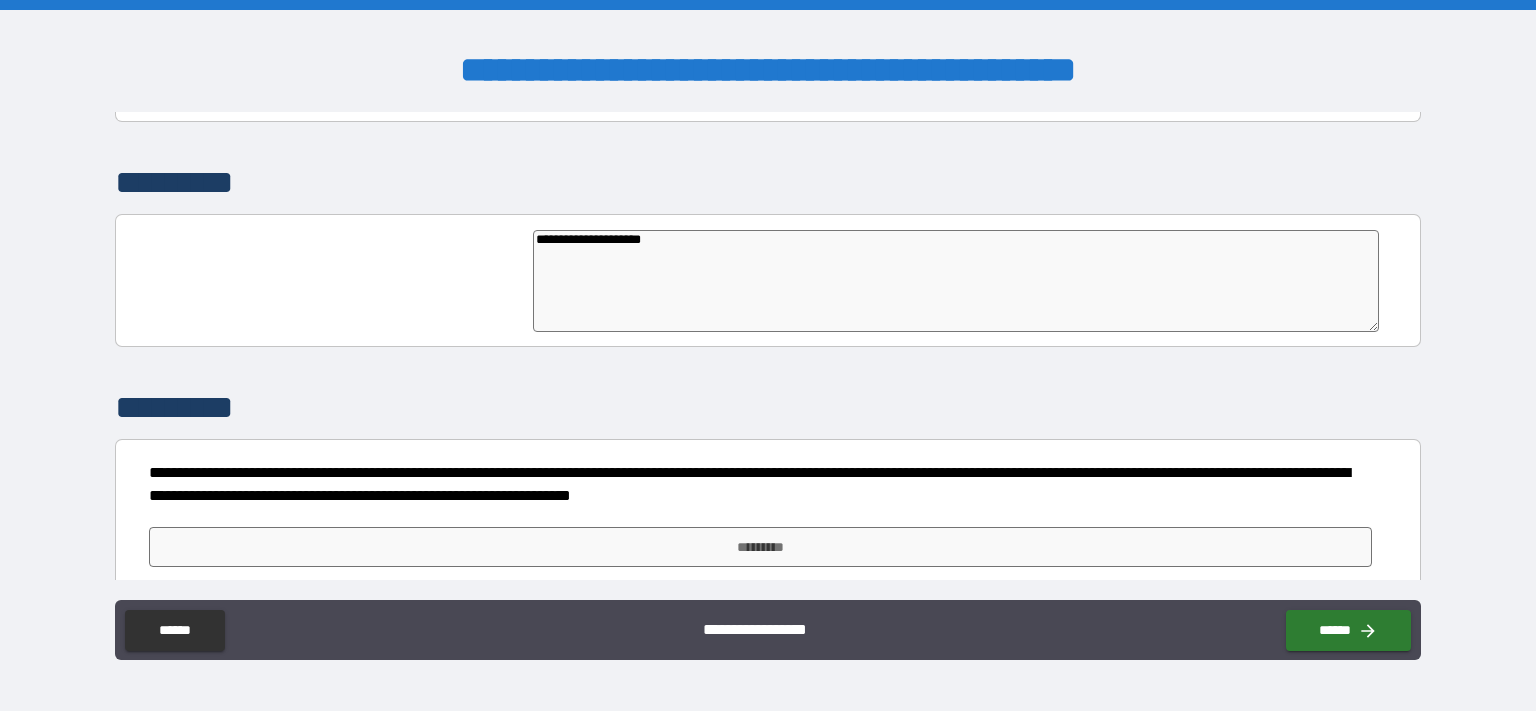 type on "*" 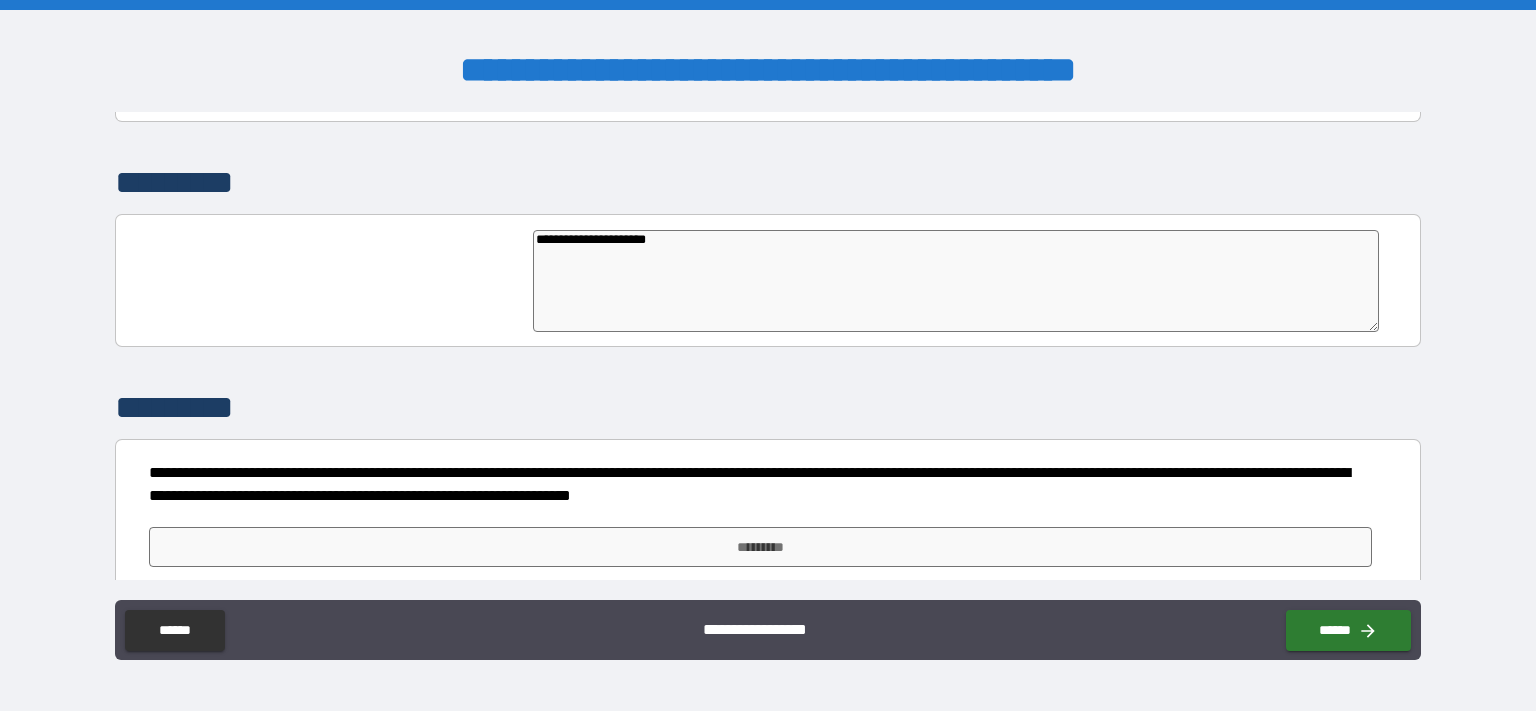 type on "**********" 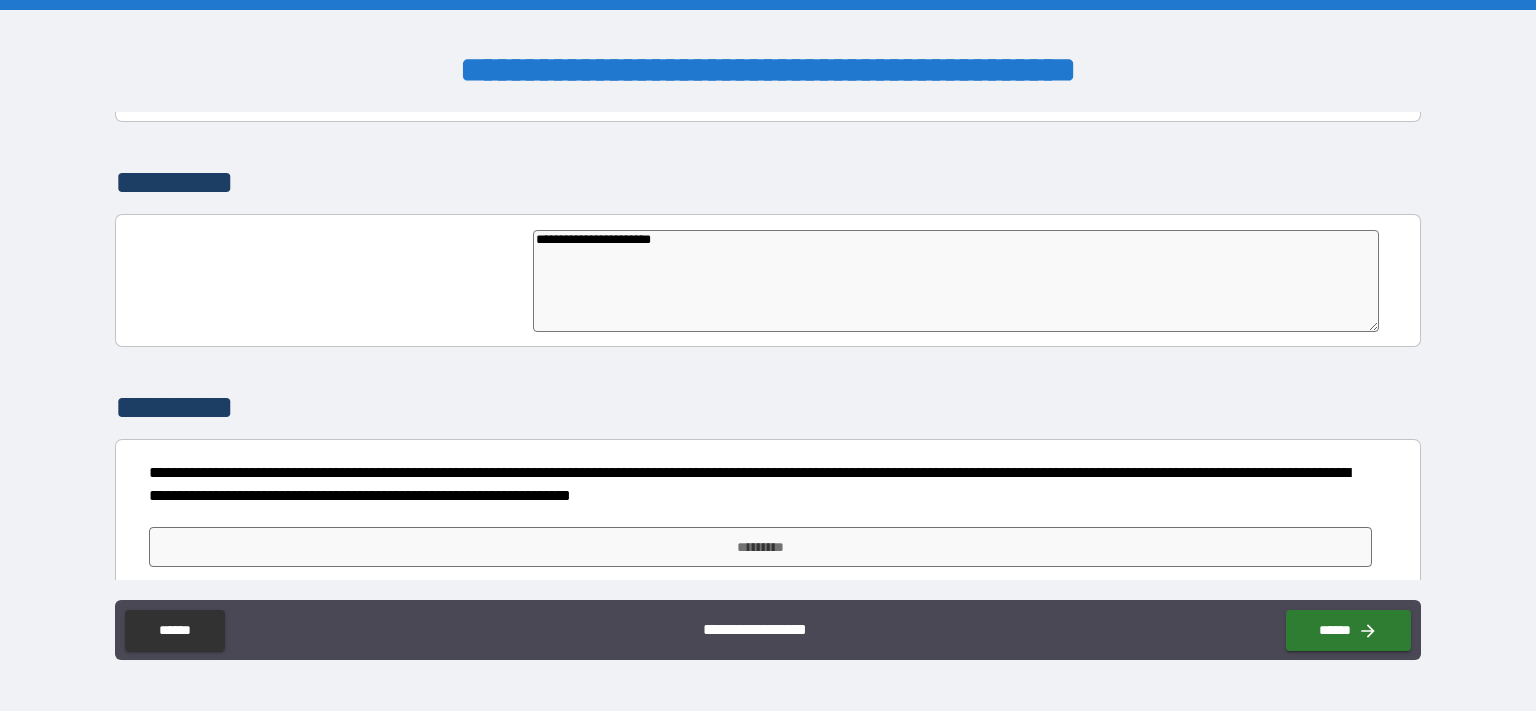 type on "*" 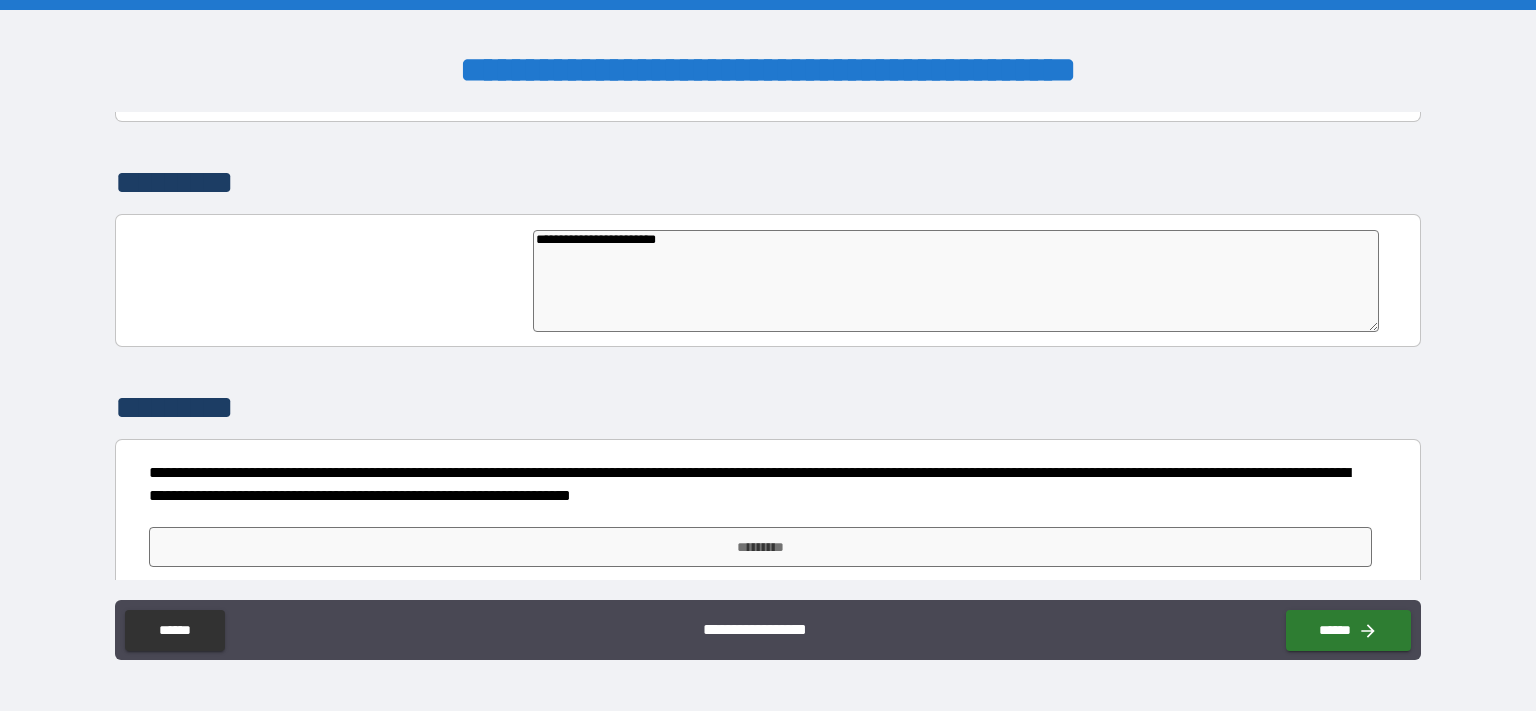 type on "*" 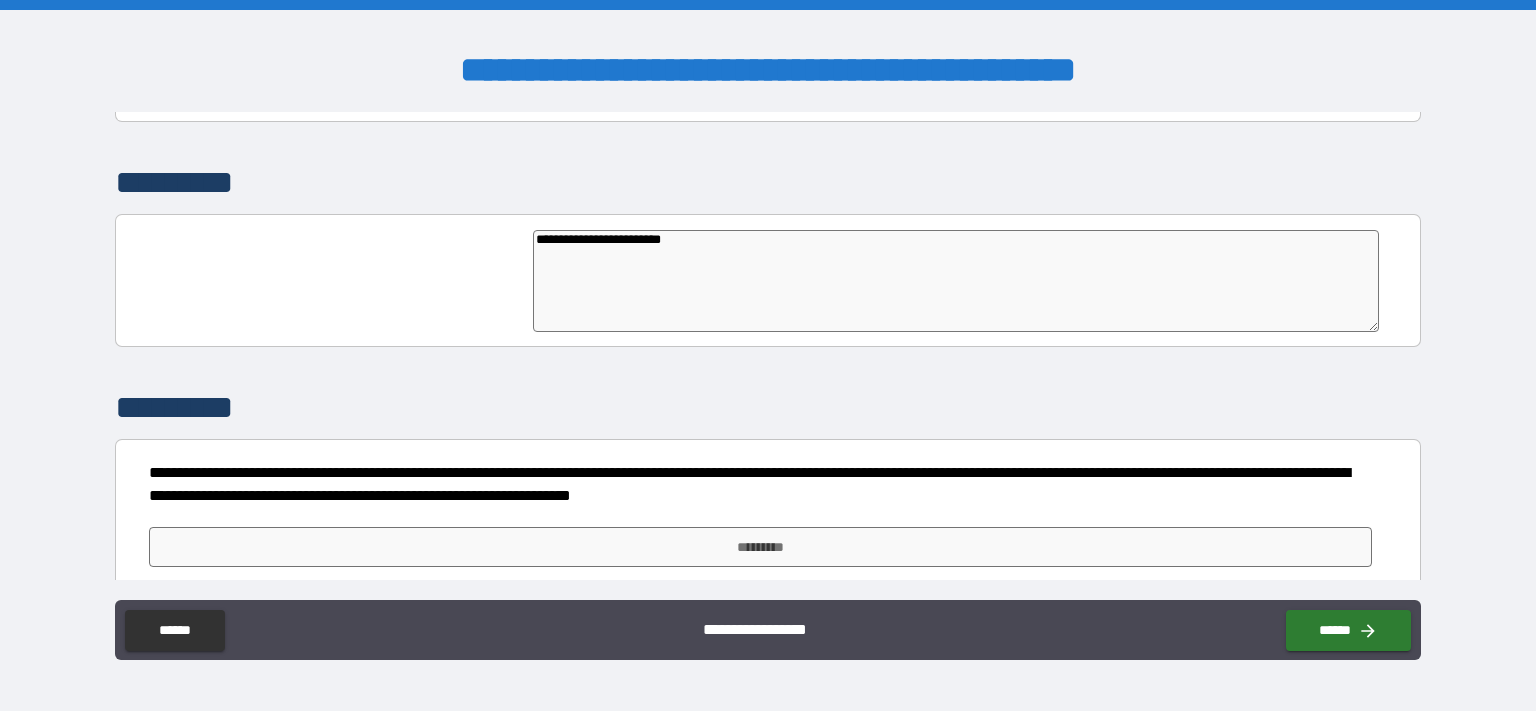 type on "*" 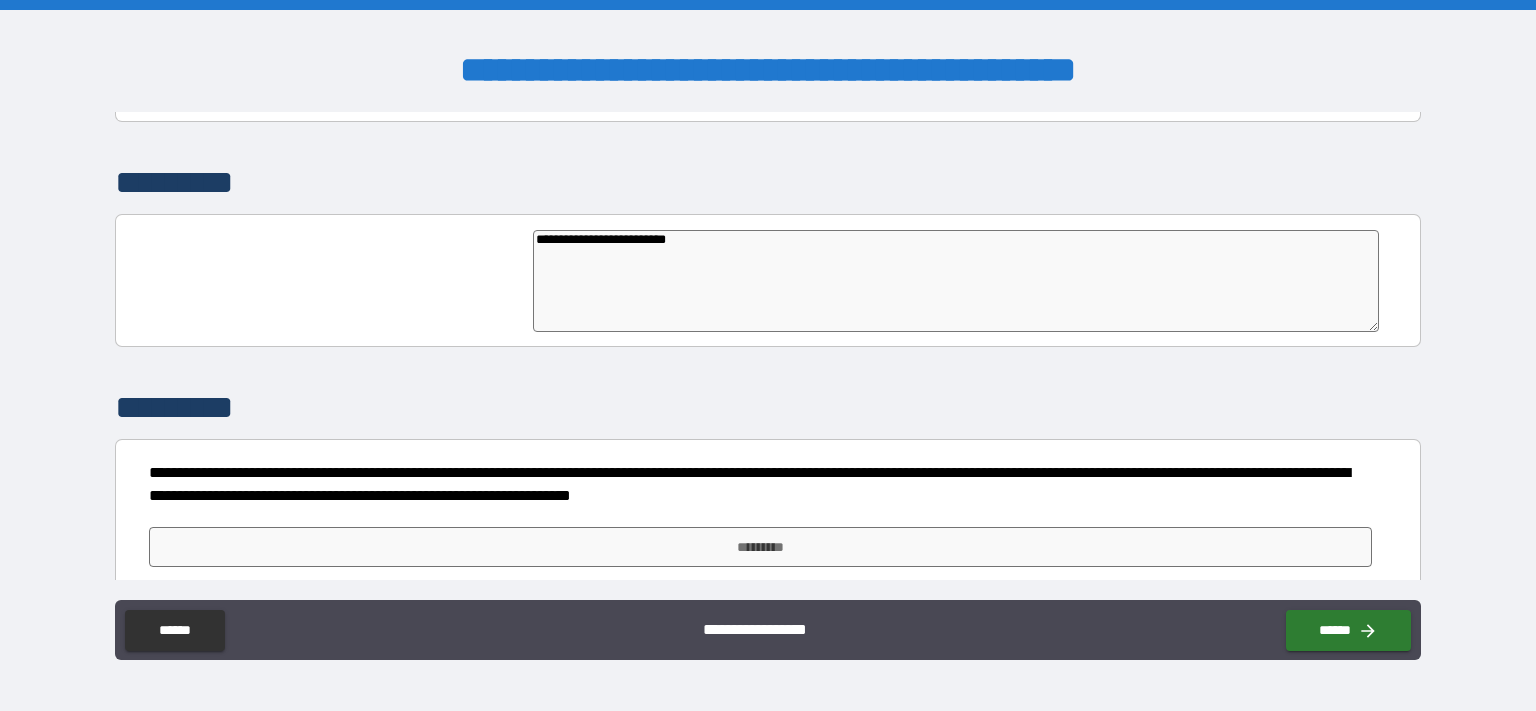 type on "*" 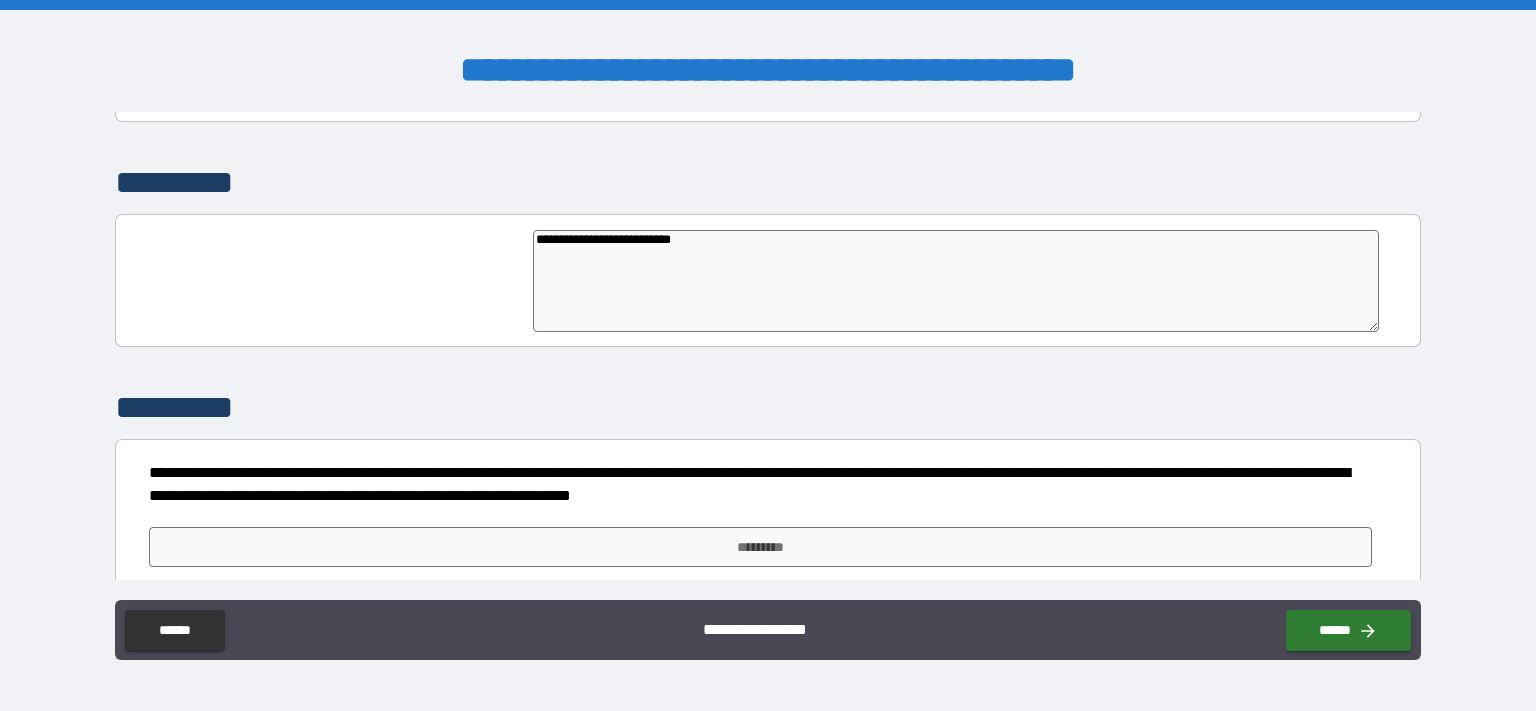 type on "**********" 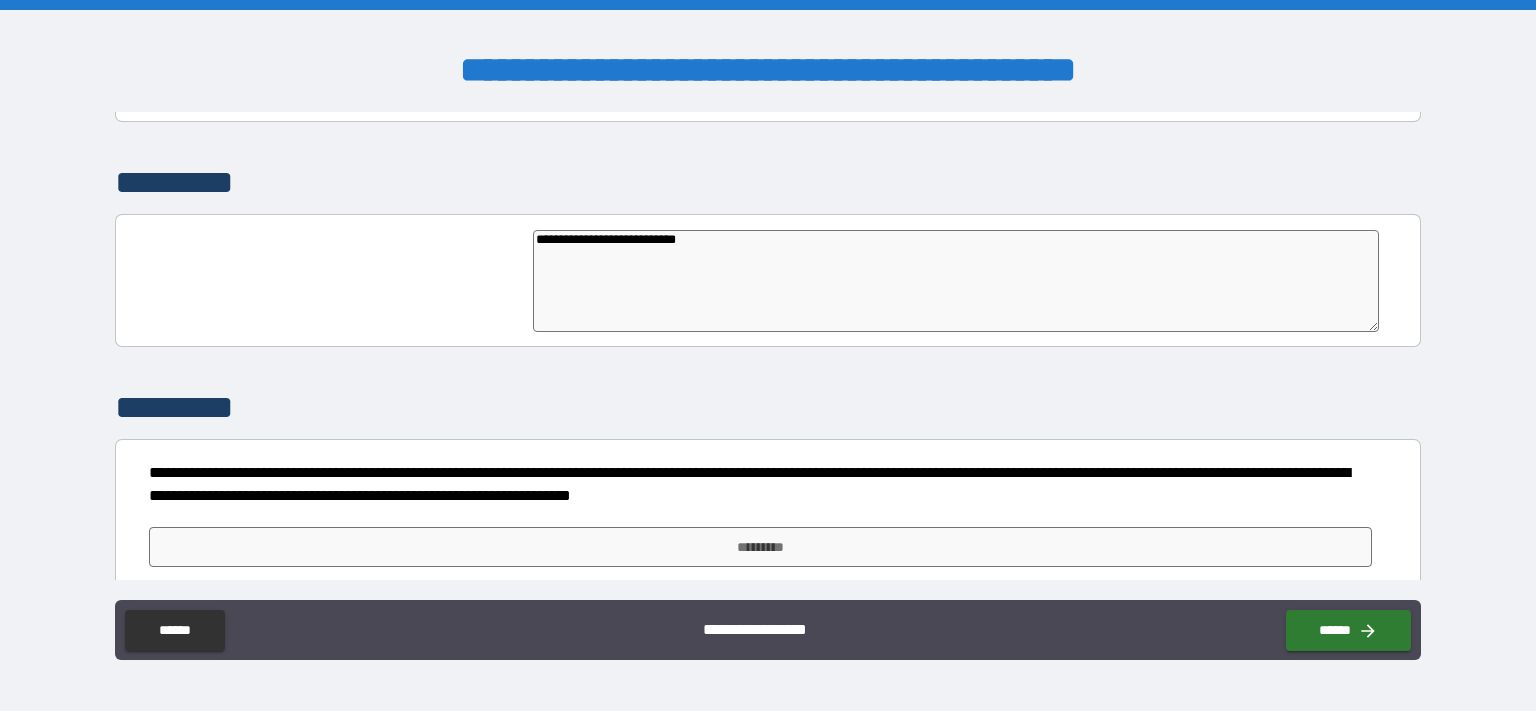 type on "*" 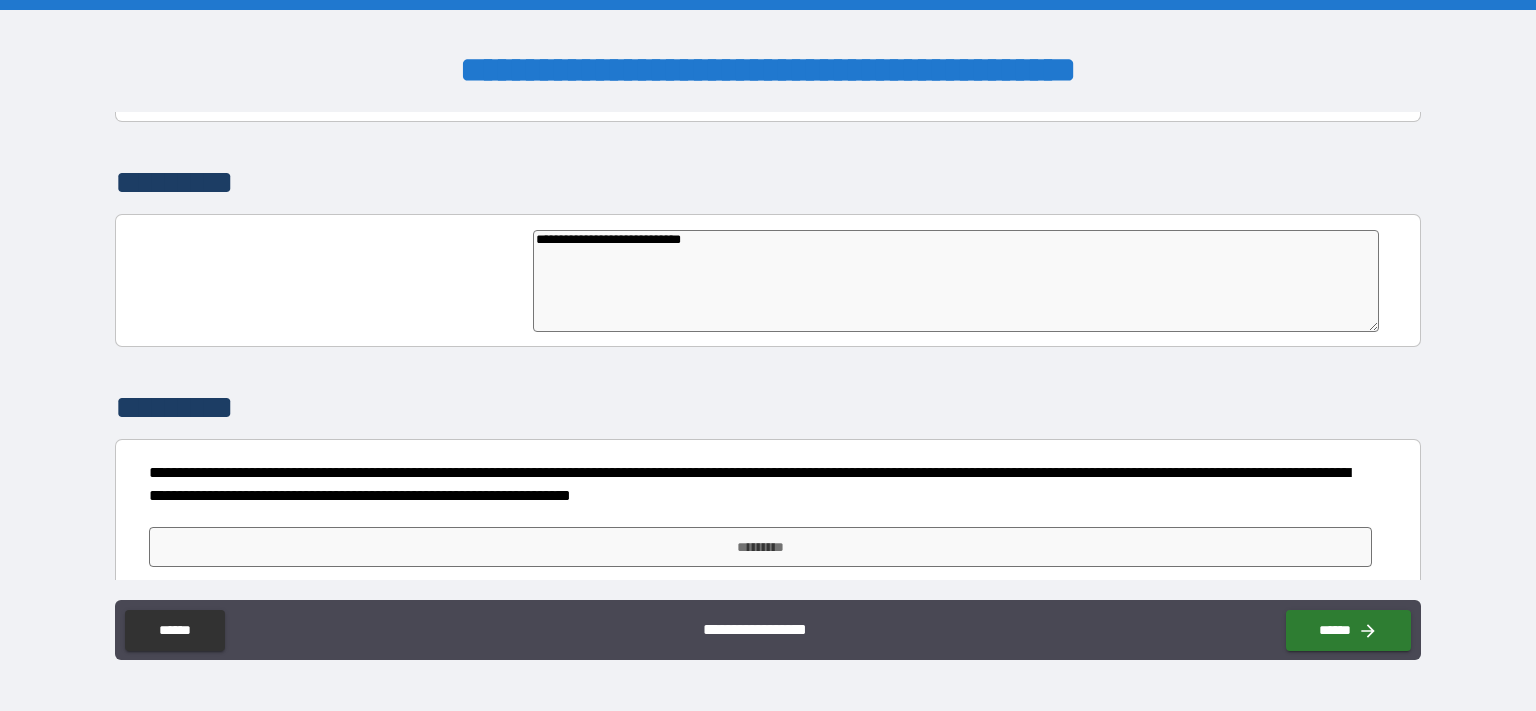 type on "**********" 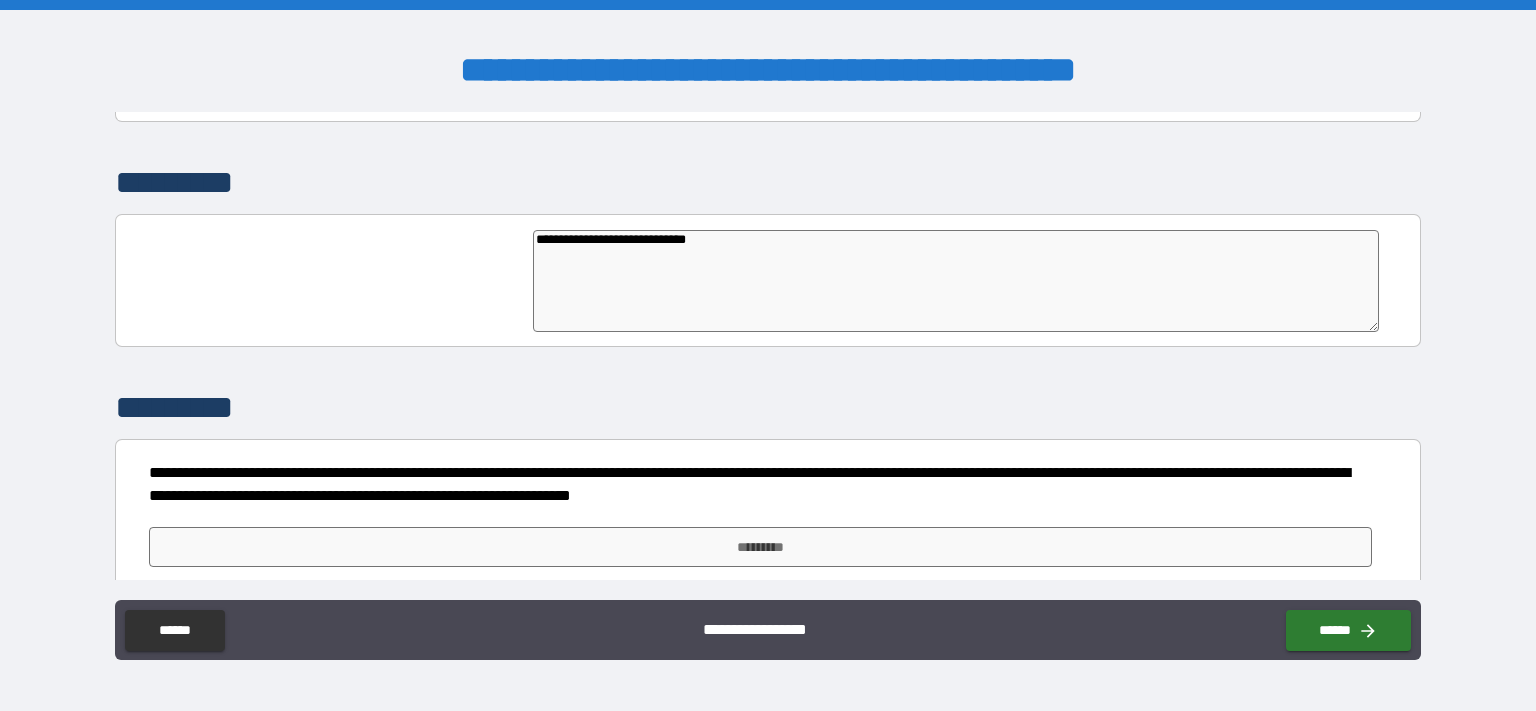 type on "*" 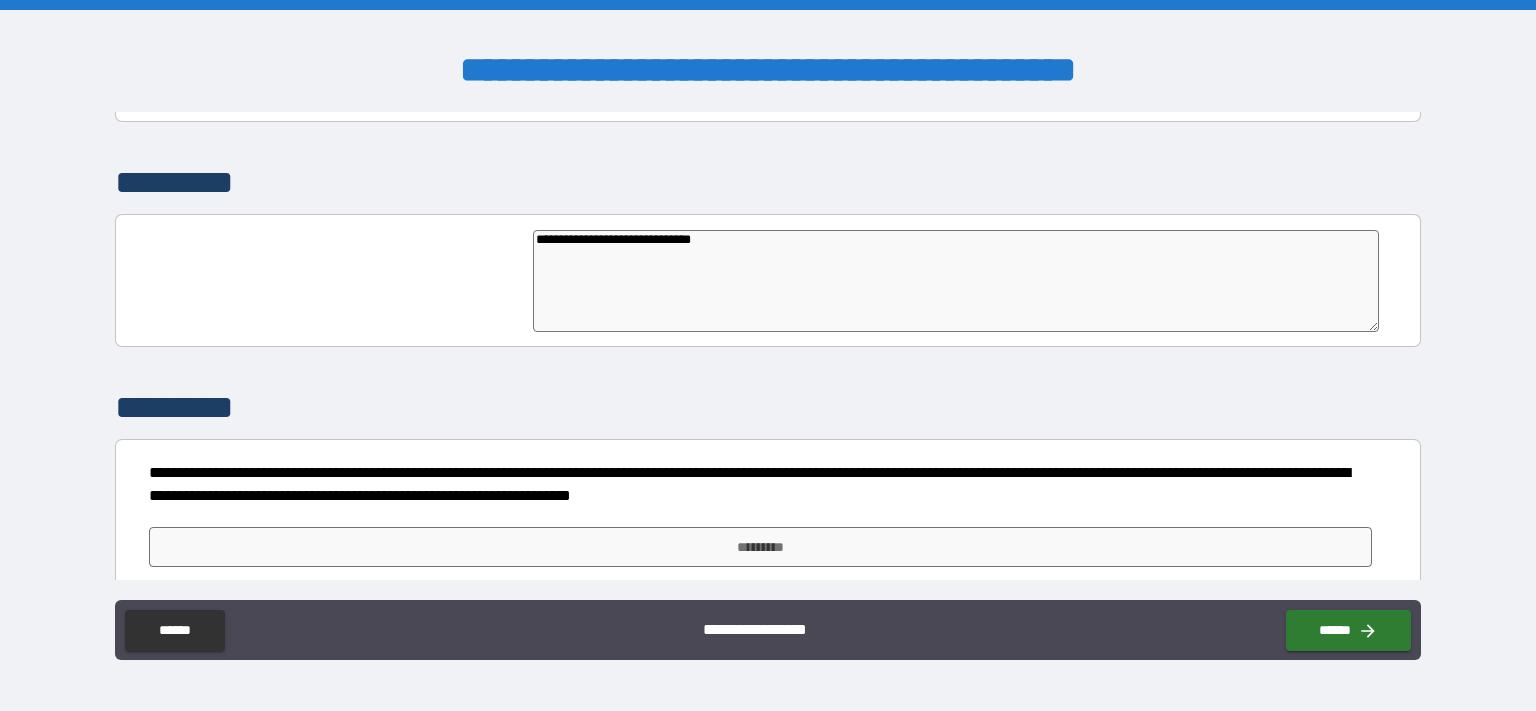 type on "**********" 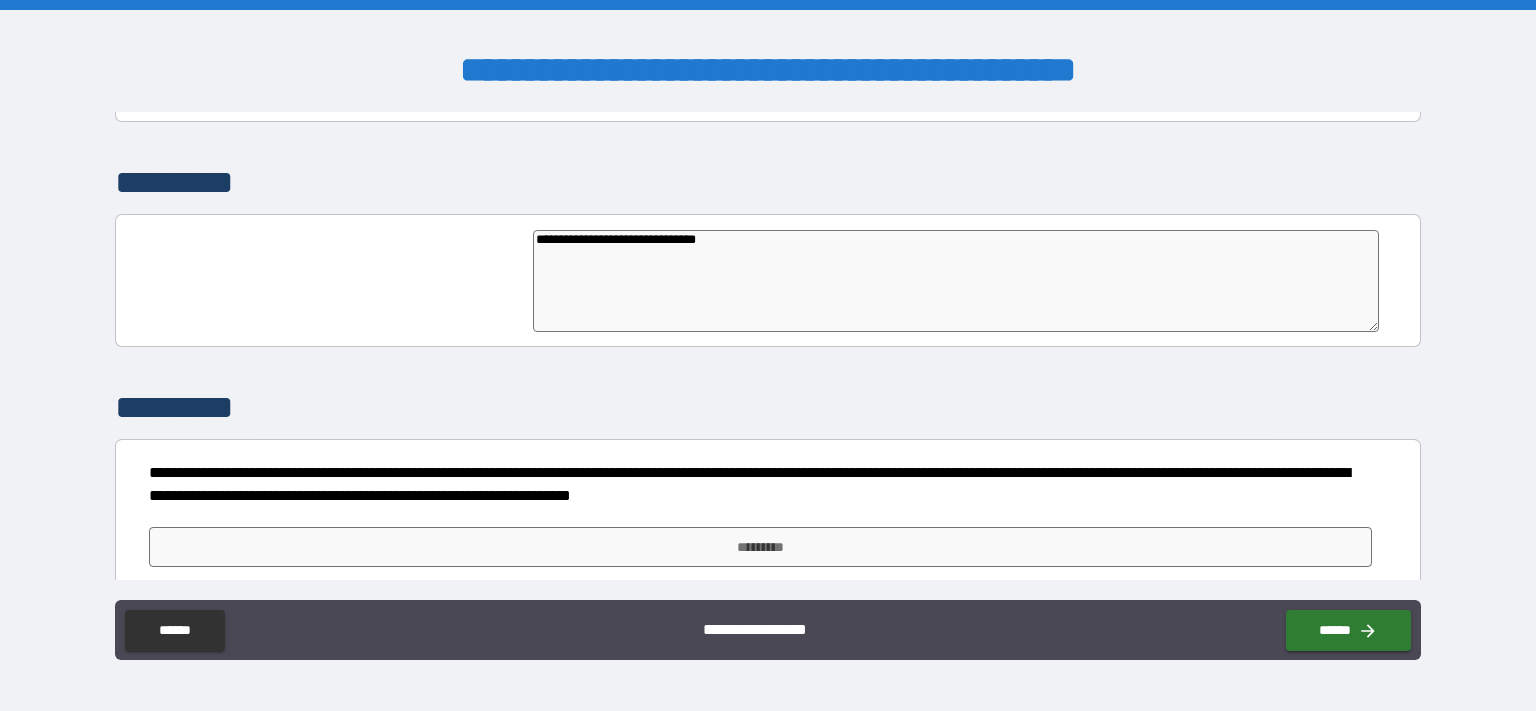 type on "*" 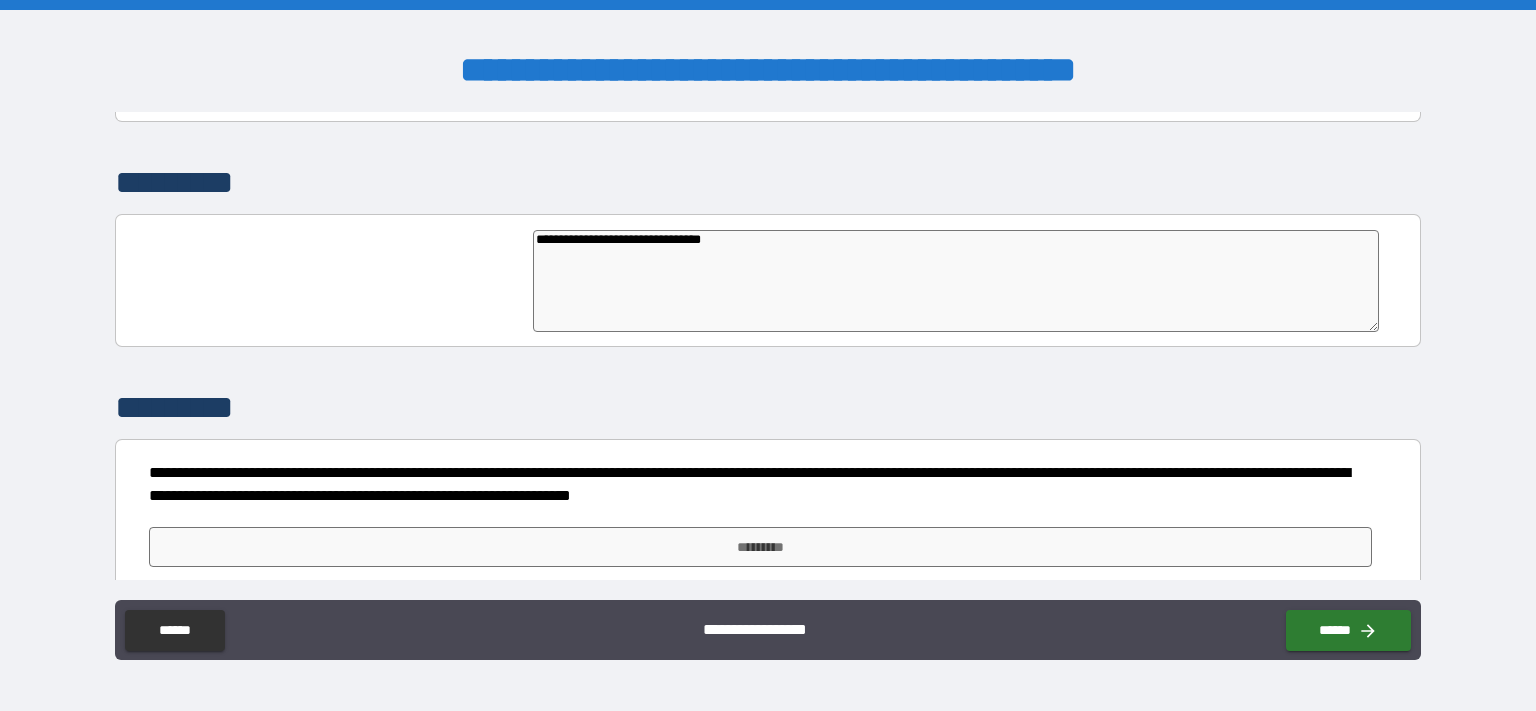 type on "*" 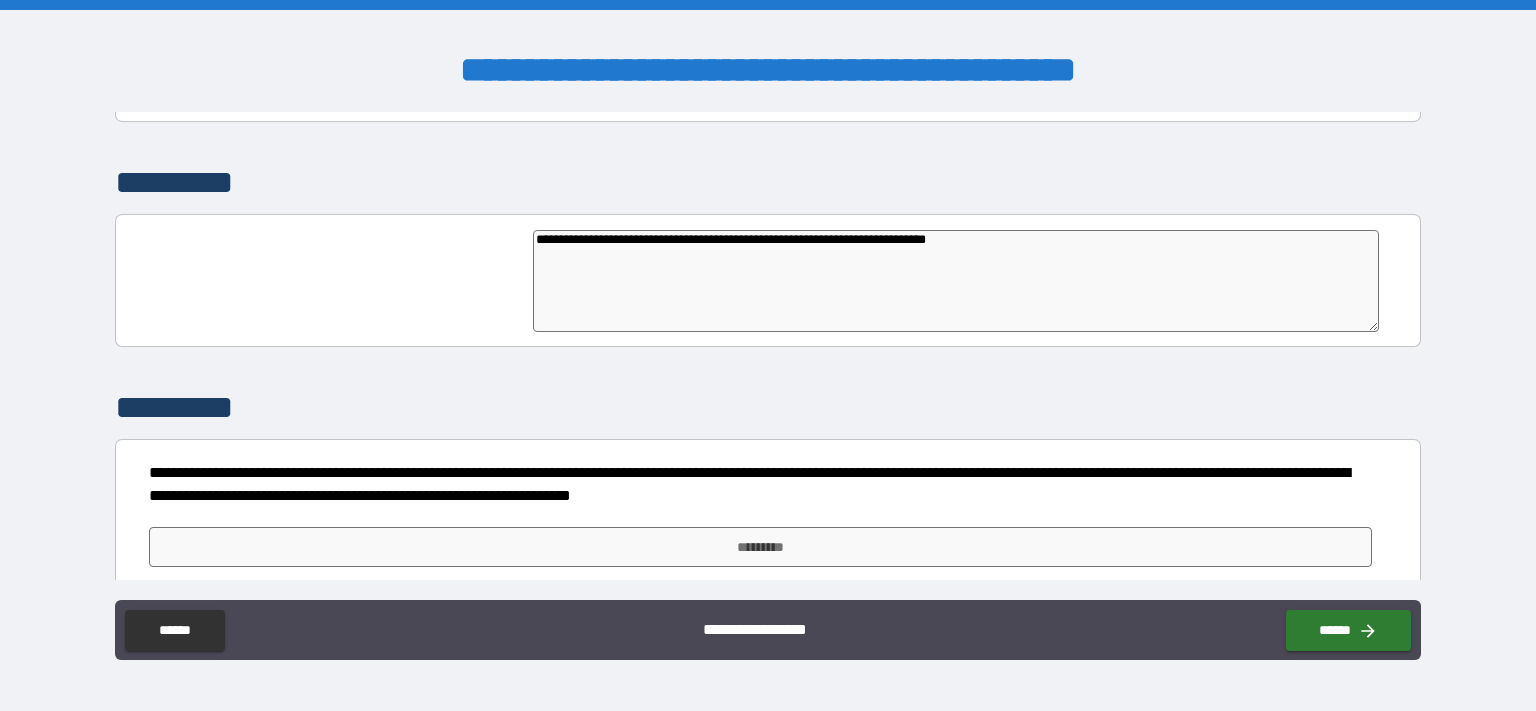 drag, startPoint x: 787, startPoint y: 386, endPoint x: 812, endPoint y: 372, distance: 28.653097 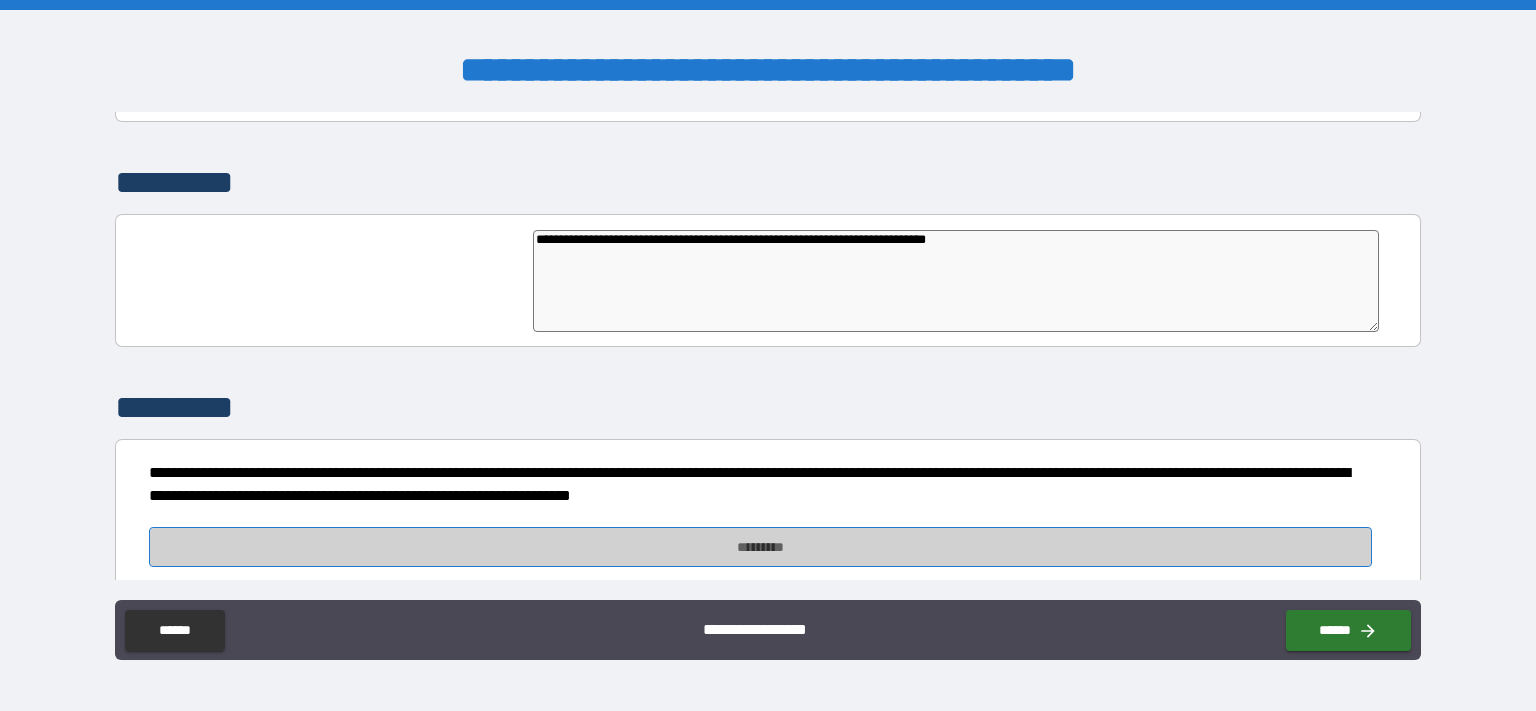 click on "*********" at bounding box center [760, 547] 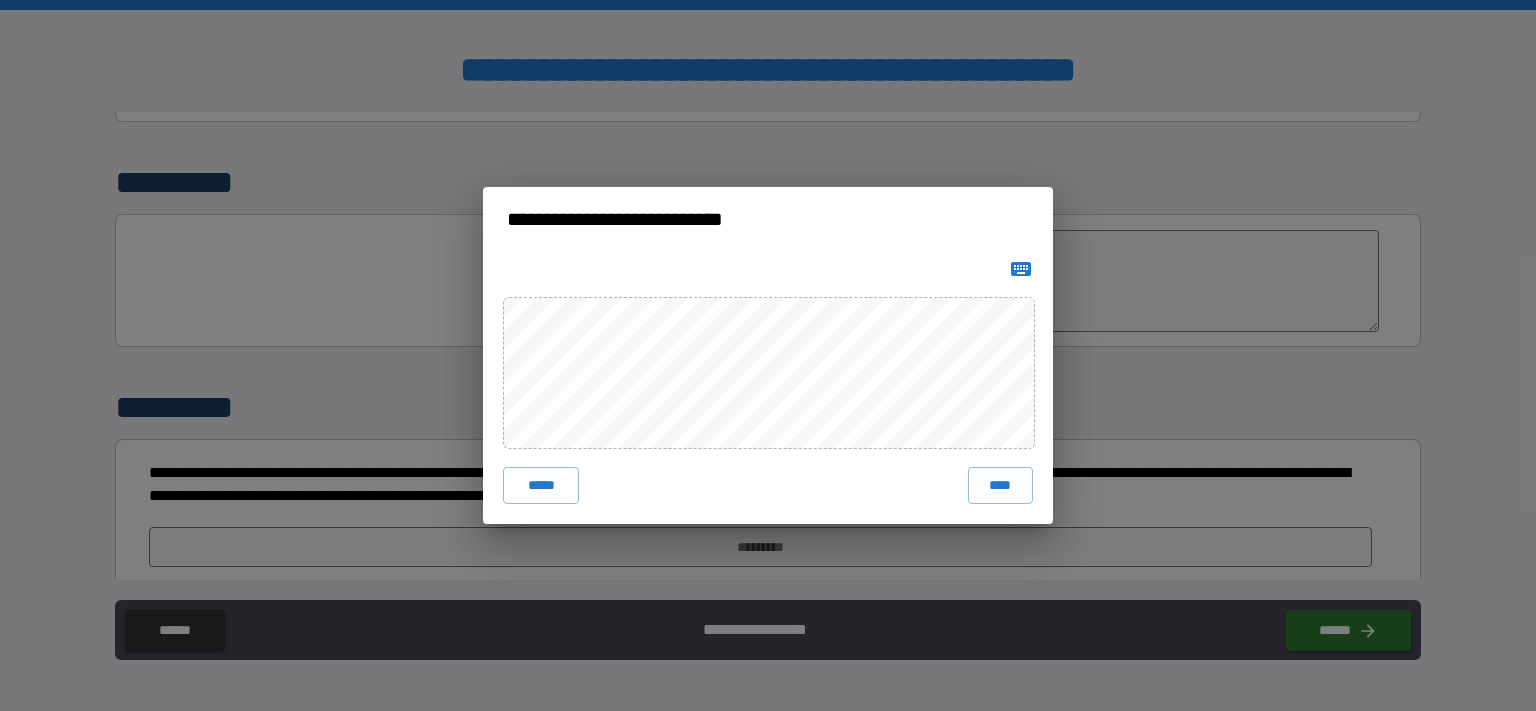 click 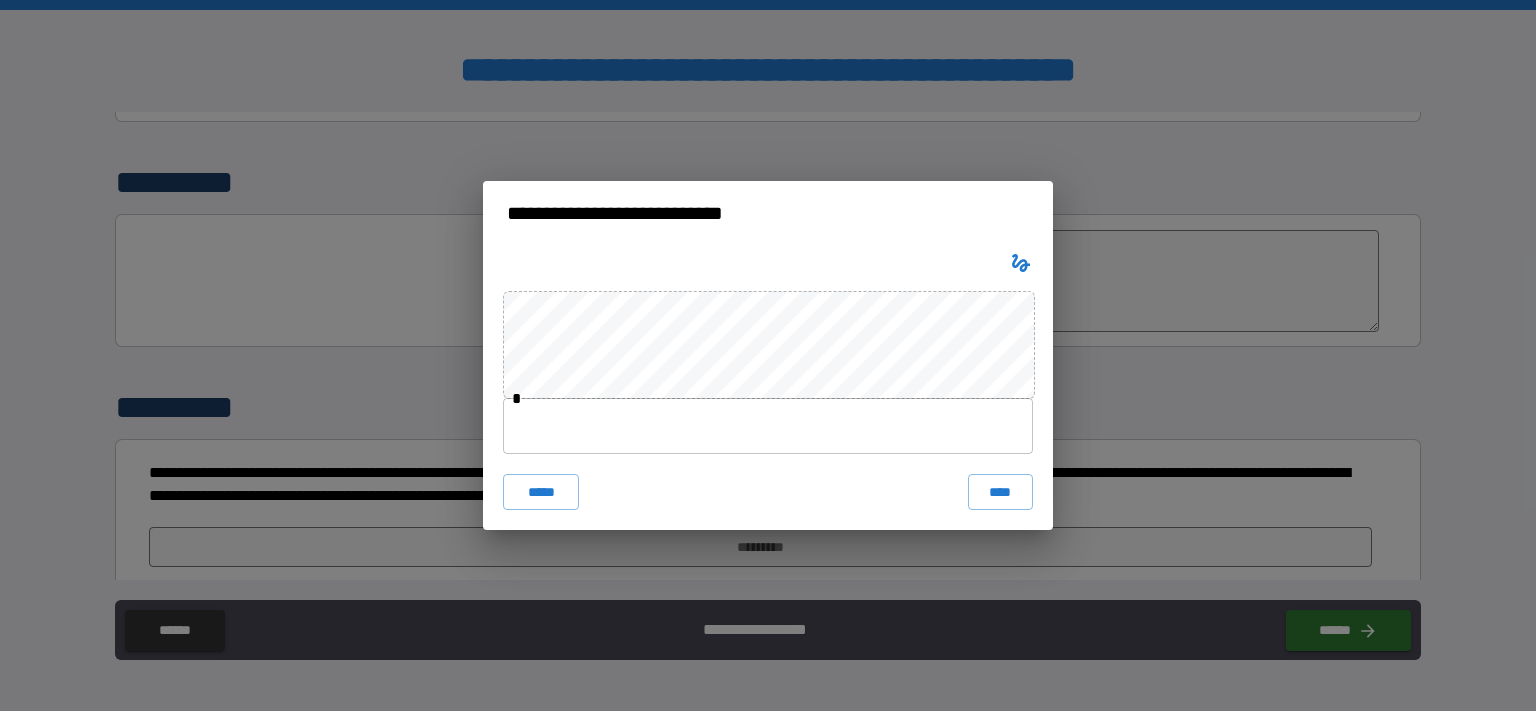click at bounding box center (768, 426) 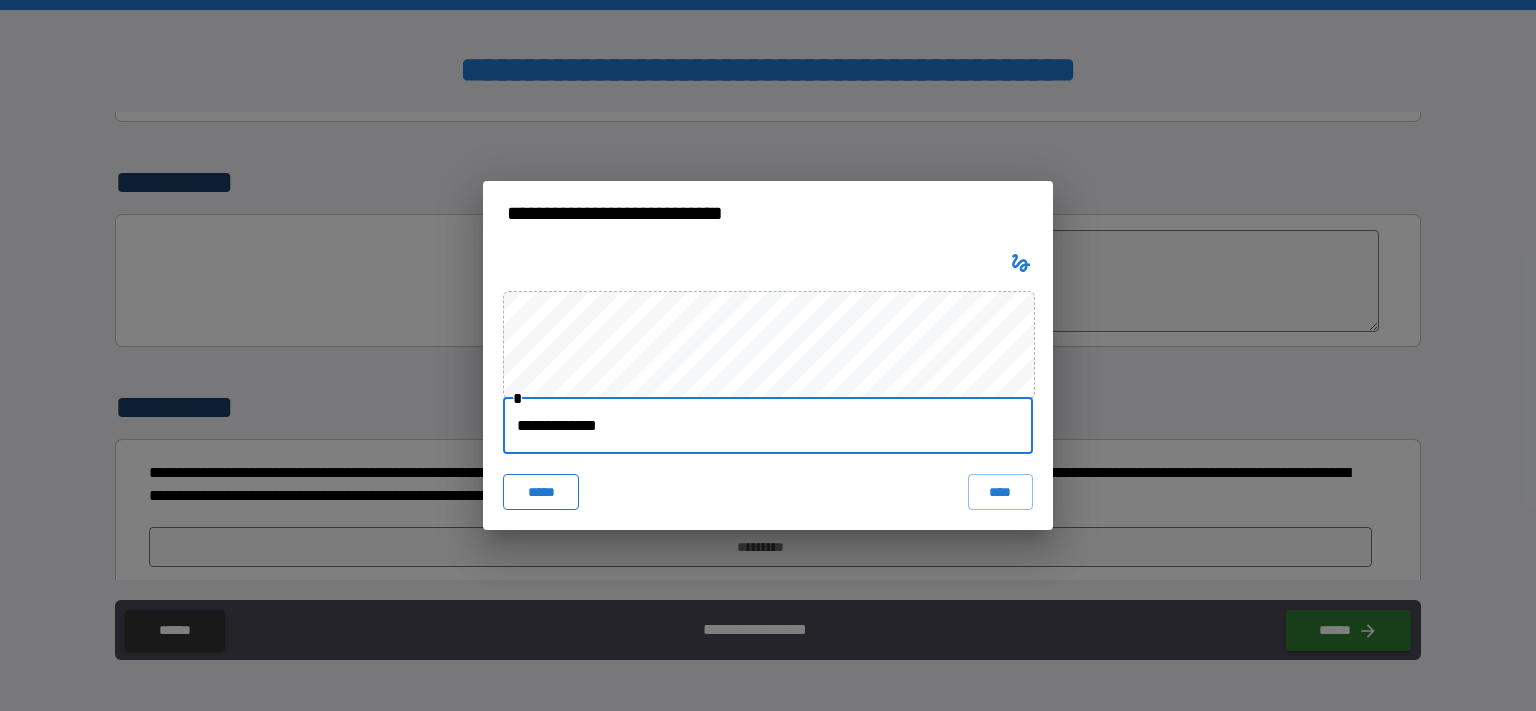 click on "*****" at bounding box center [541, 492] 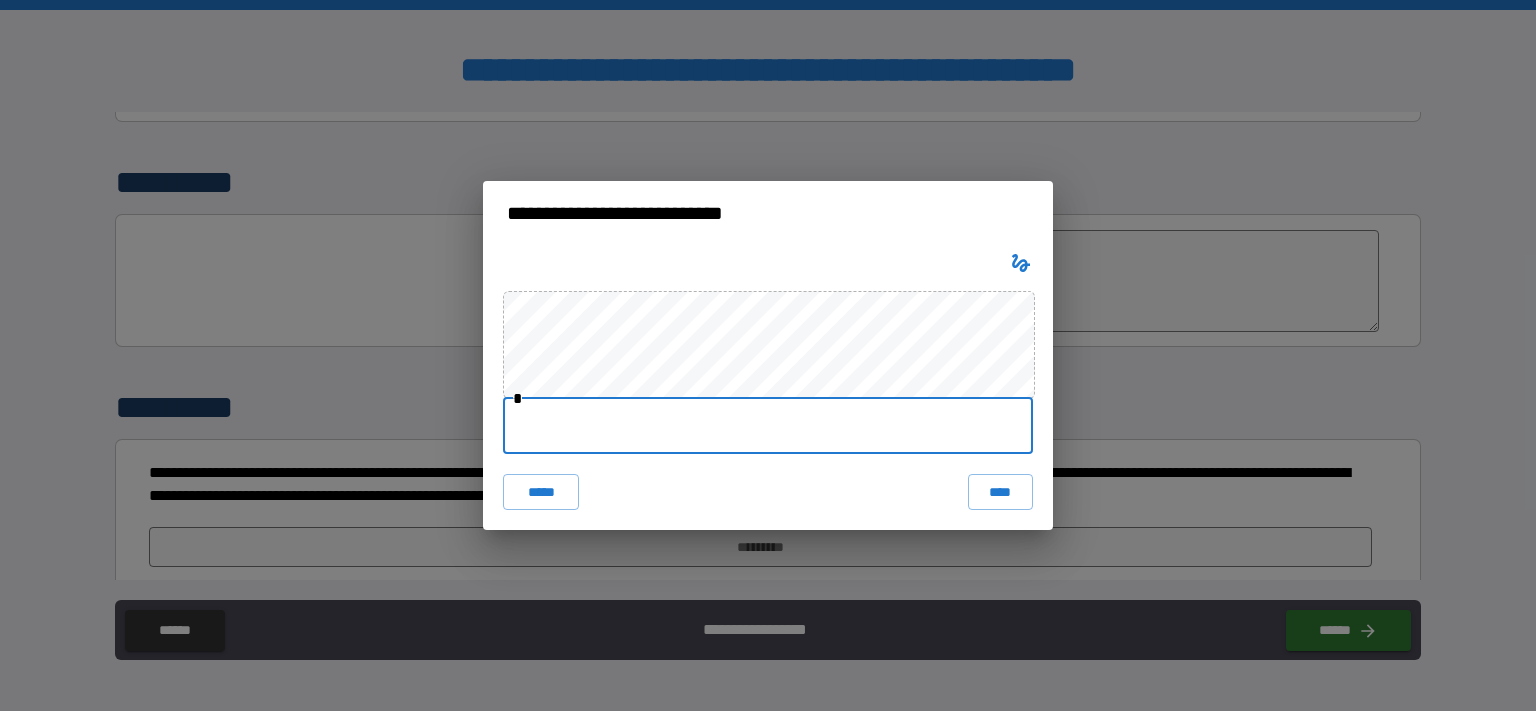 click at bounding box center [768, 426] 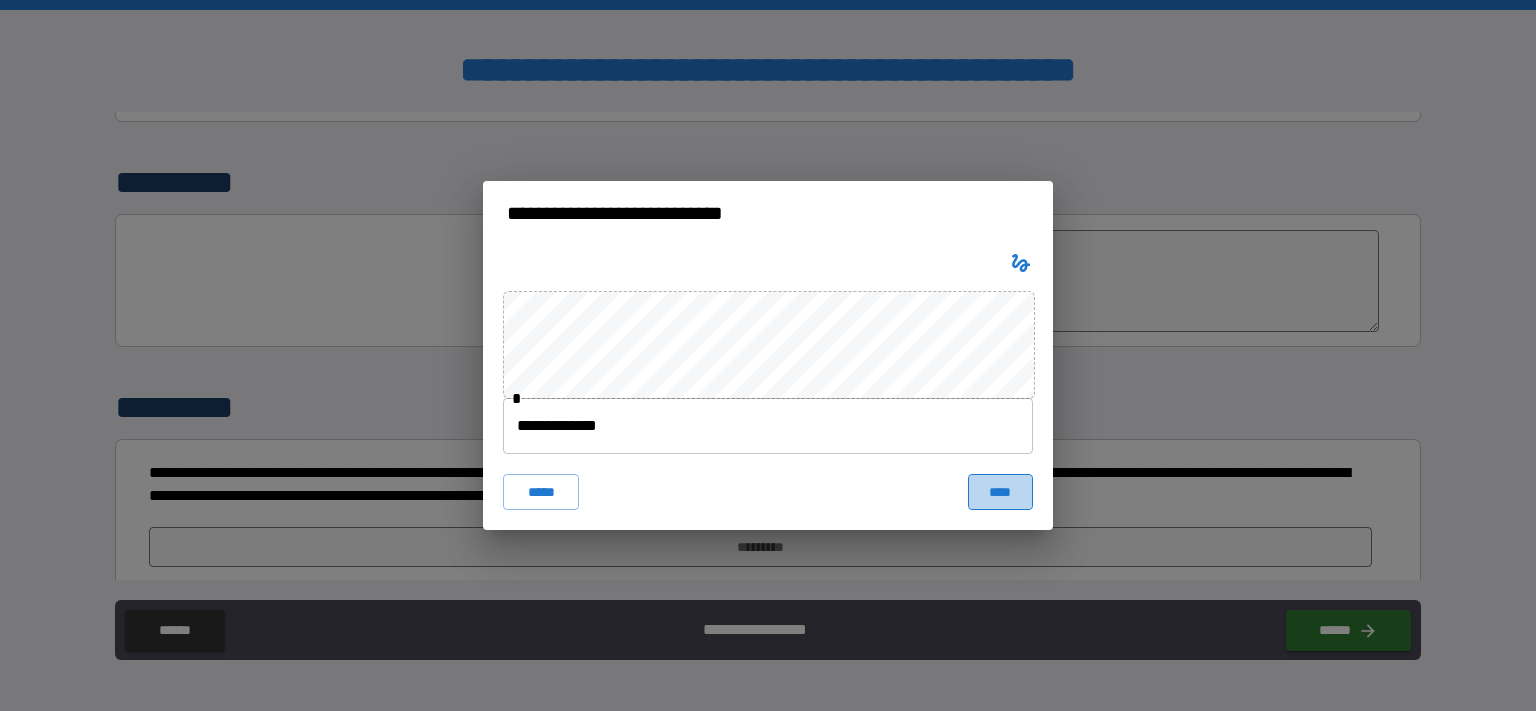 click on "****" at bounding box center [1000, 492] 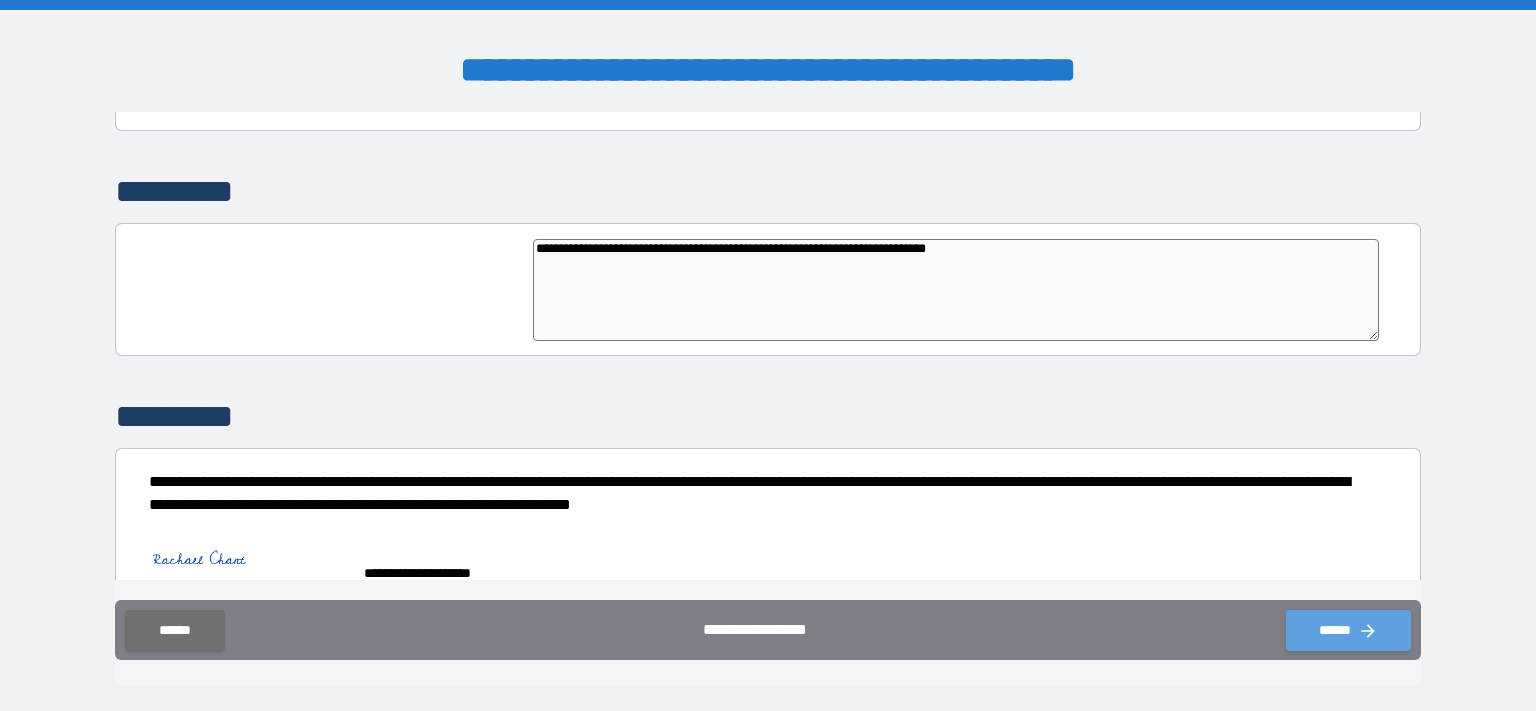 click on "******" at bounding box center [1348, 630] 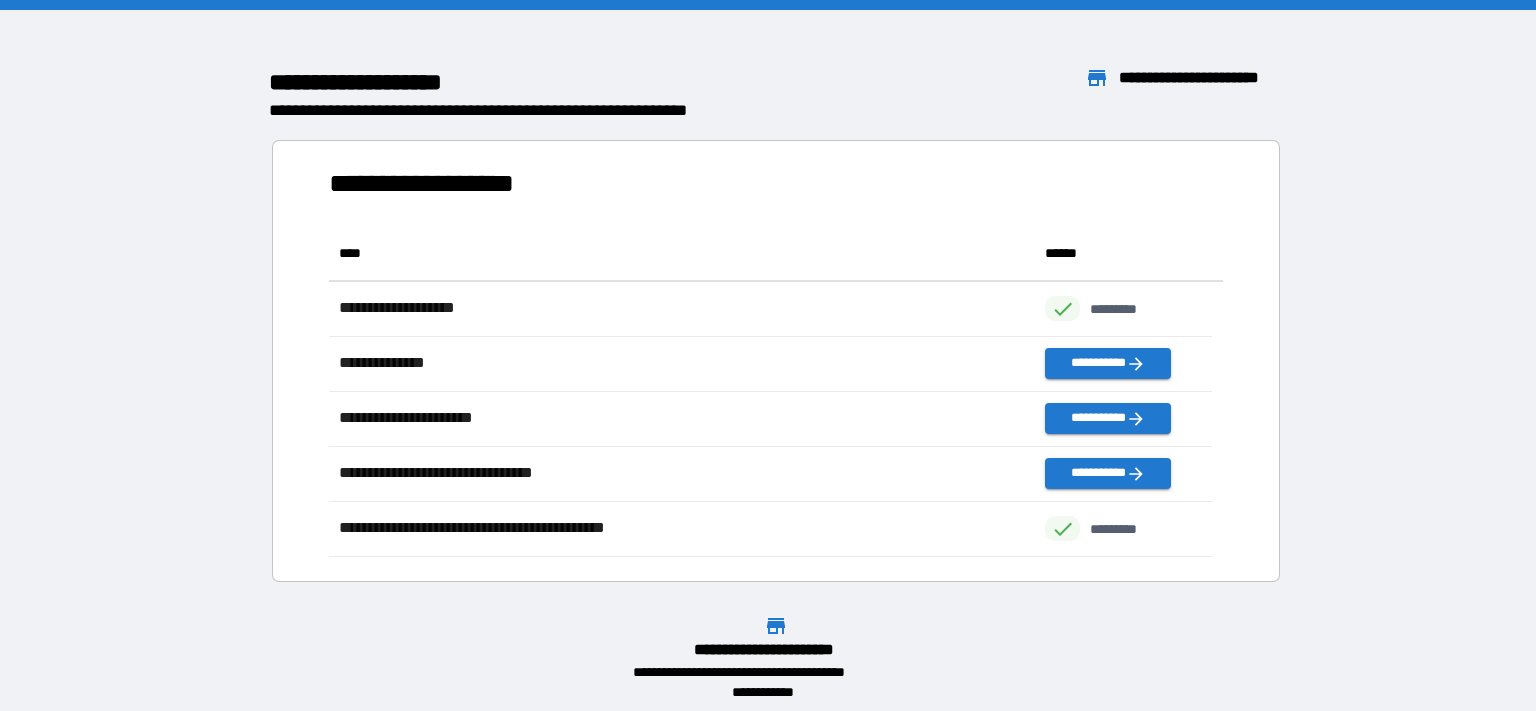 scroll, scrollTop: 18, scrollLeft: 18, axis: both 